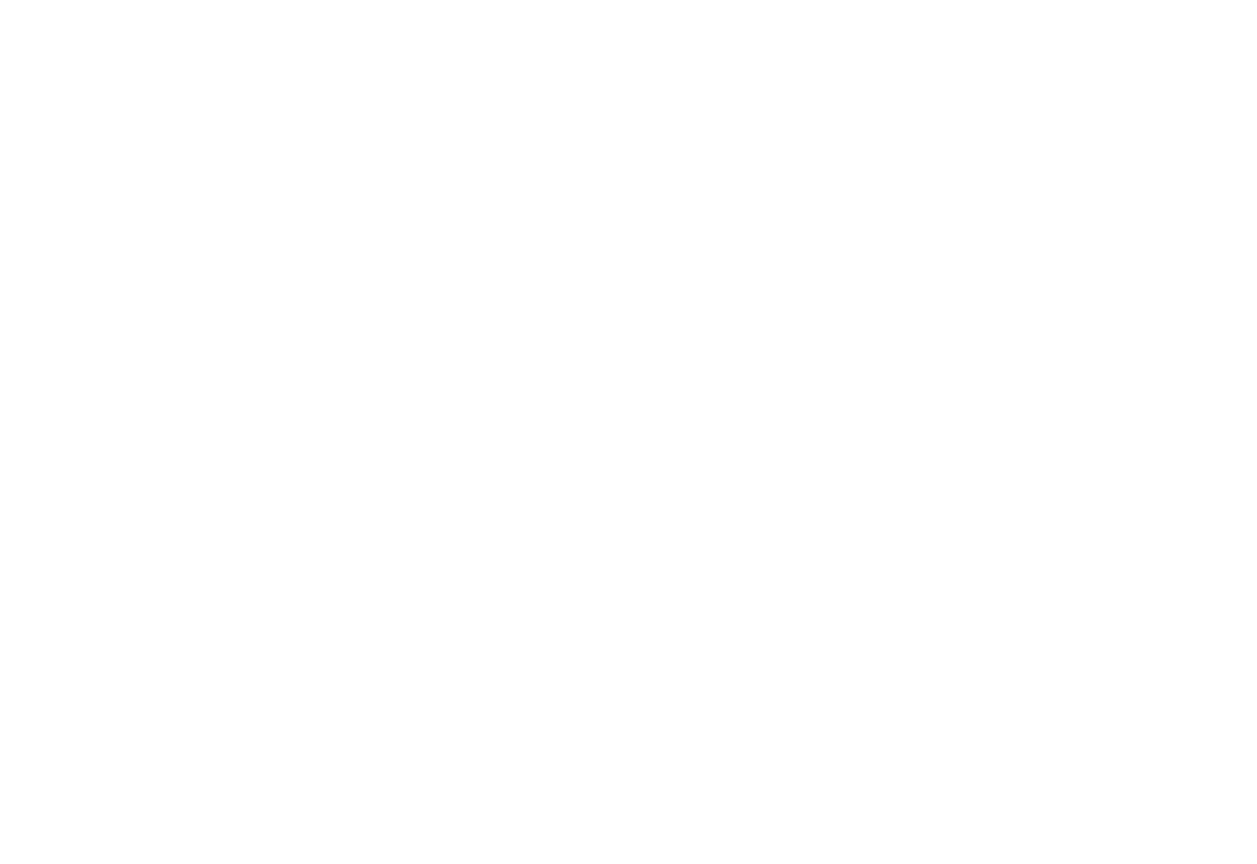 scroll, scrollTop: 0, scrollLeft: 0, axis: both 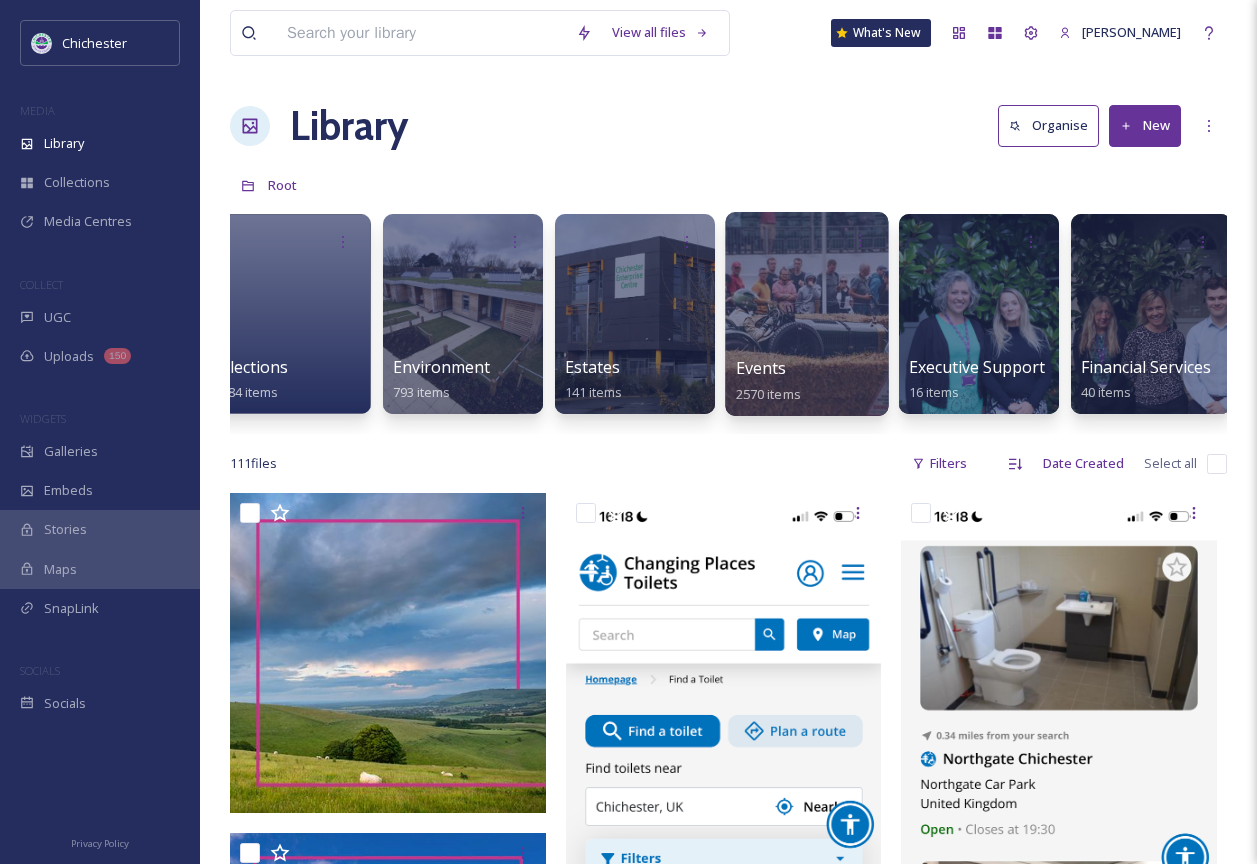 click at bounding box center (806, 314) 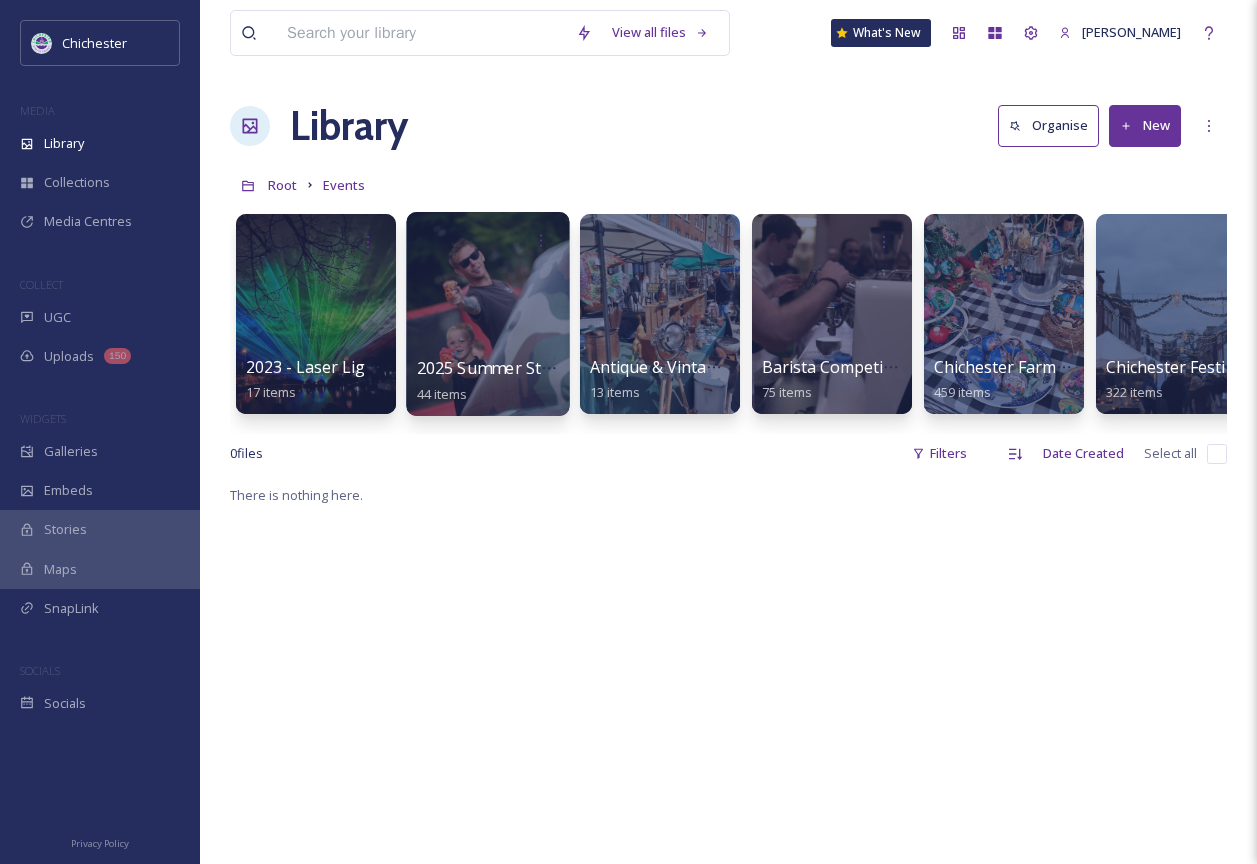 click at bounding box center [487, 314] 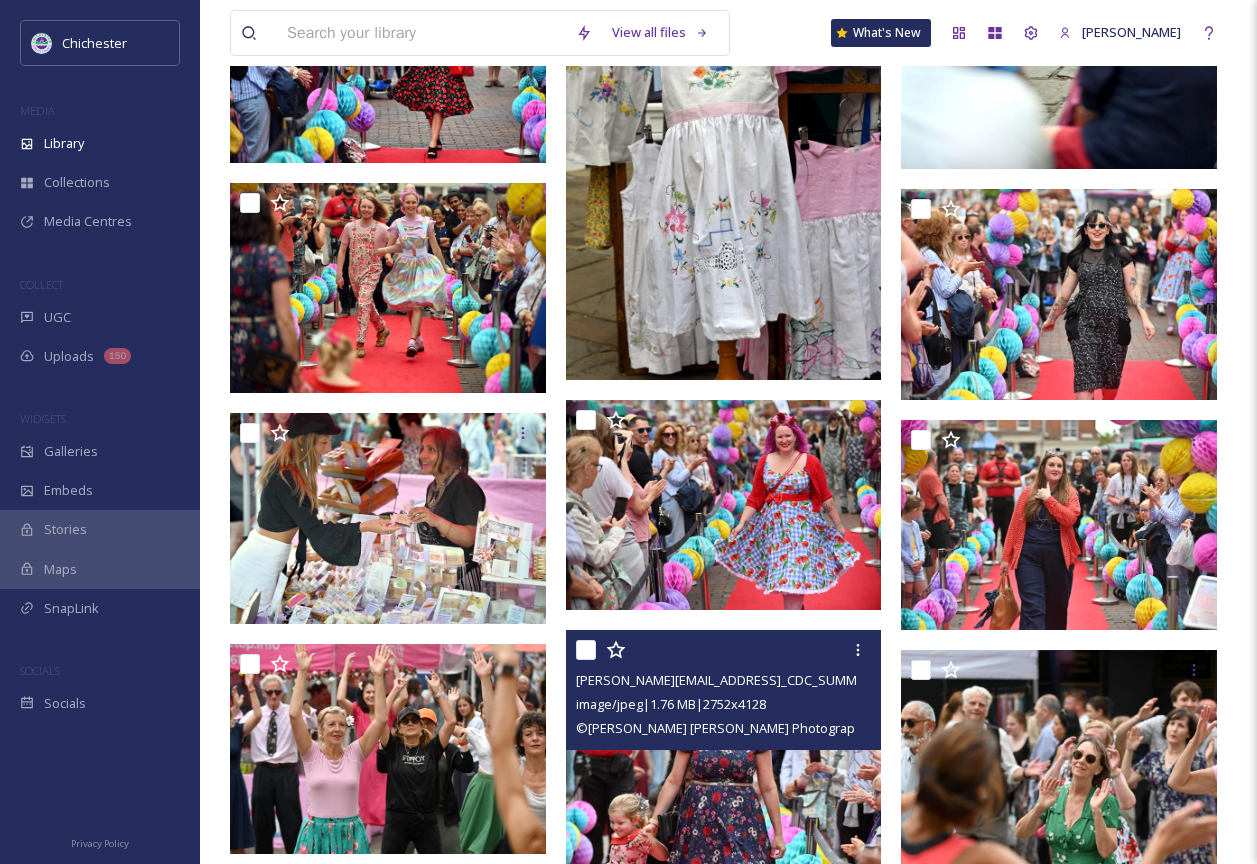 scroll, scrollTop: 1000, scrollLeft: 0, axis: vertical 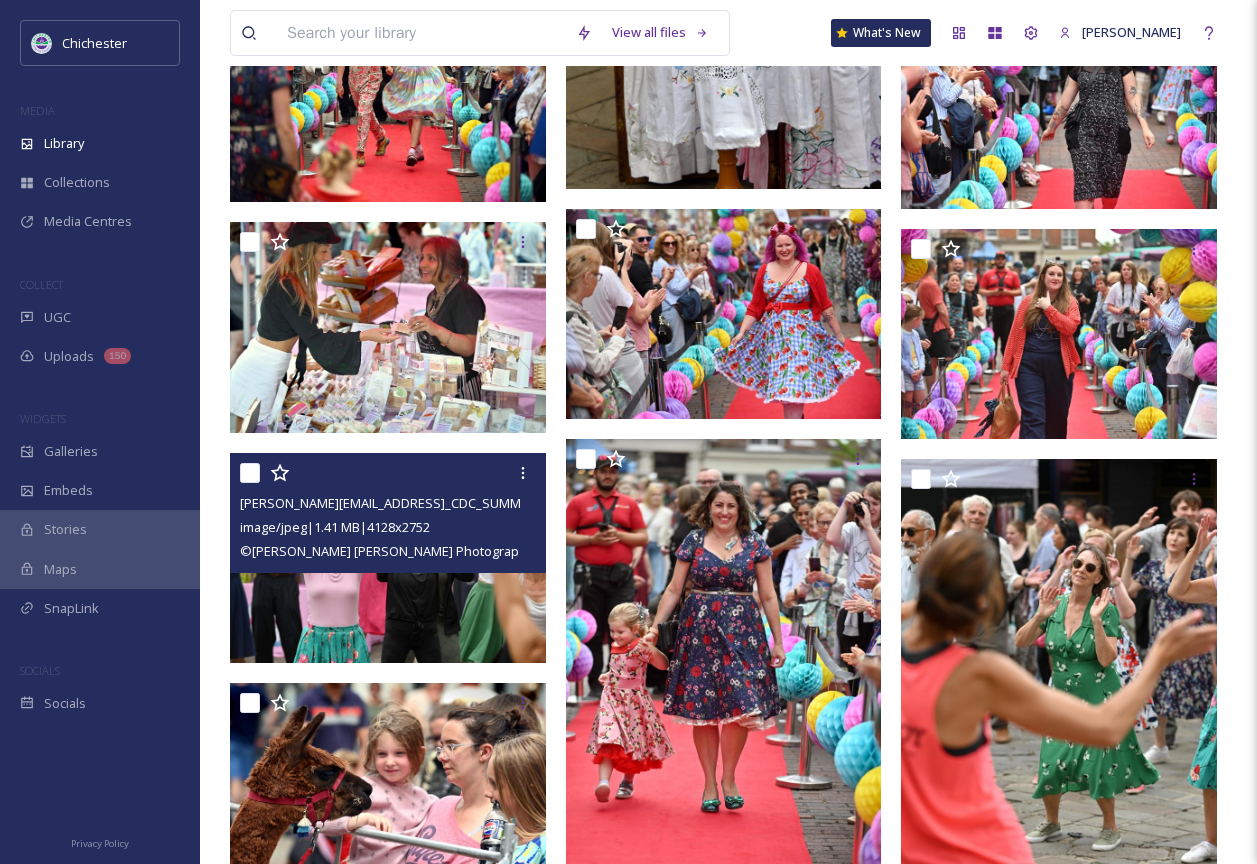 click at bounding box center [388, 558] 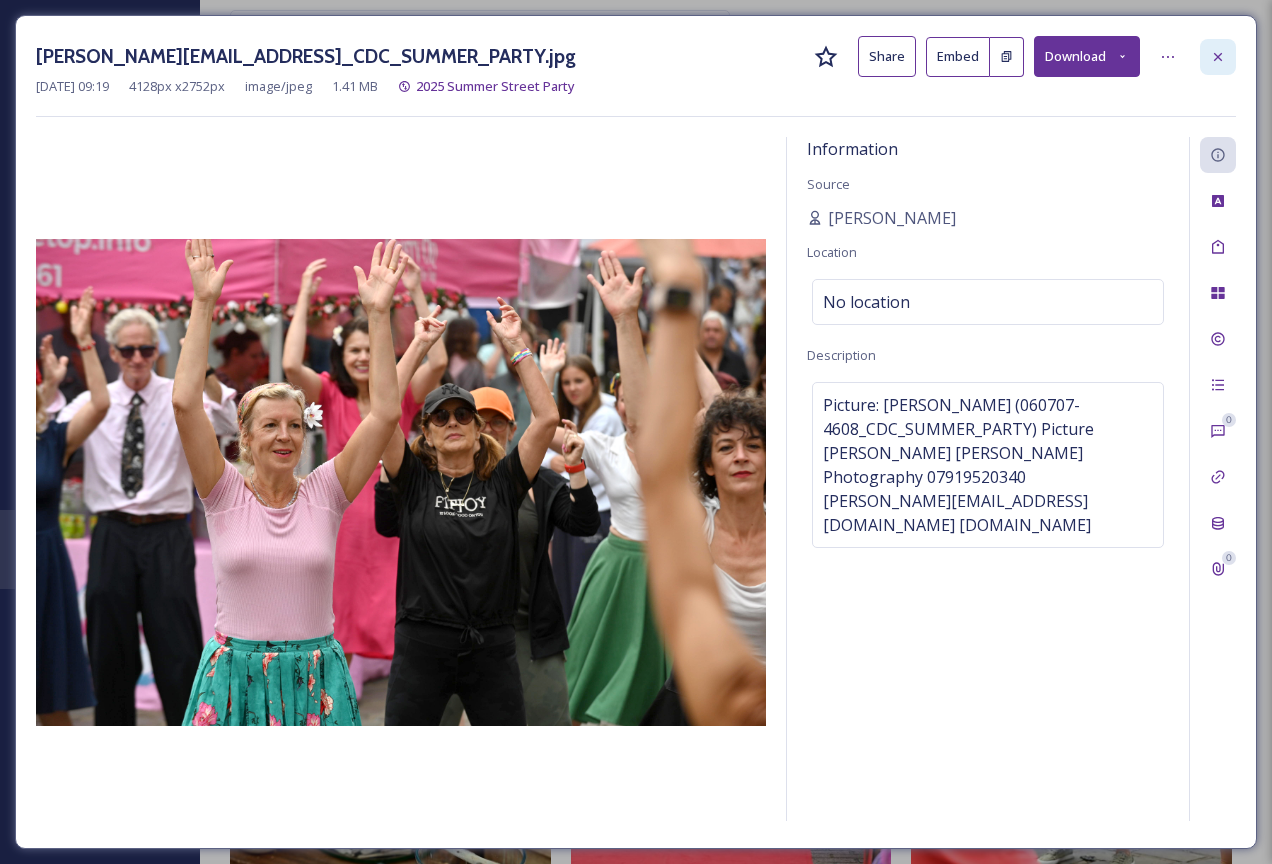 click 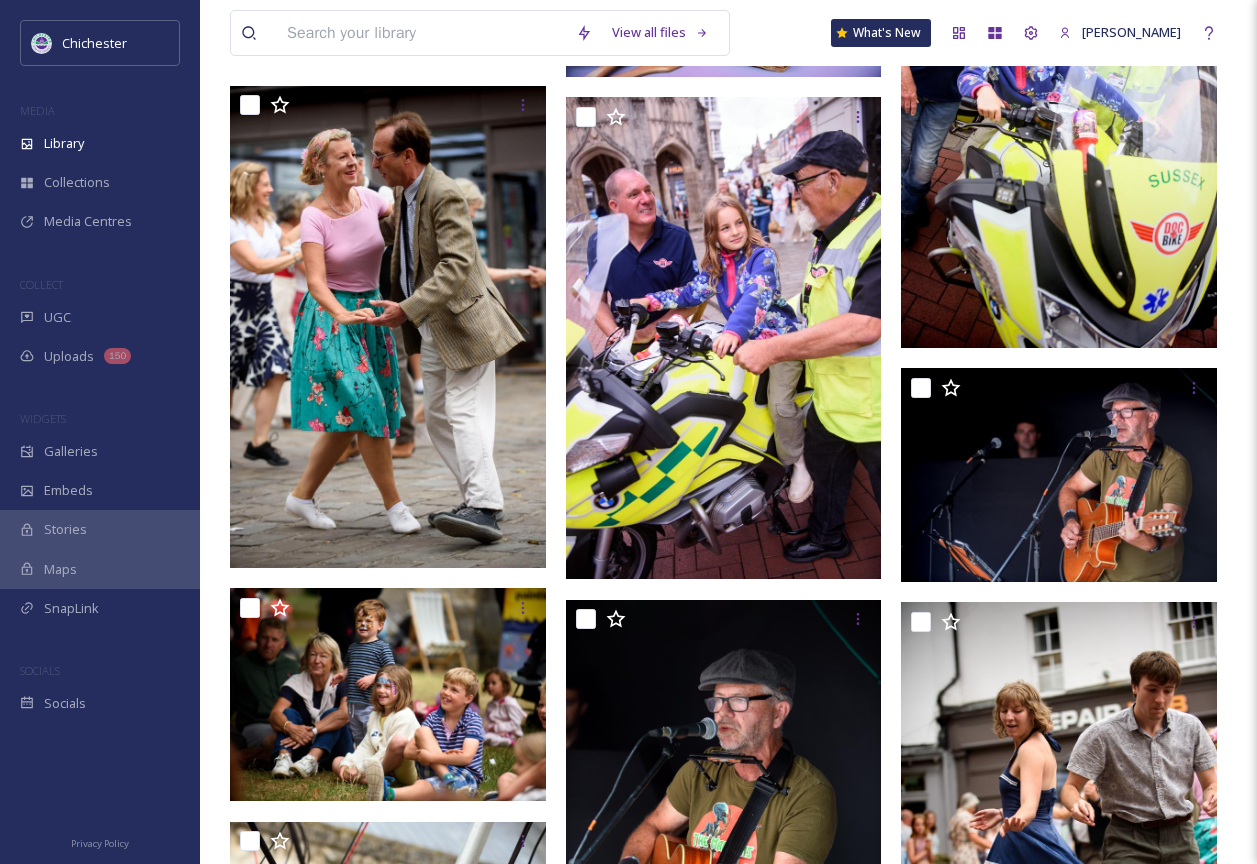 scroll, scrollTop: 3504, scrollLeft: 0, axis: vertical 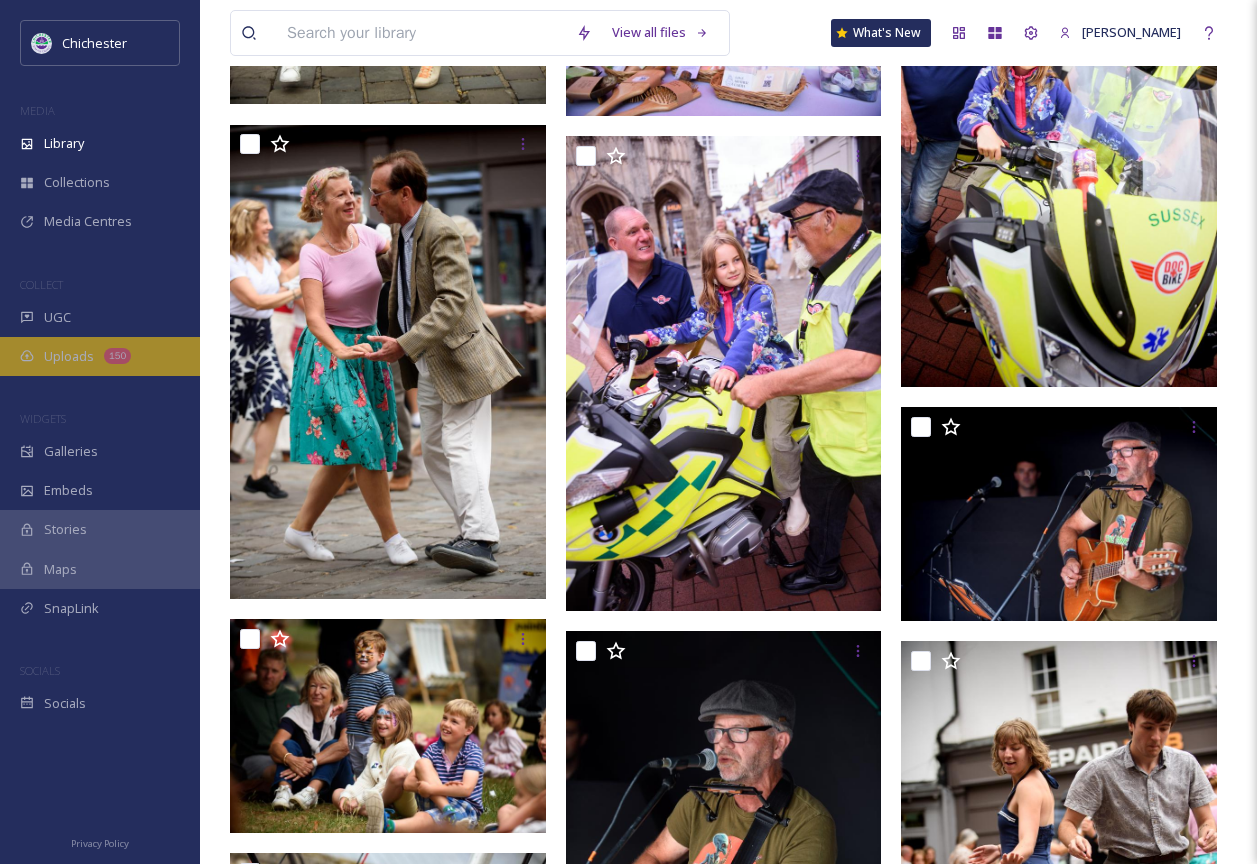 click on "Uploads 150" at bounding box center (100, 356) 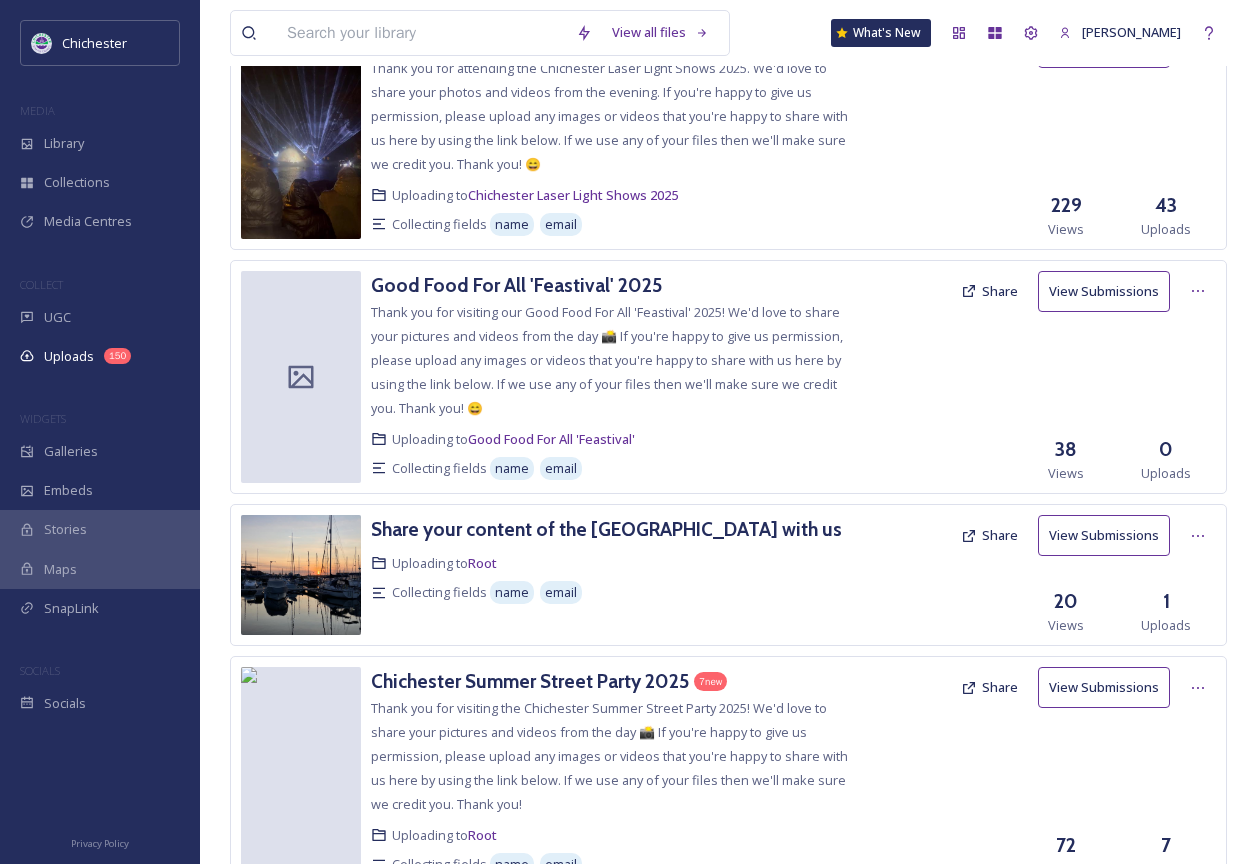 scroll, scrollTop: 3279, scrollLeft: 0, axis: vertical 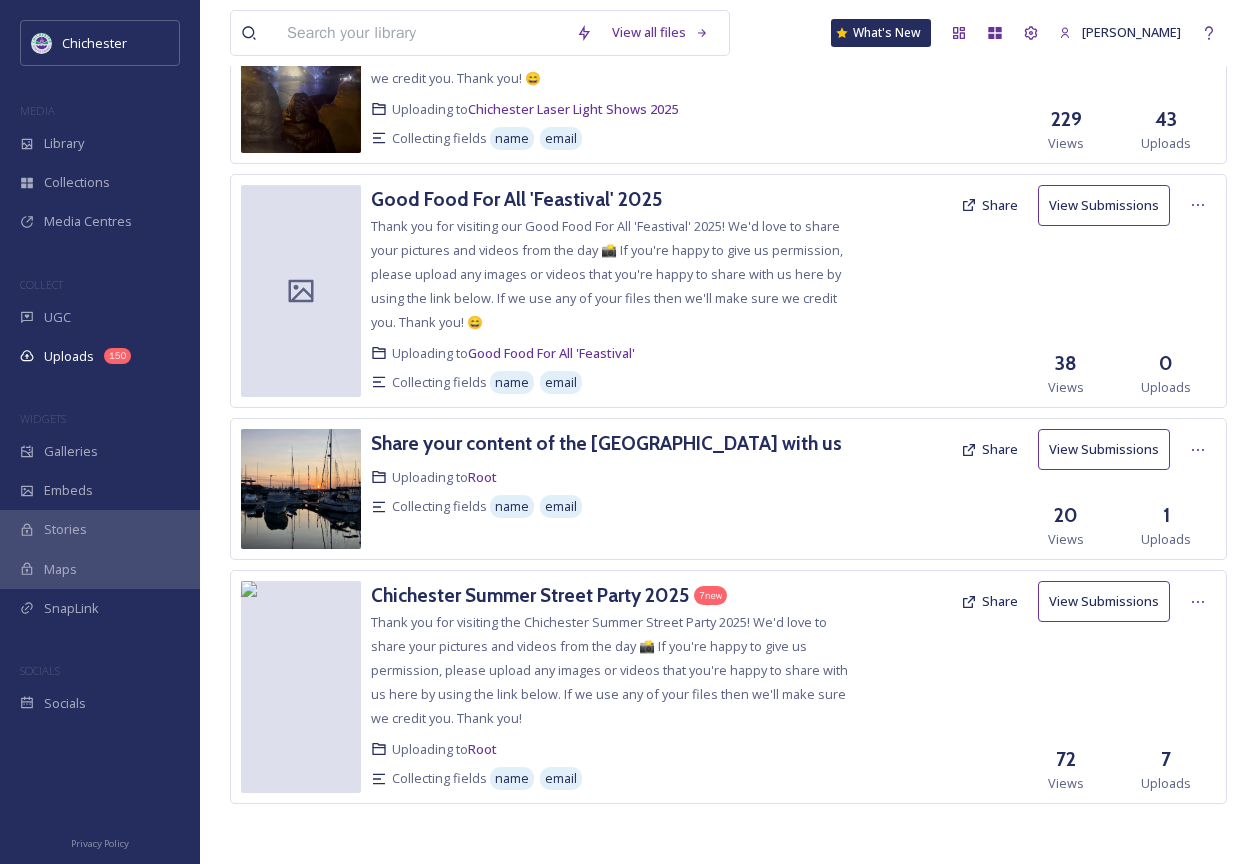 click on "7  new" at bounding box center [710, 595] 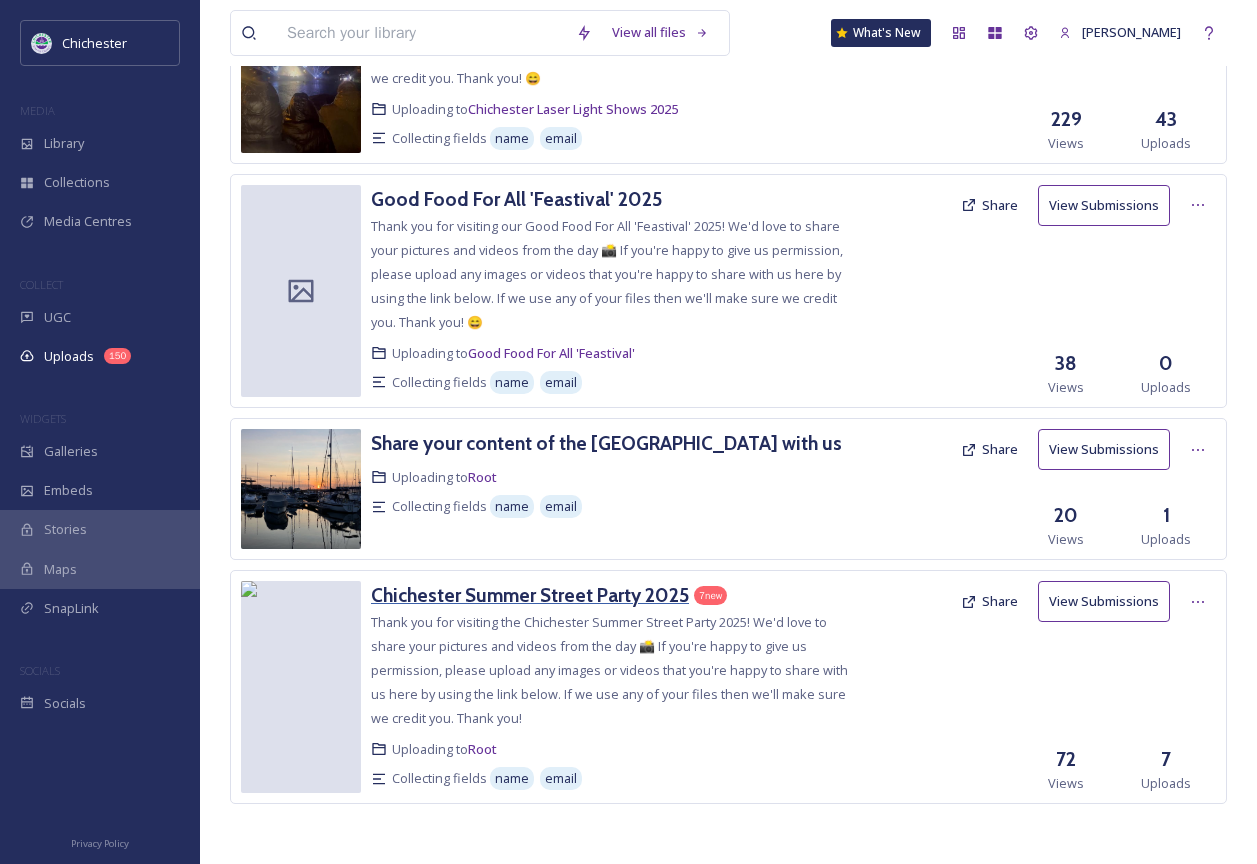 click on "Chichester Summer Street Party 2025" at bounding box center [530, 595] 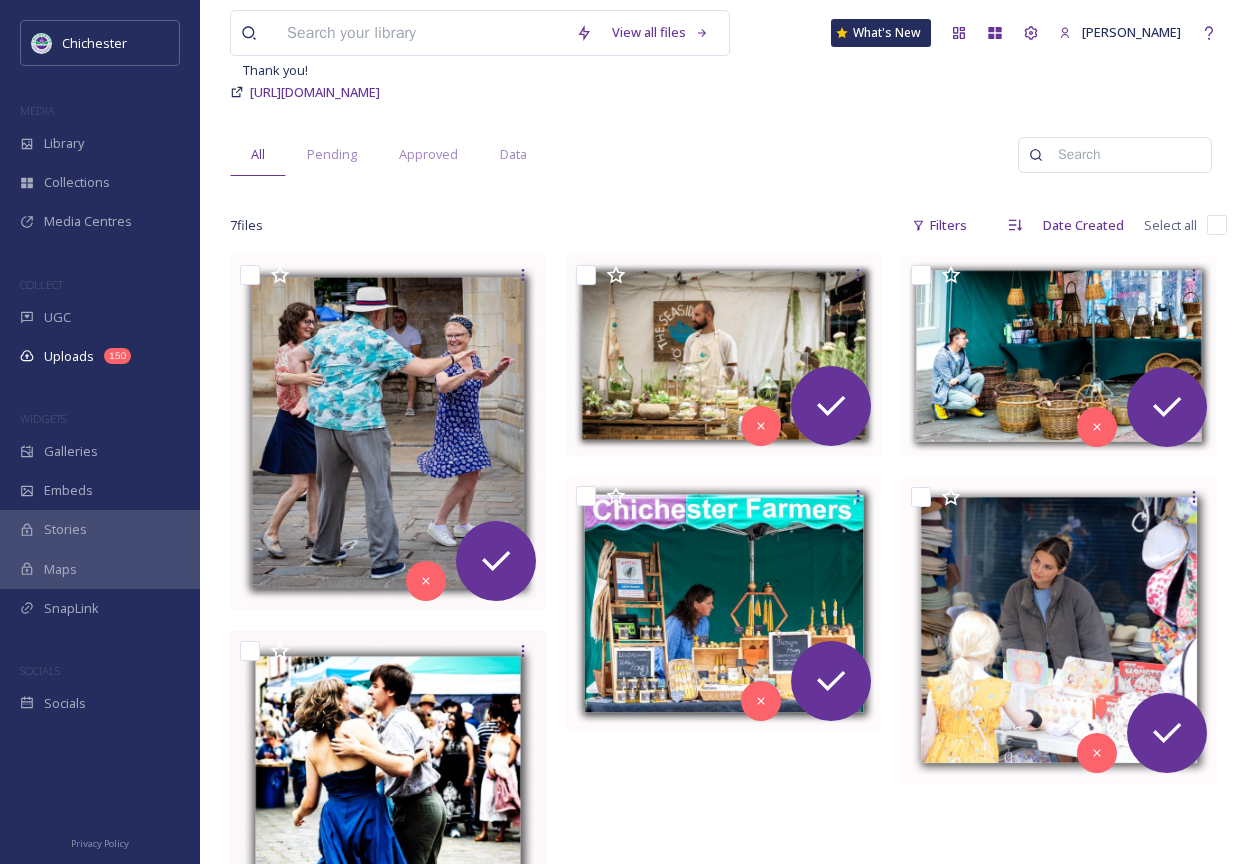 scroll, scrollTop: 200, scrollLeft: 0, axis: vertical 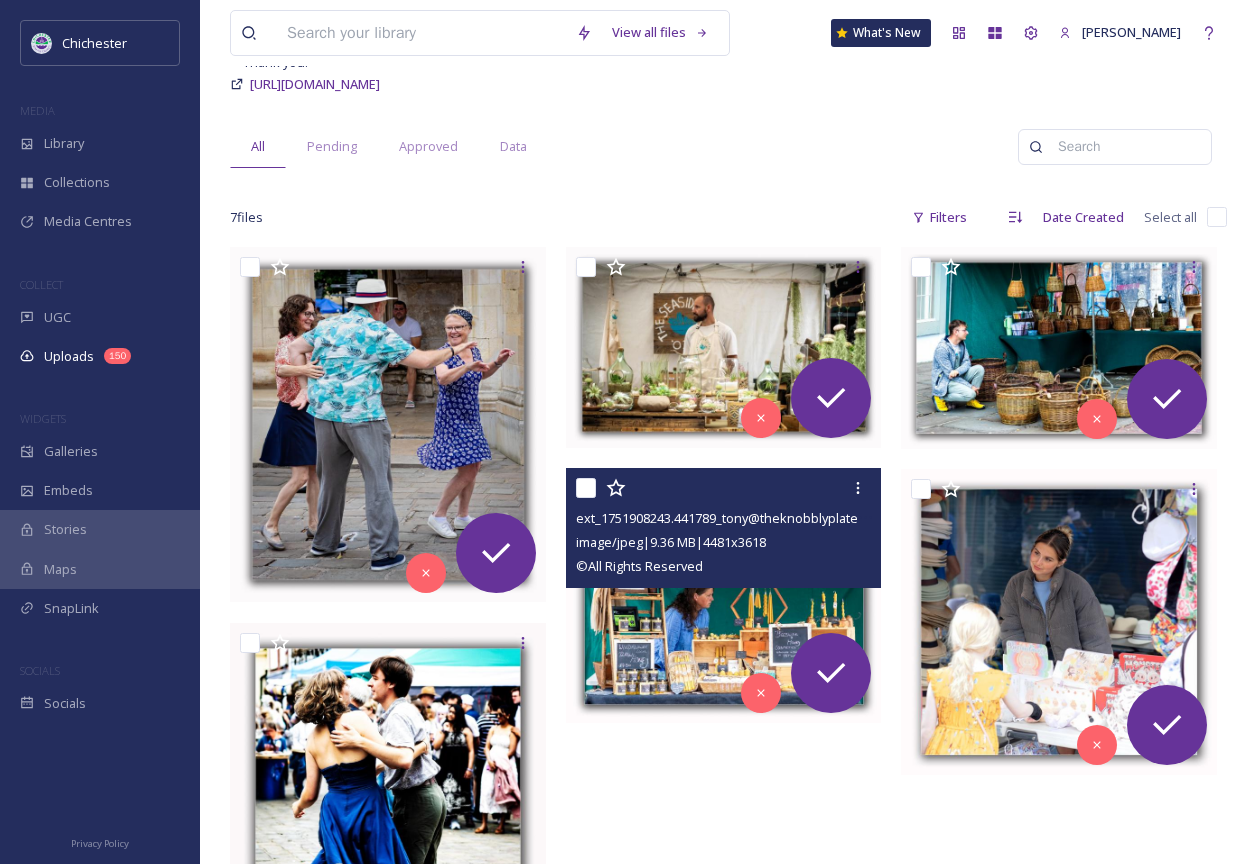click at bounding box center [724, 595] 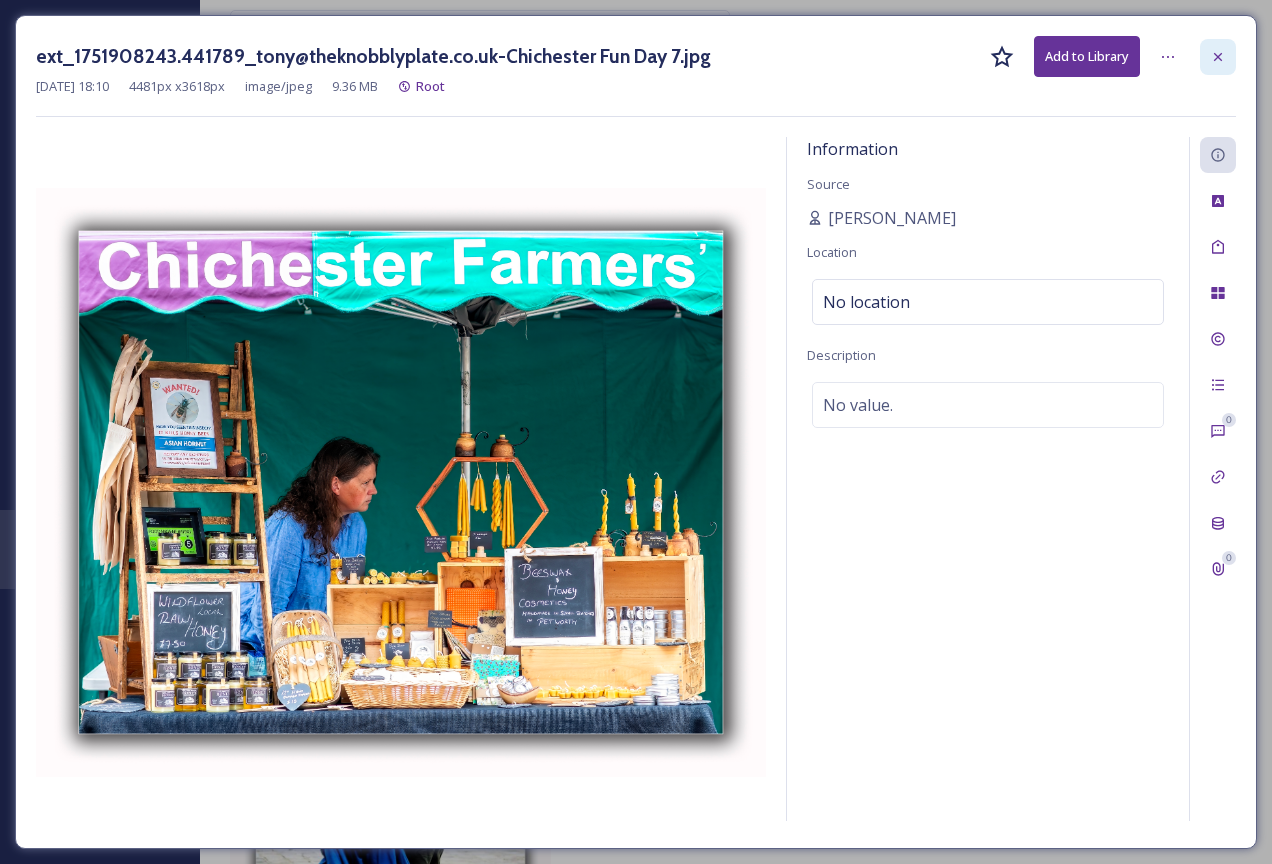 click at bounding box center [1218, 57] 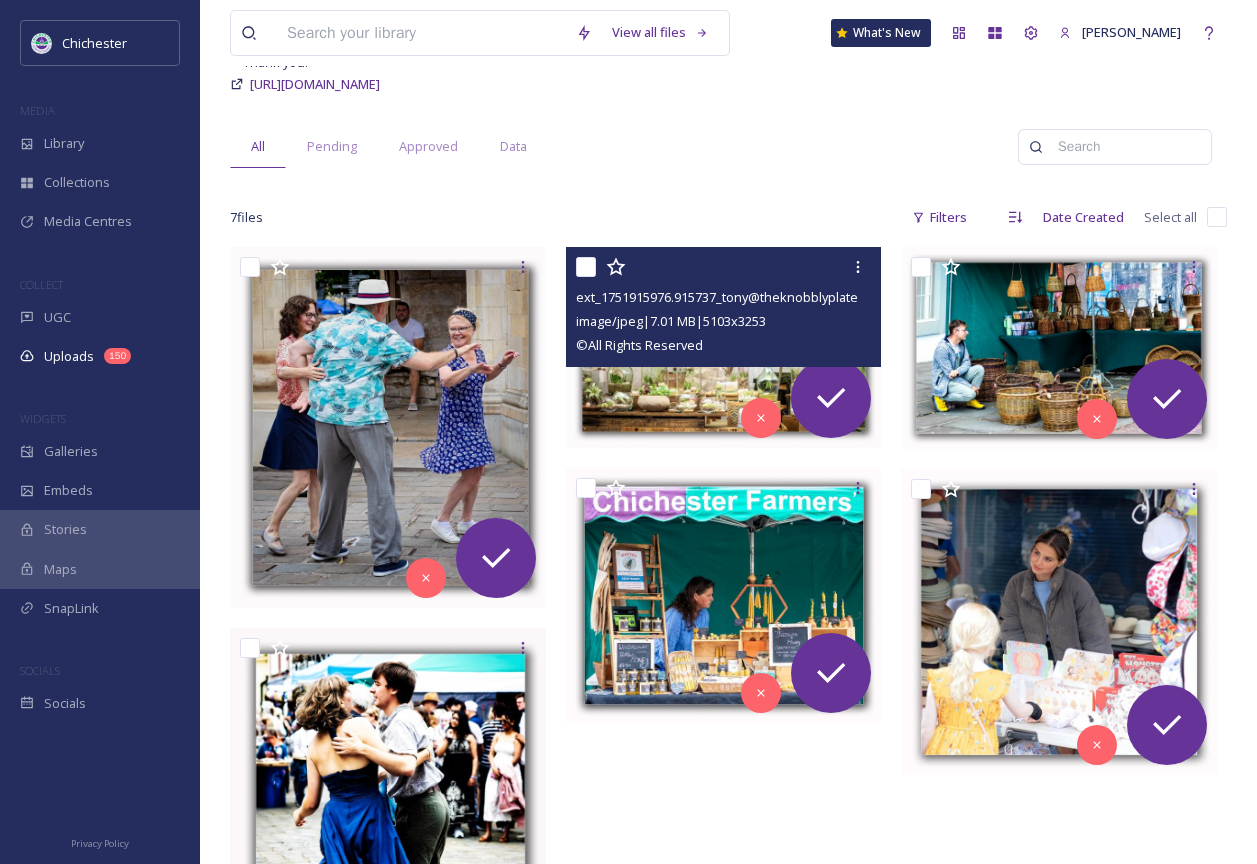 click at bounding box center [724, 347] 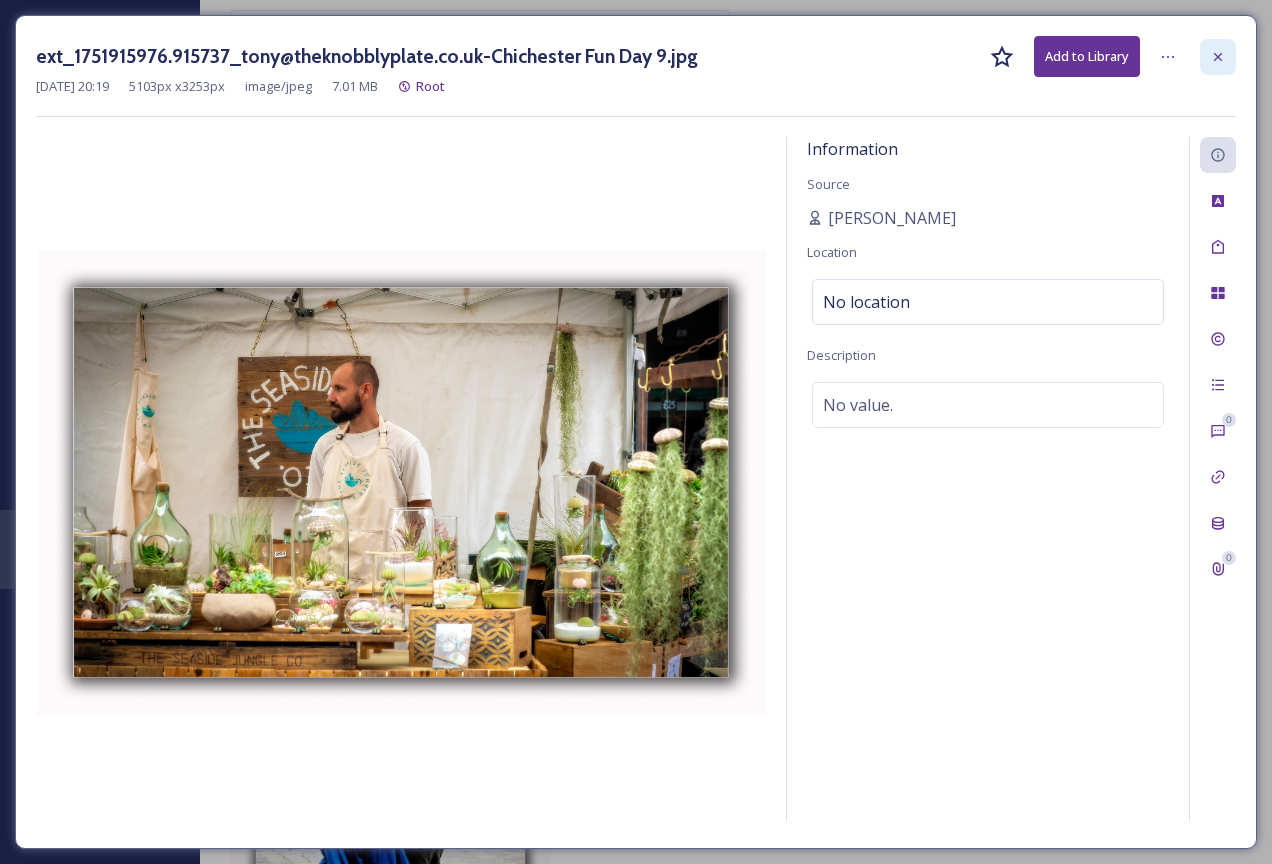 click at bounding box center [1218, 57] 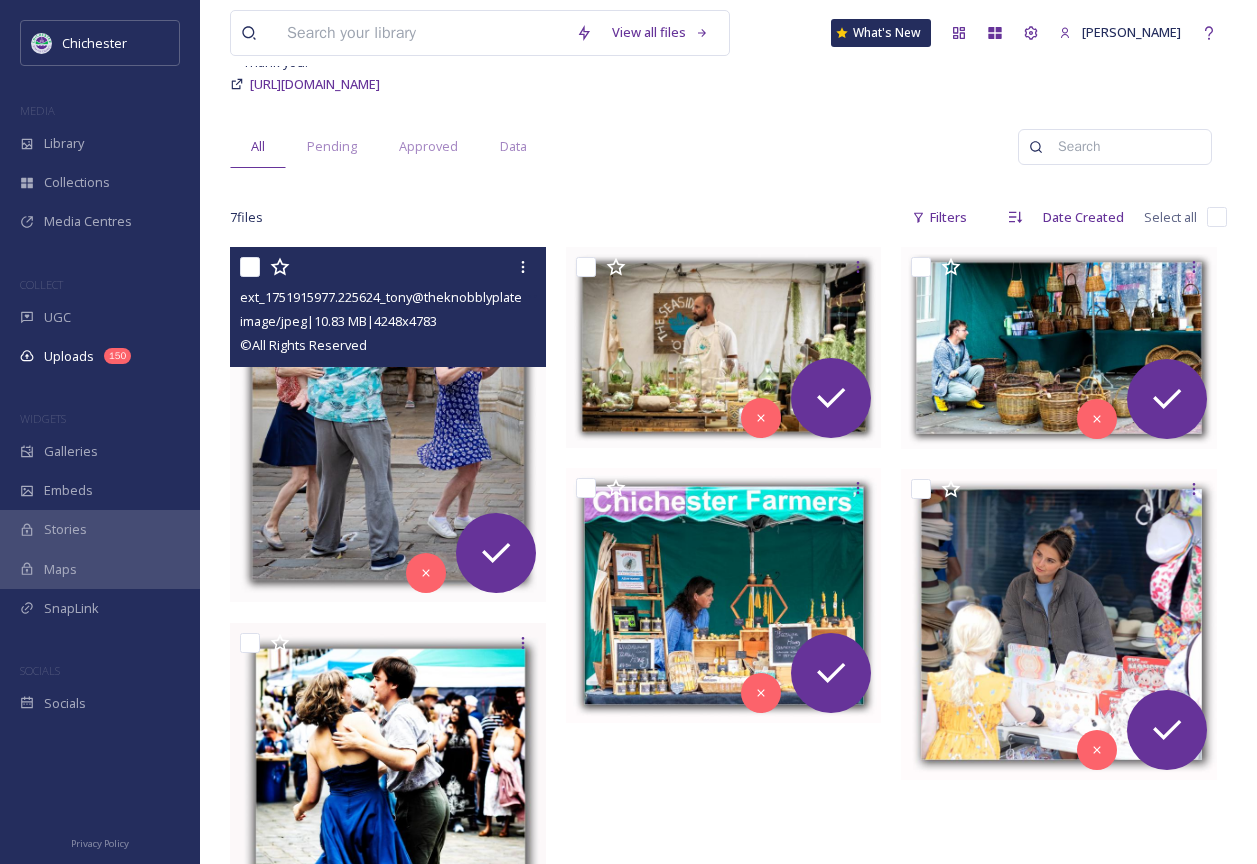 click at bounding box center [388, 425] 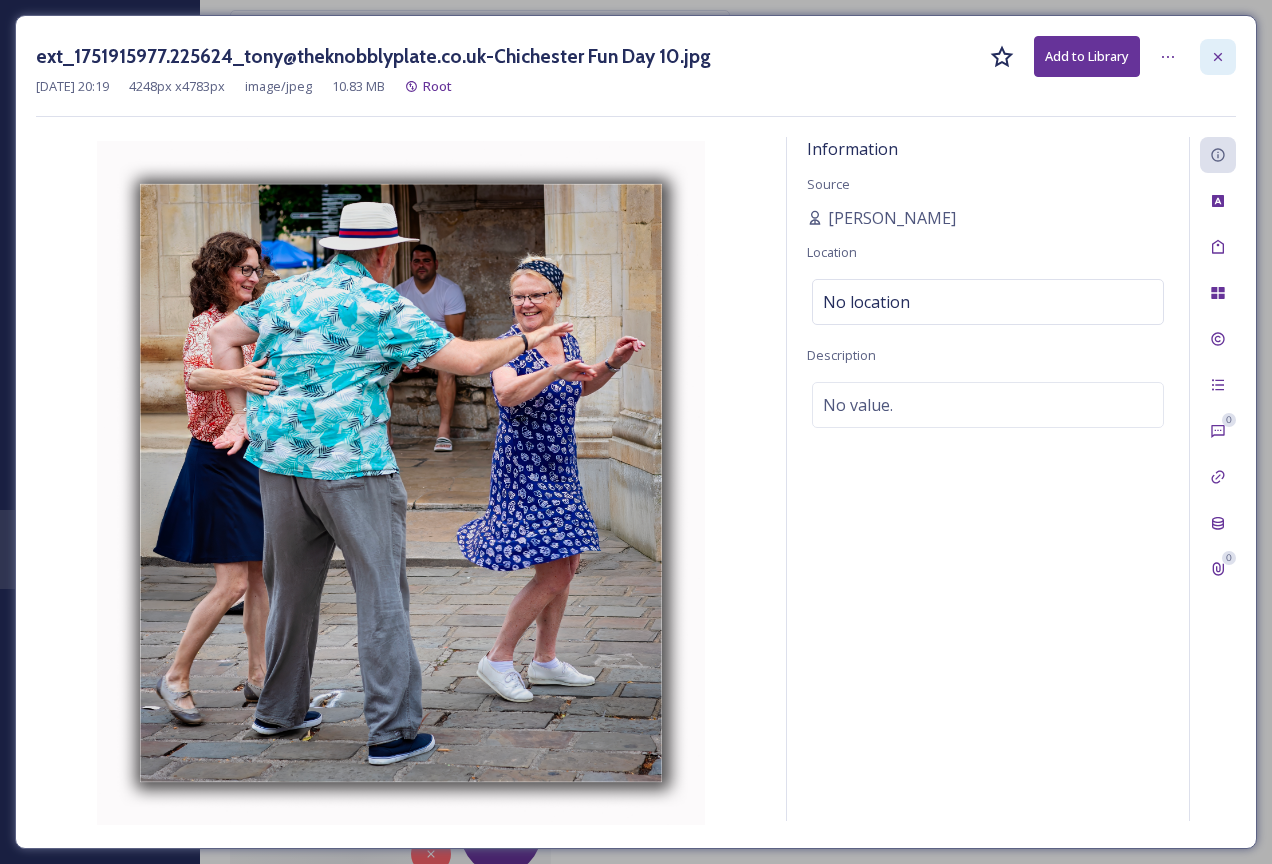 click 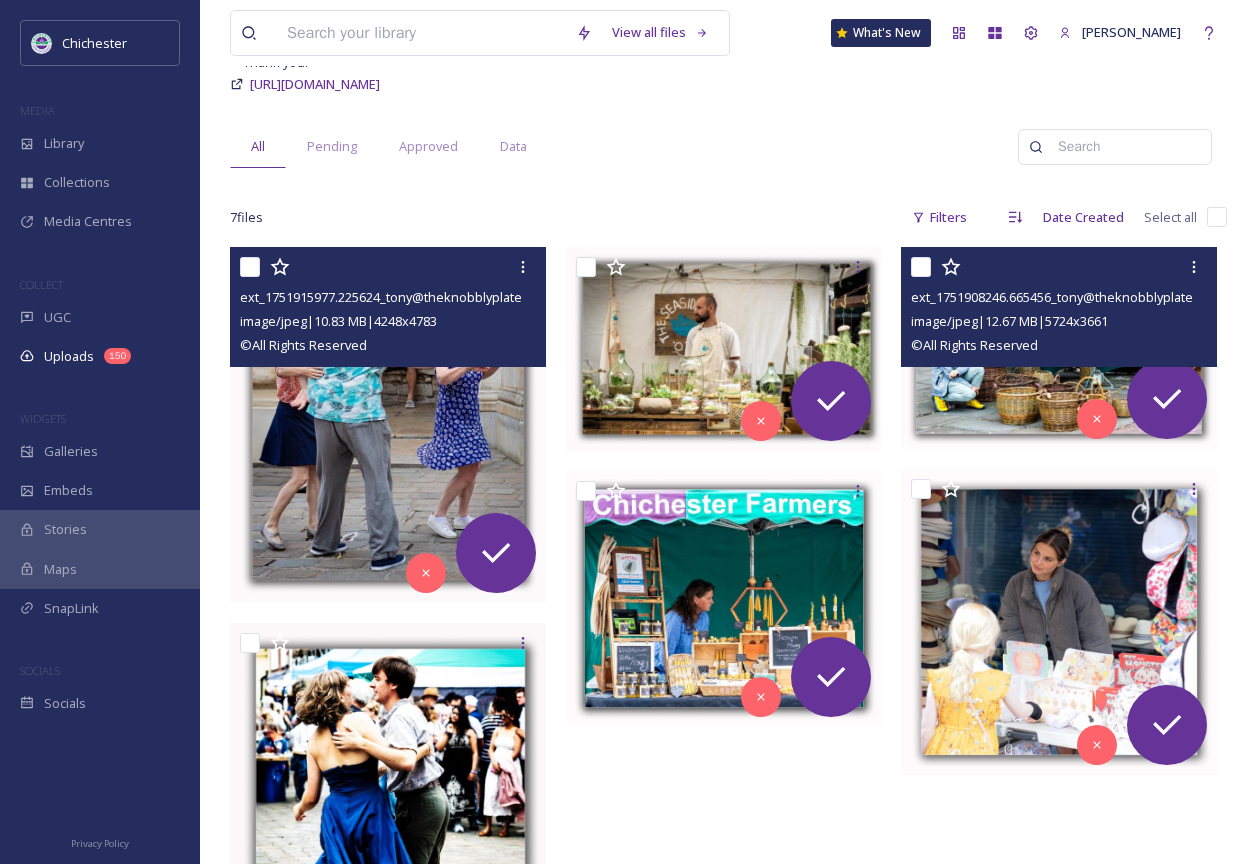 click at bounding box center [1059, 348] 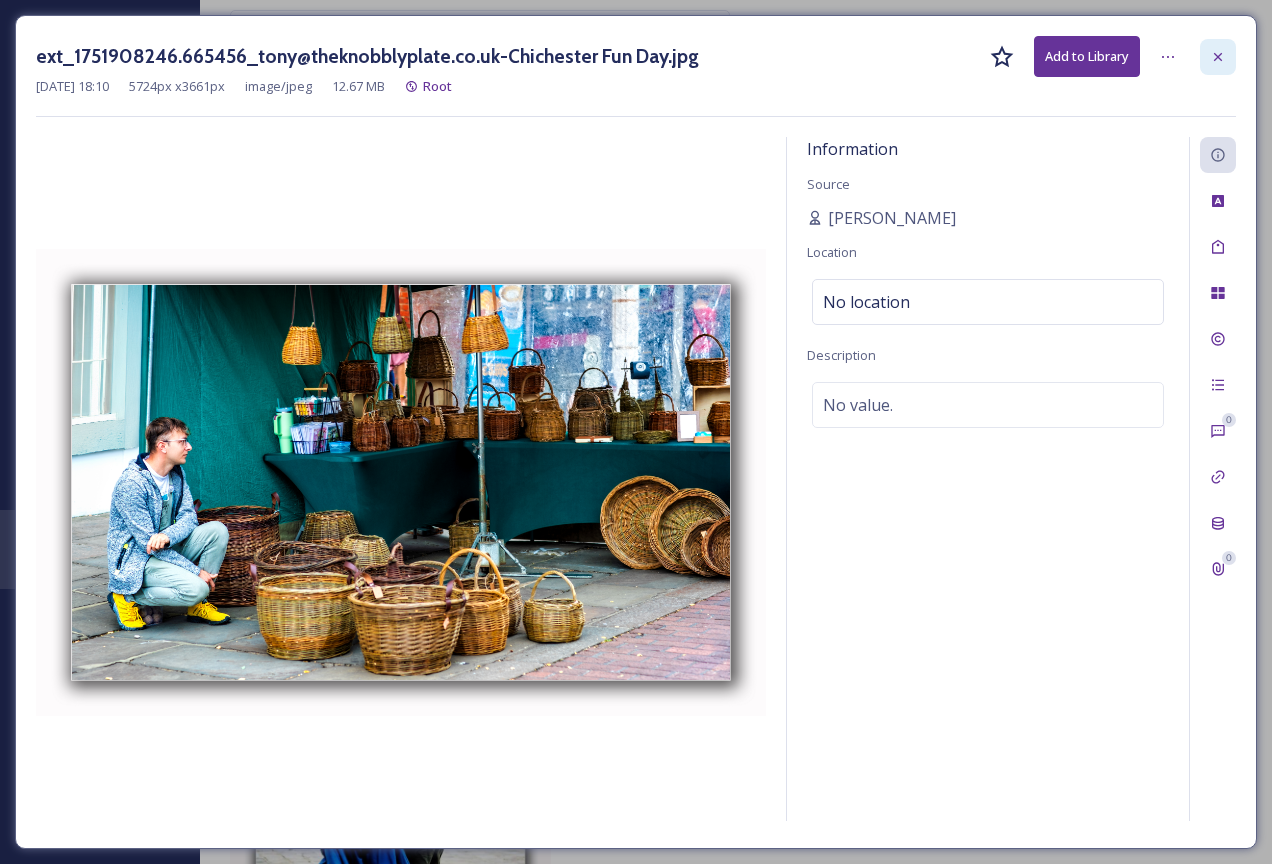 click 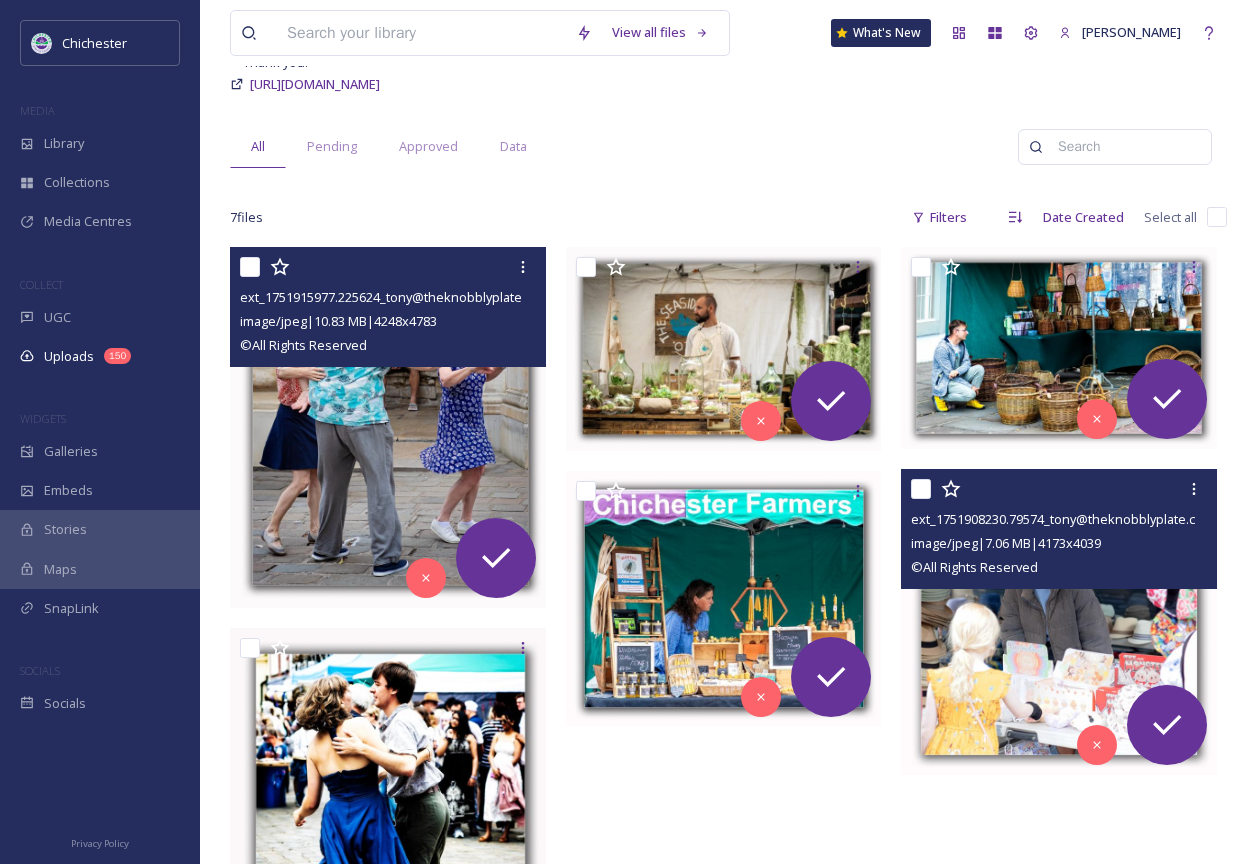click at bounding box center [1059, 622] 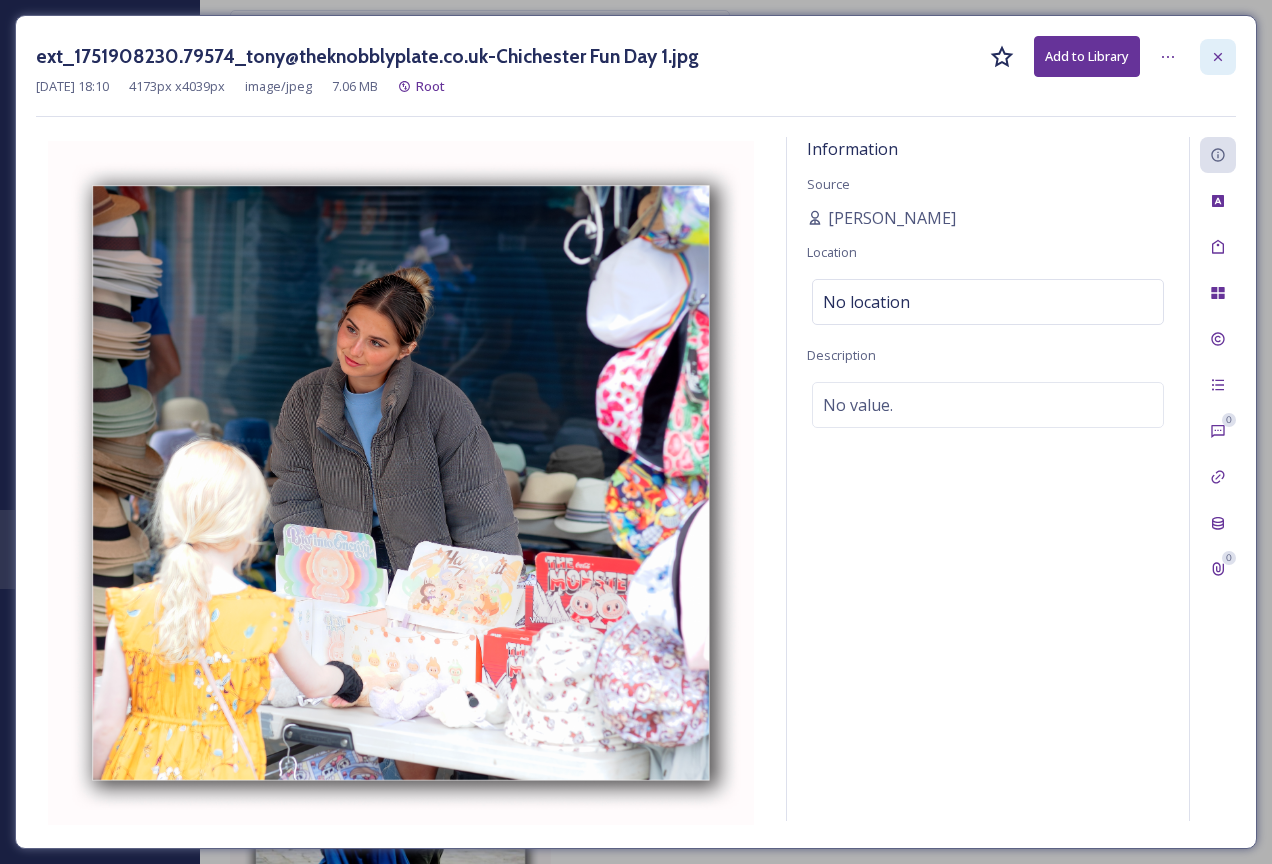 click at bounding box center [1218, 57] 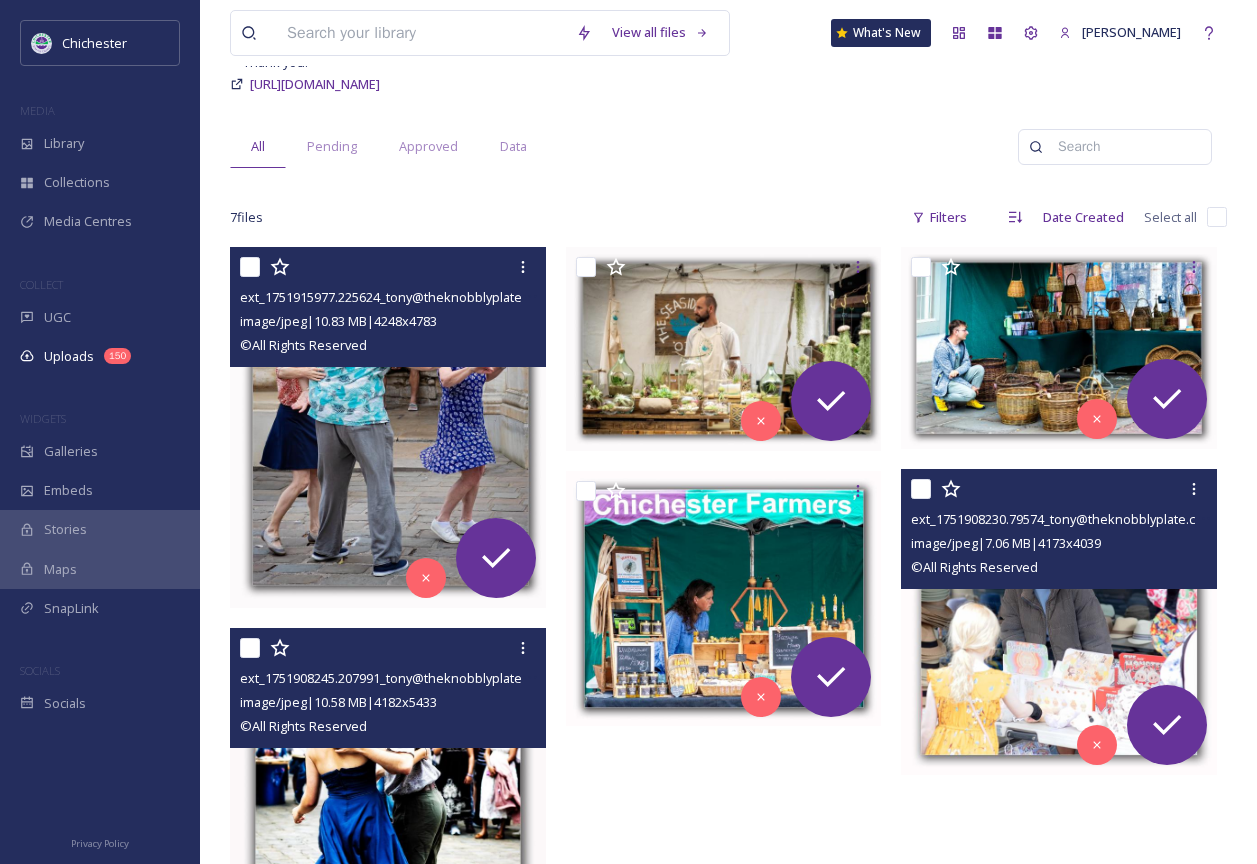 click at bounding box center [388, 833] 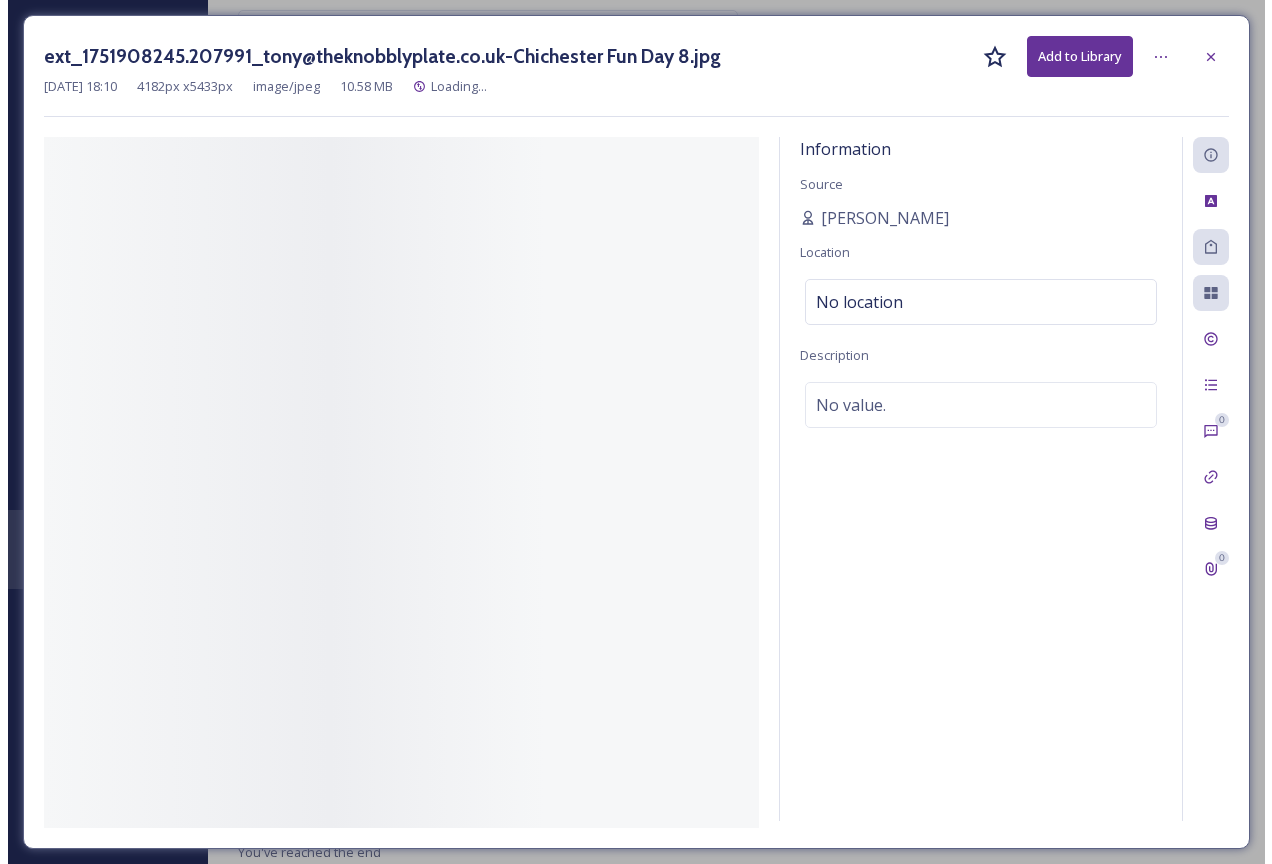 scroll, scrollTop: 198, scrollLeft: 0, axis: vertical 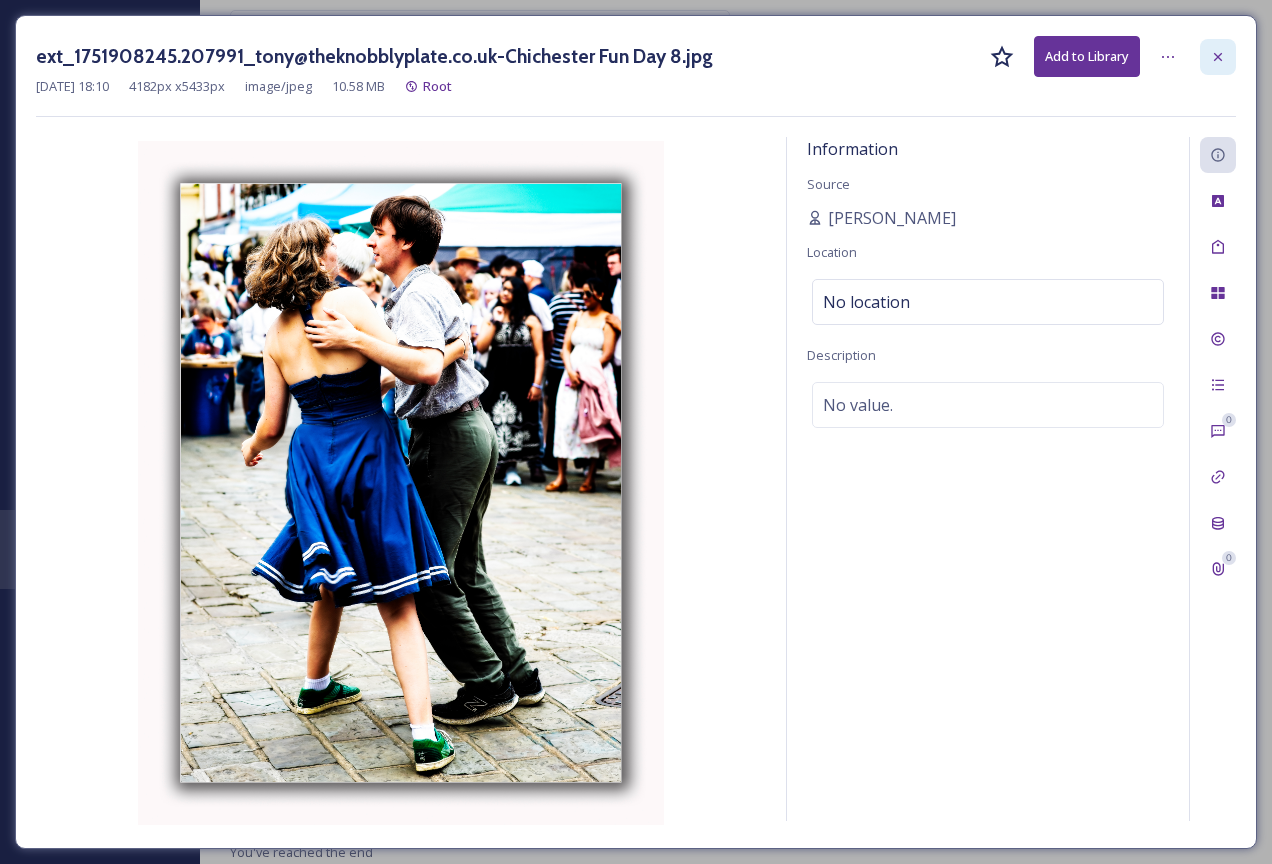 click at bounding box center [1218, 57] 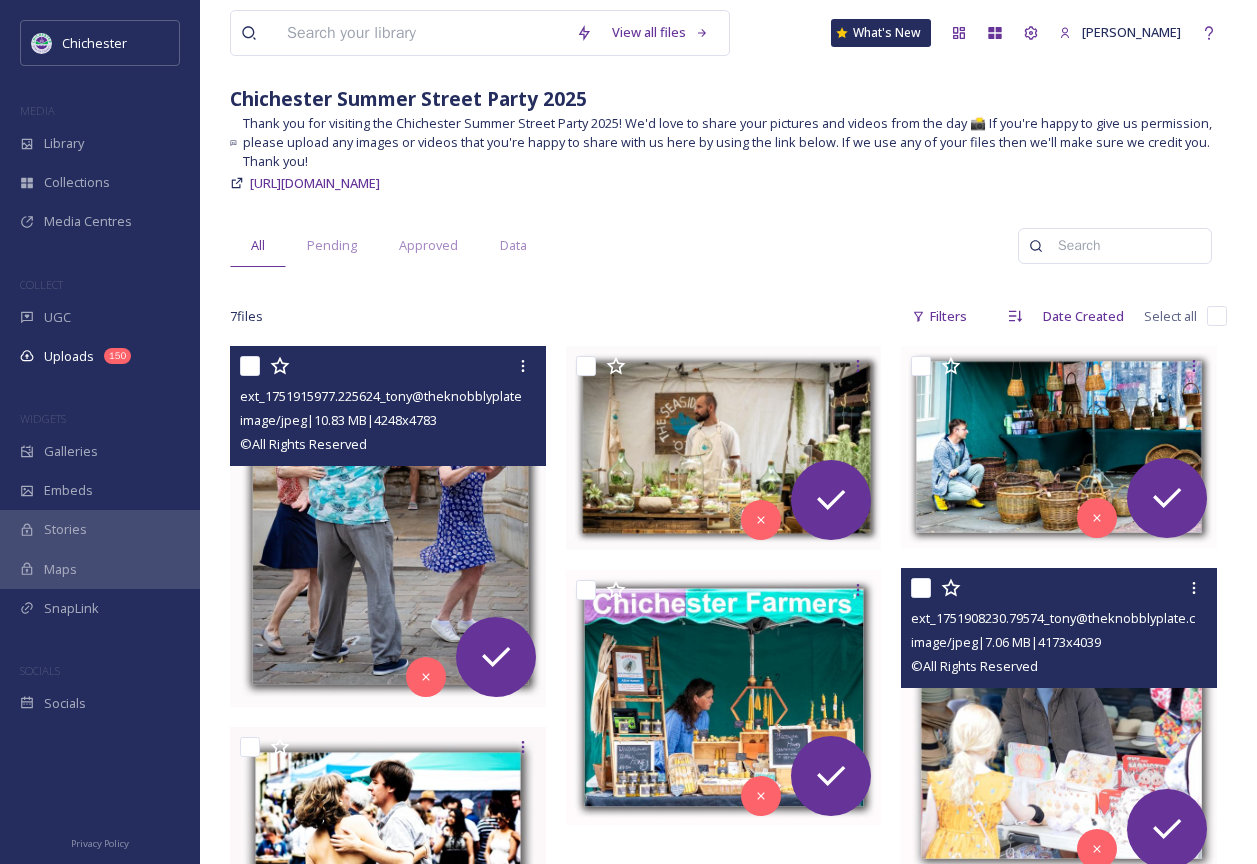 scroll, scrollTop: 0, scrollLeft: 0, axis: both 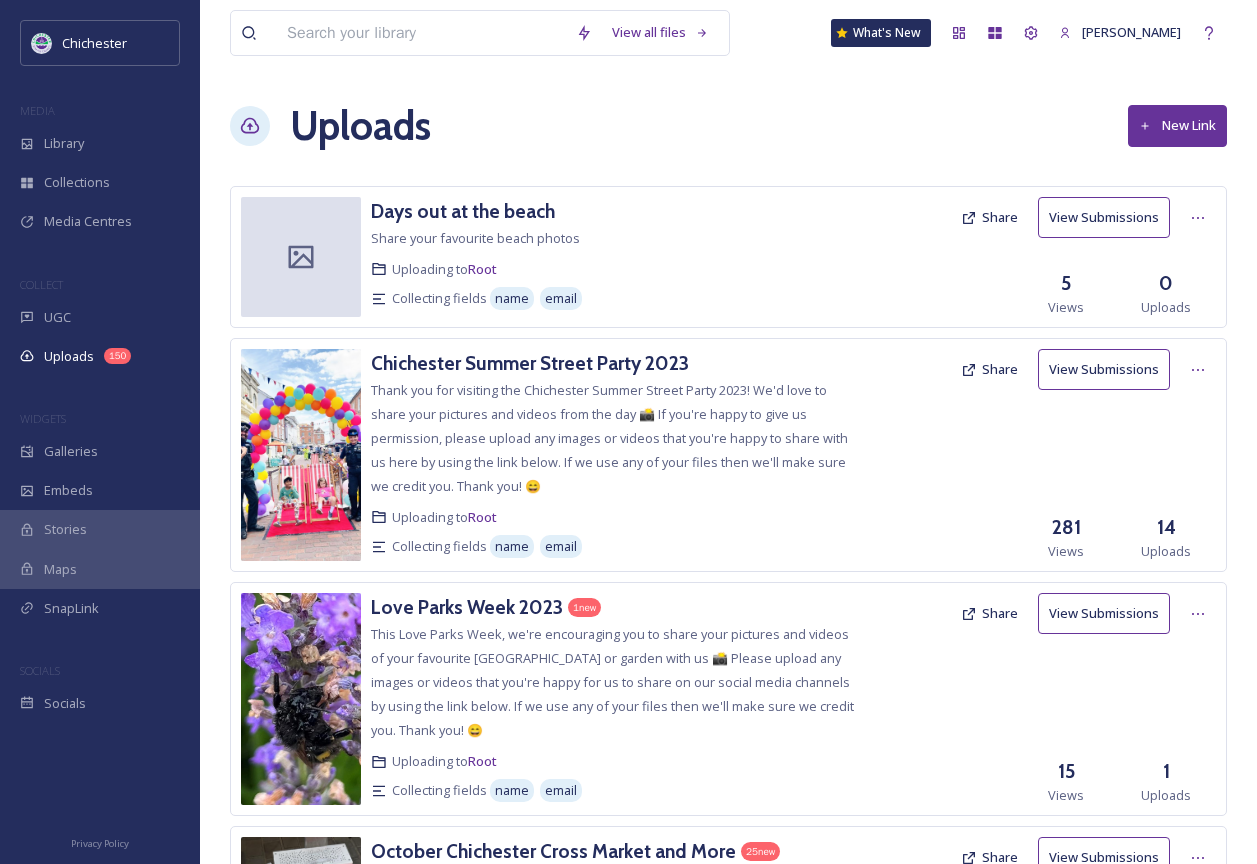 click on "1  new" at bounding box center [584, 607] 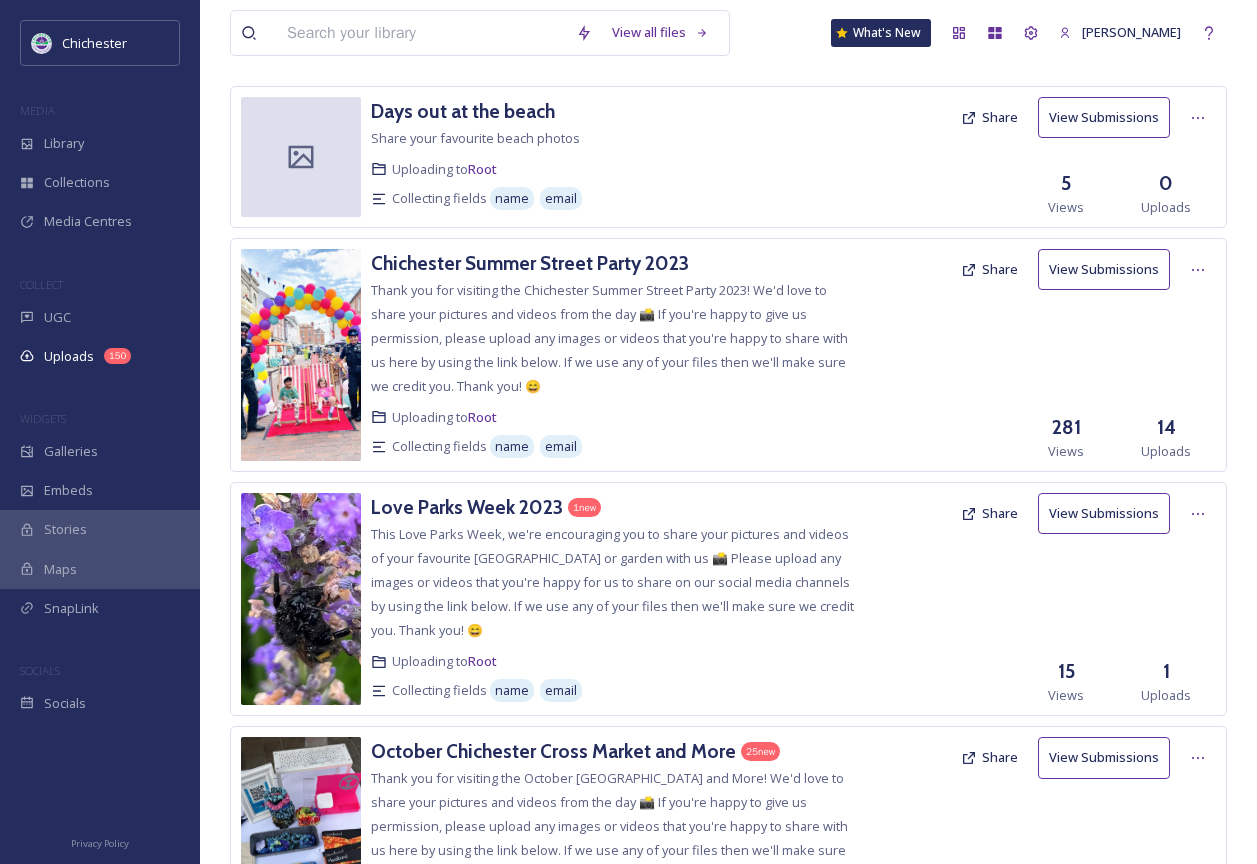 click on "1  new" at bounding box center [584, 507] 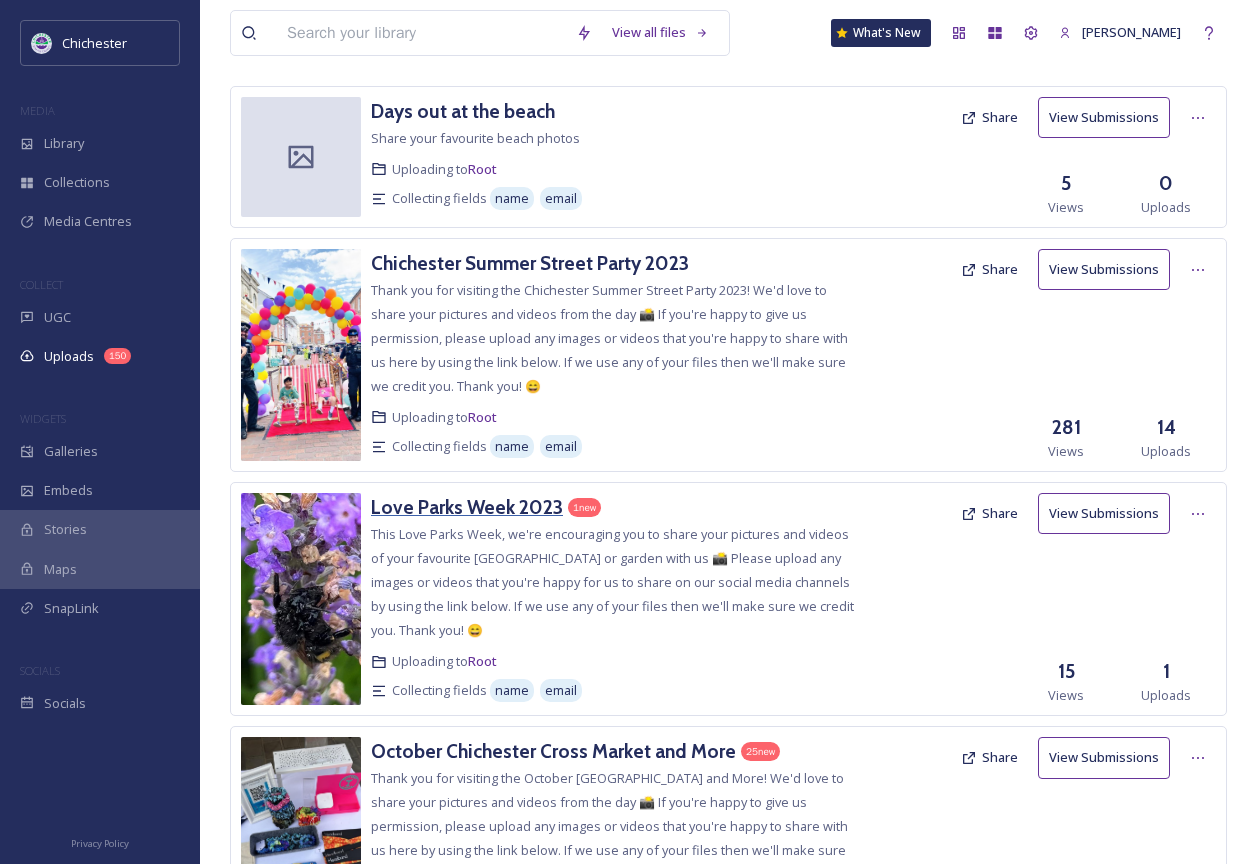 click on "Love Parks Week 2023" at bounding box center [467, 507] 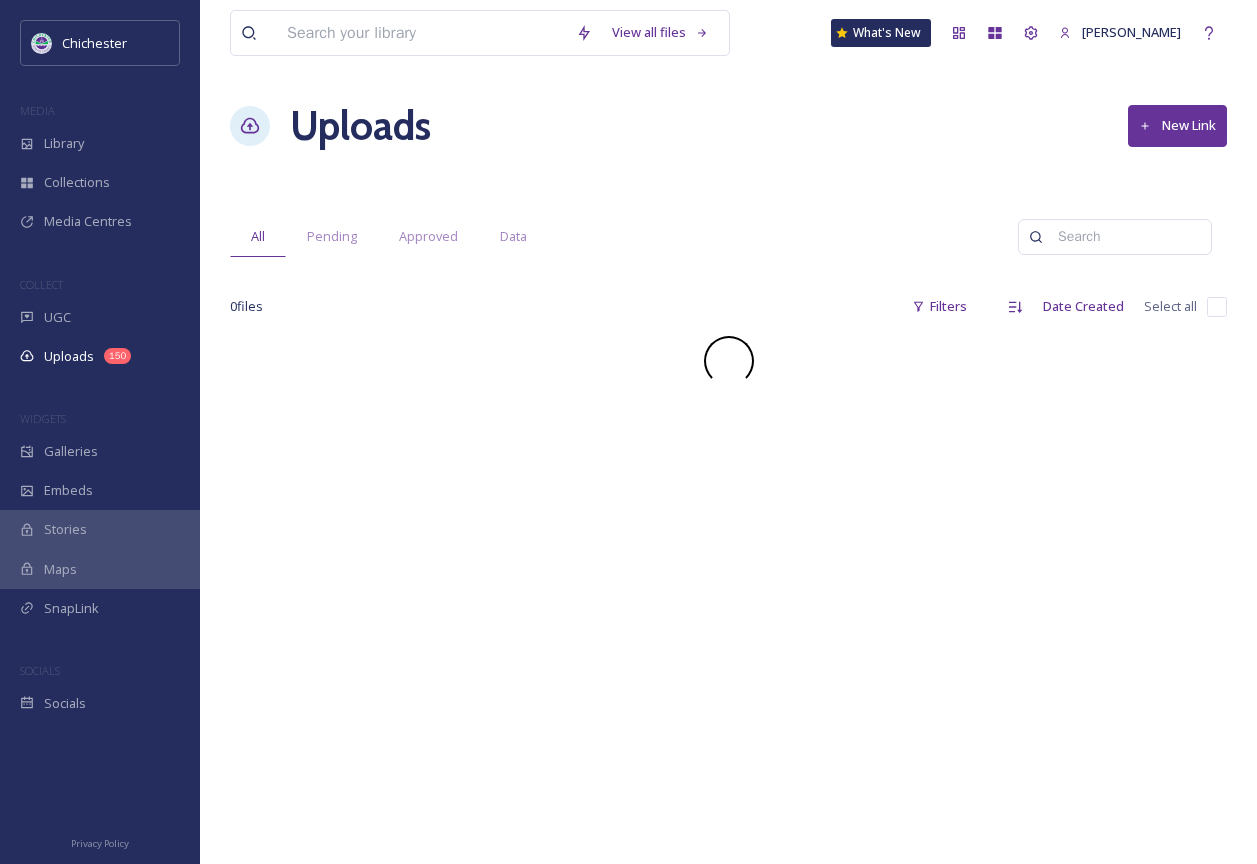 scroll, scrollTop: 0, scrollLeft: 0, axis: both 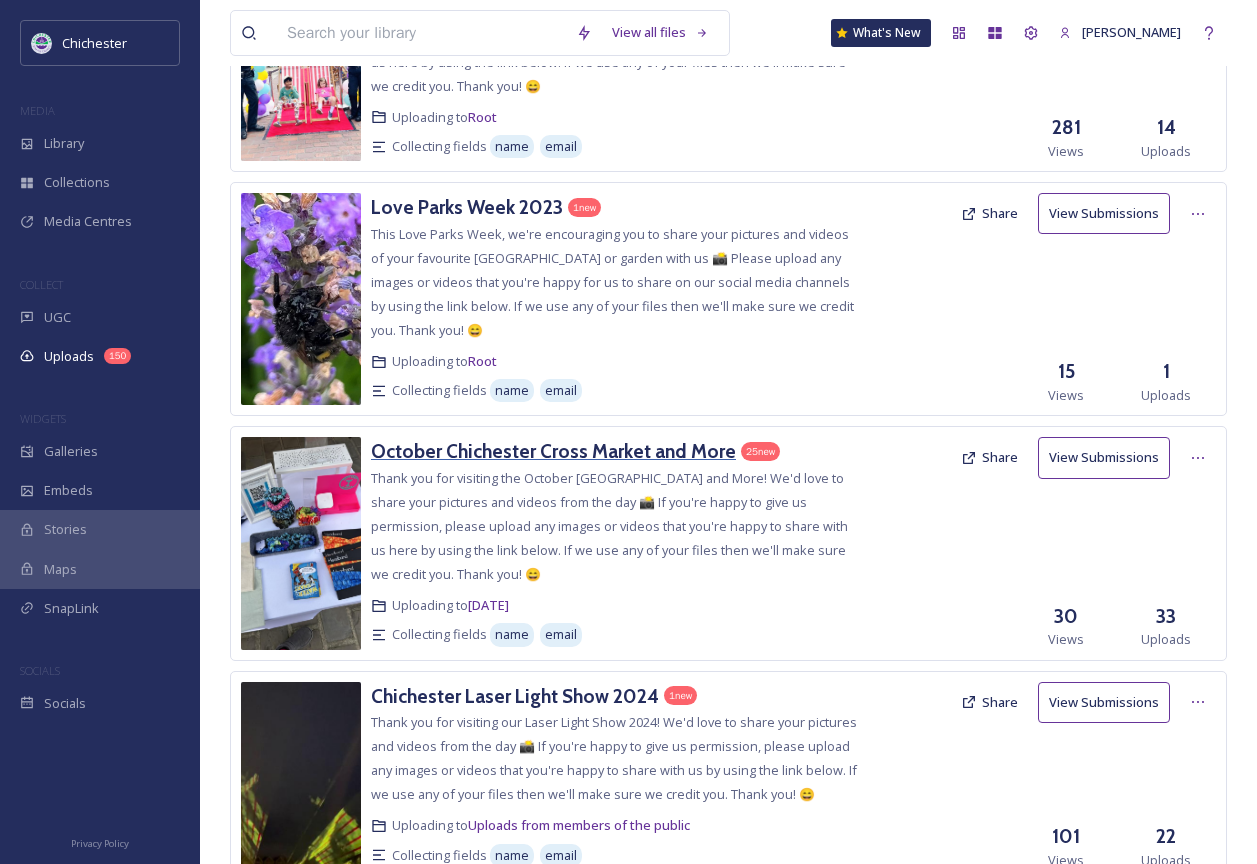 click on "October Chichester Cross Market and More" at bounding box center (553, 451) 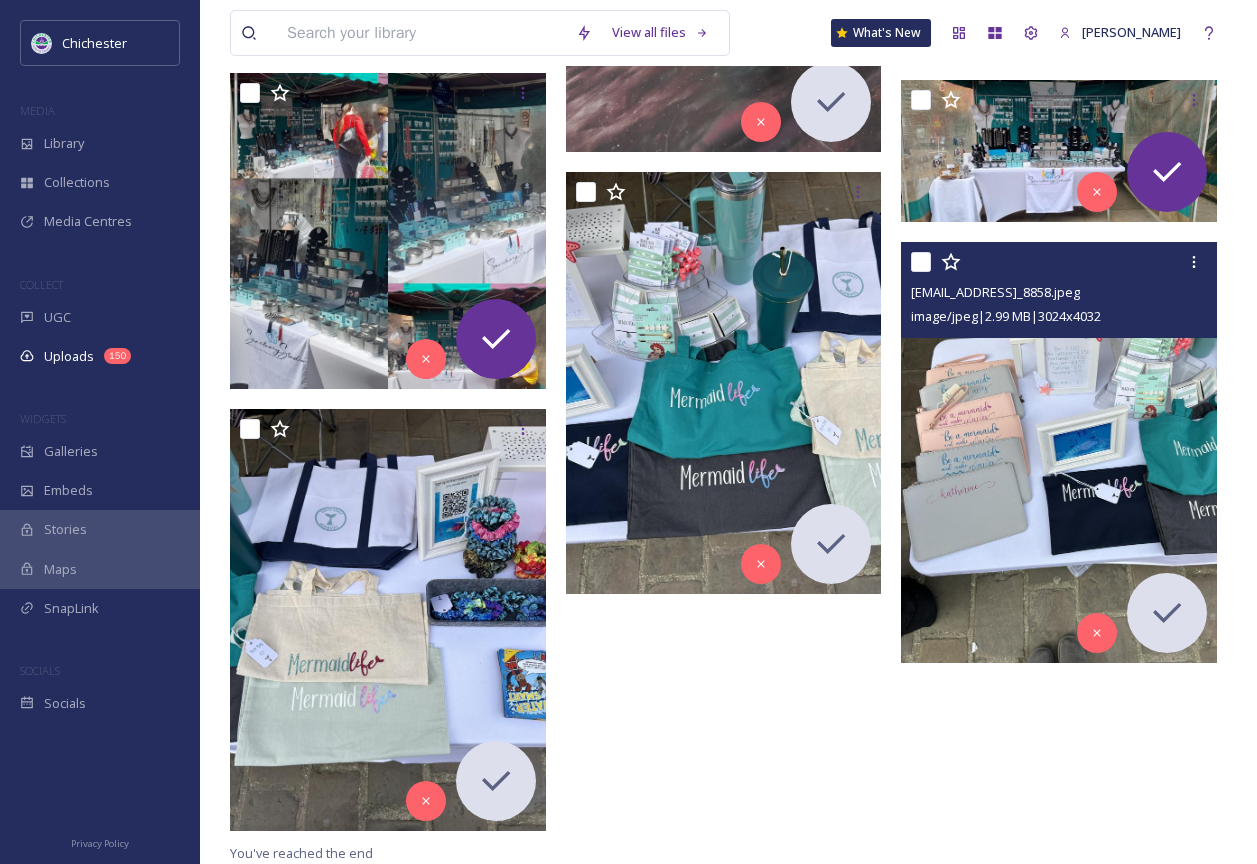 scroll, scrollTop: 3194, scrollLeft: 0, axis: vertical 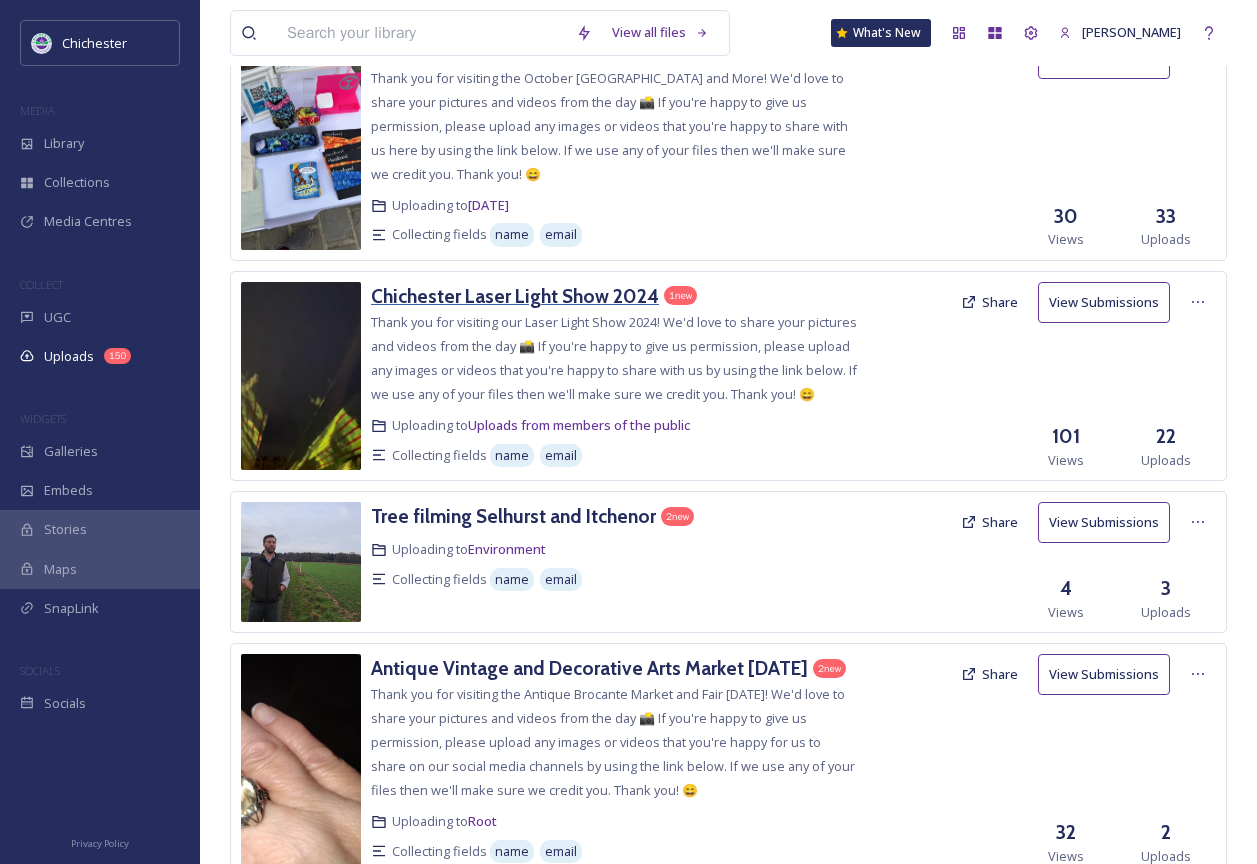 click on "Chichester Laser Light Show 2024" at bounding box center (515, 296) 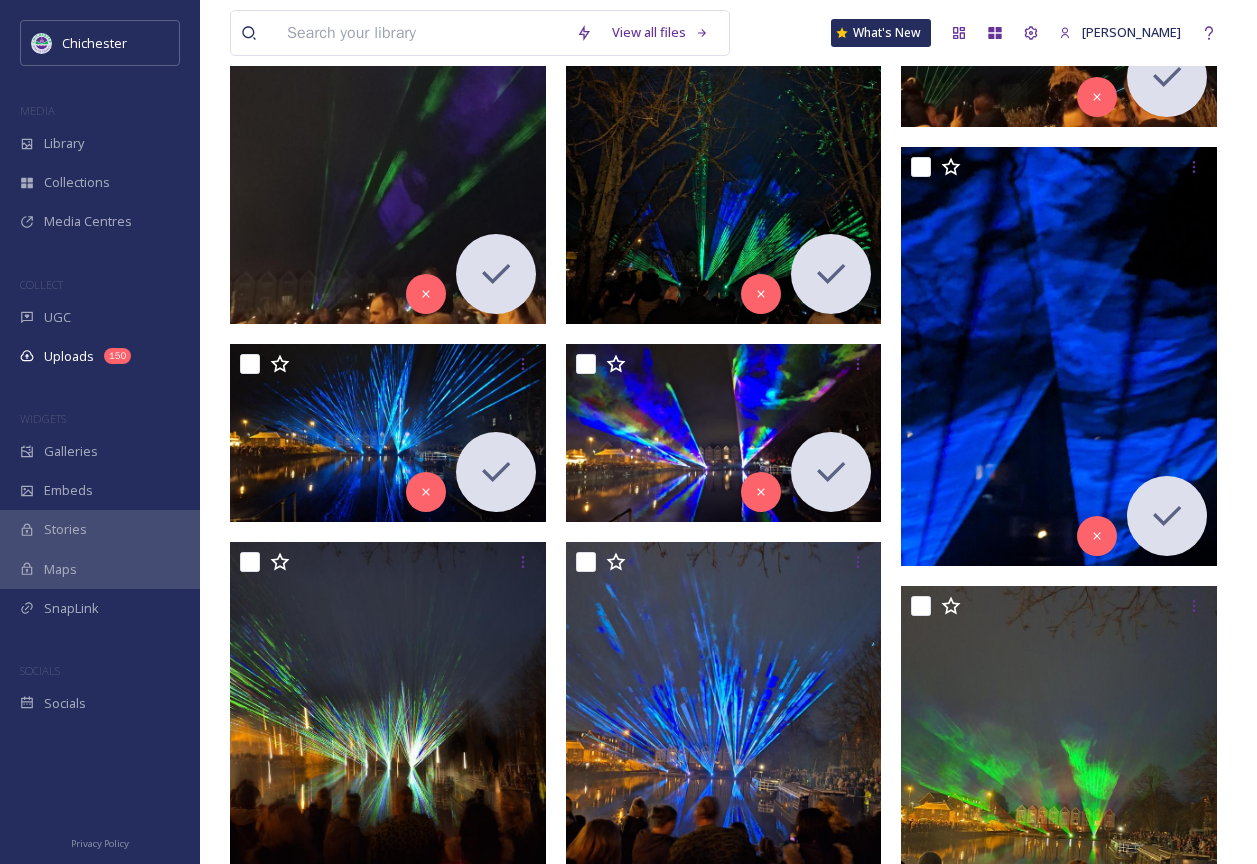 scroll, scrollTop: 1700, scrollLeft: 0, axis: vertical 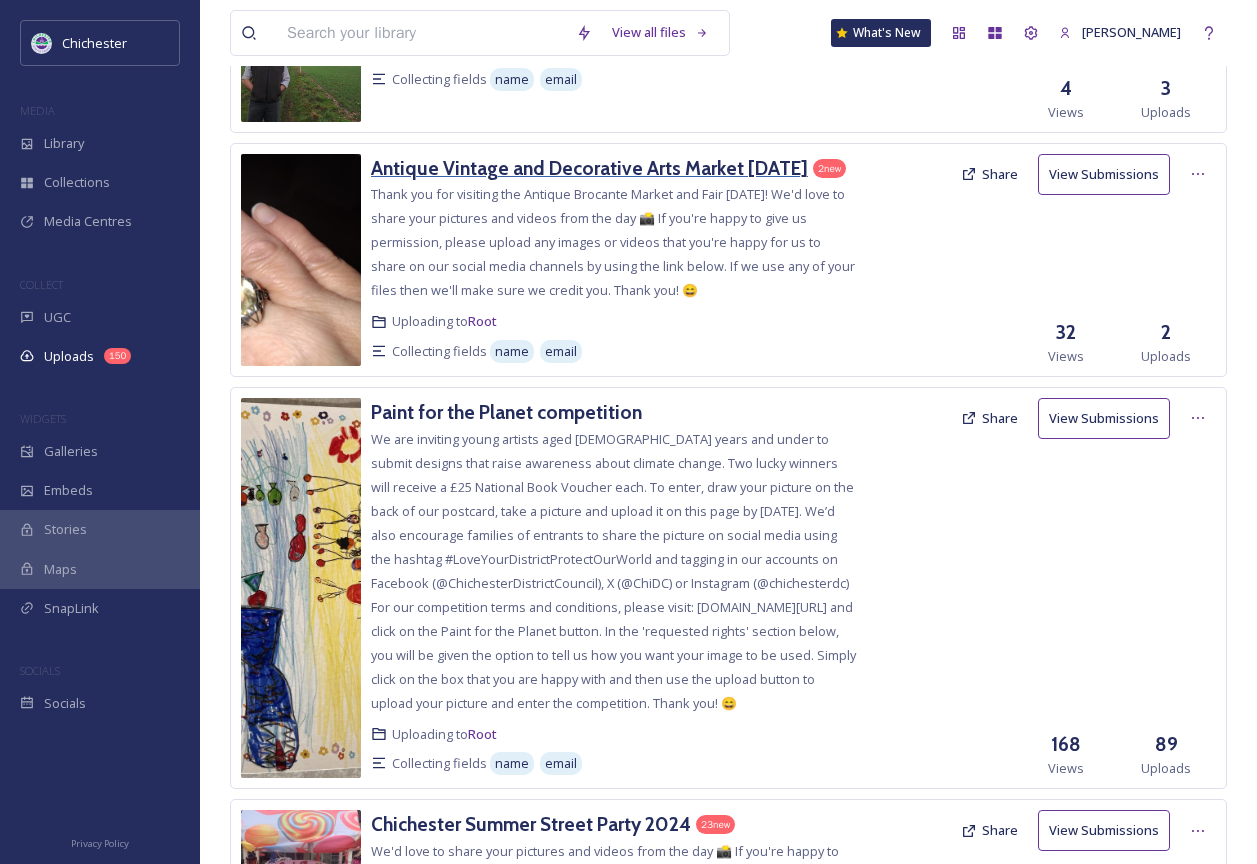 click on "Antique Vintage and Decorative Arts Market [DATE]" at bounding box center [589, 168] 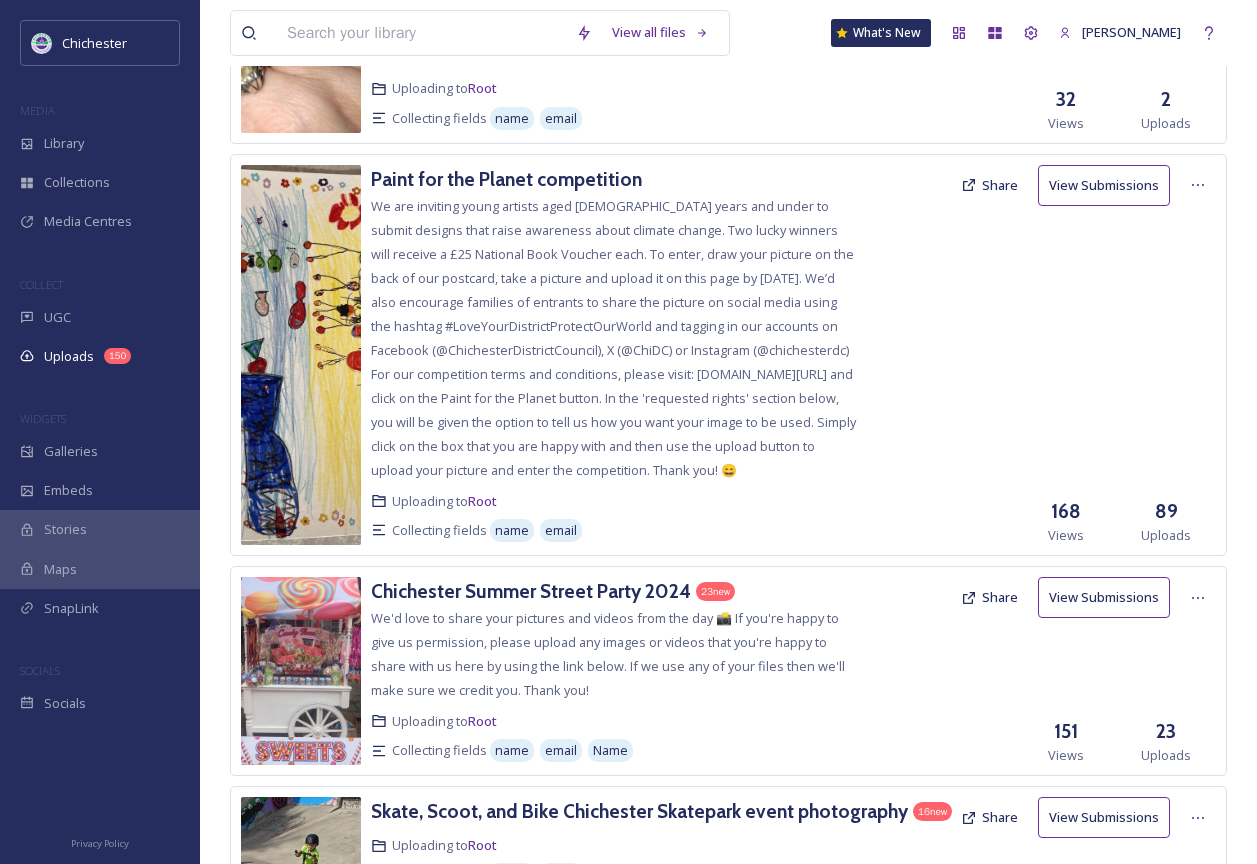 scroll, scrollTop: 1800, scrollLeft: 0, axis: vertical 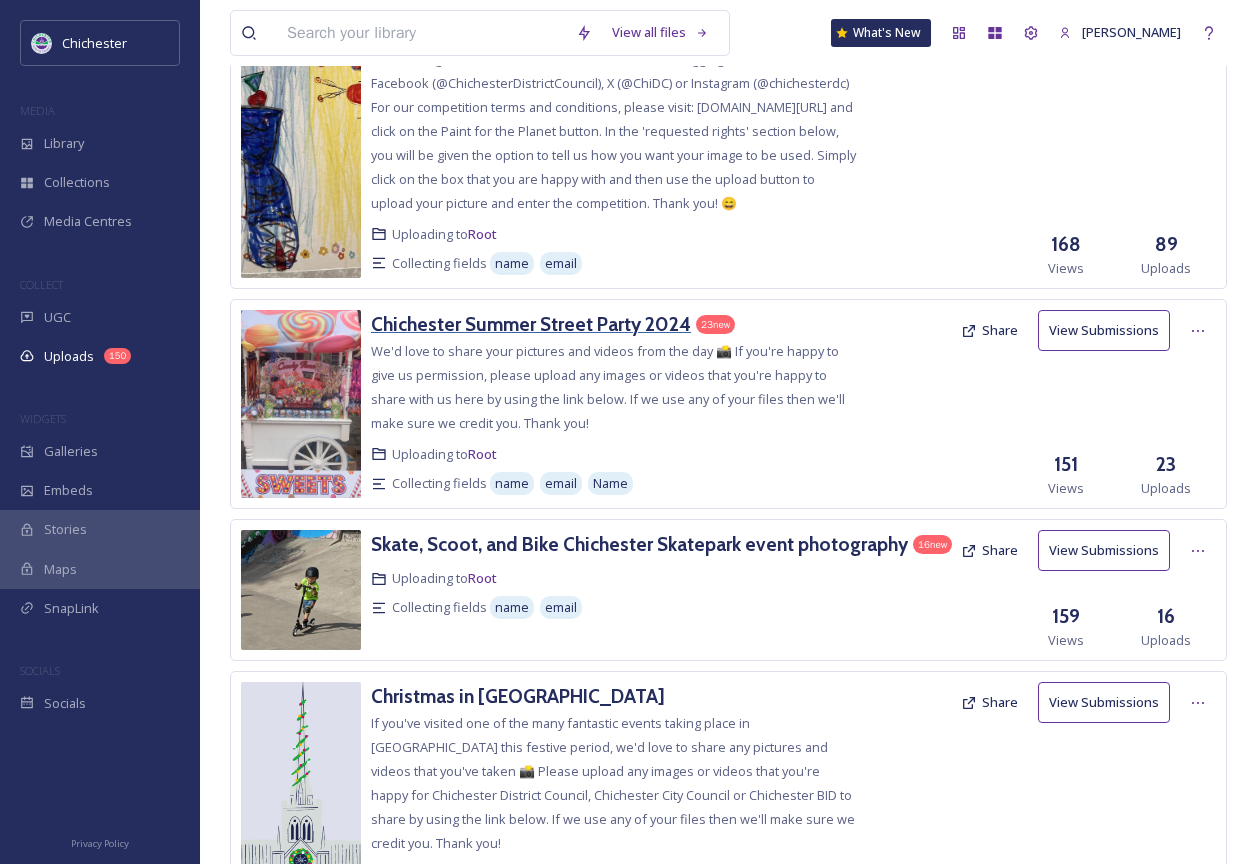 click on "Chichester Summer Street Party 2024" at bounding box center (531, 324) 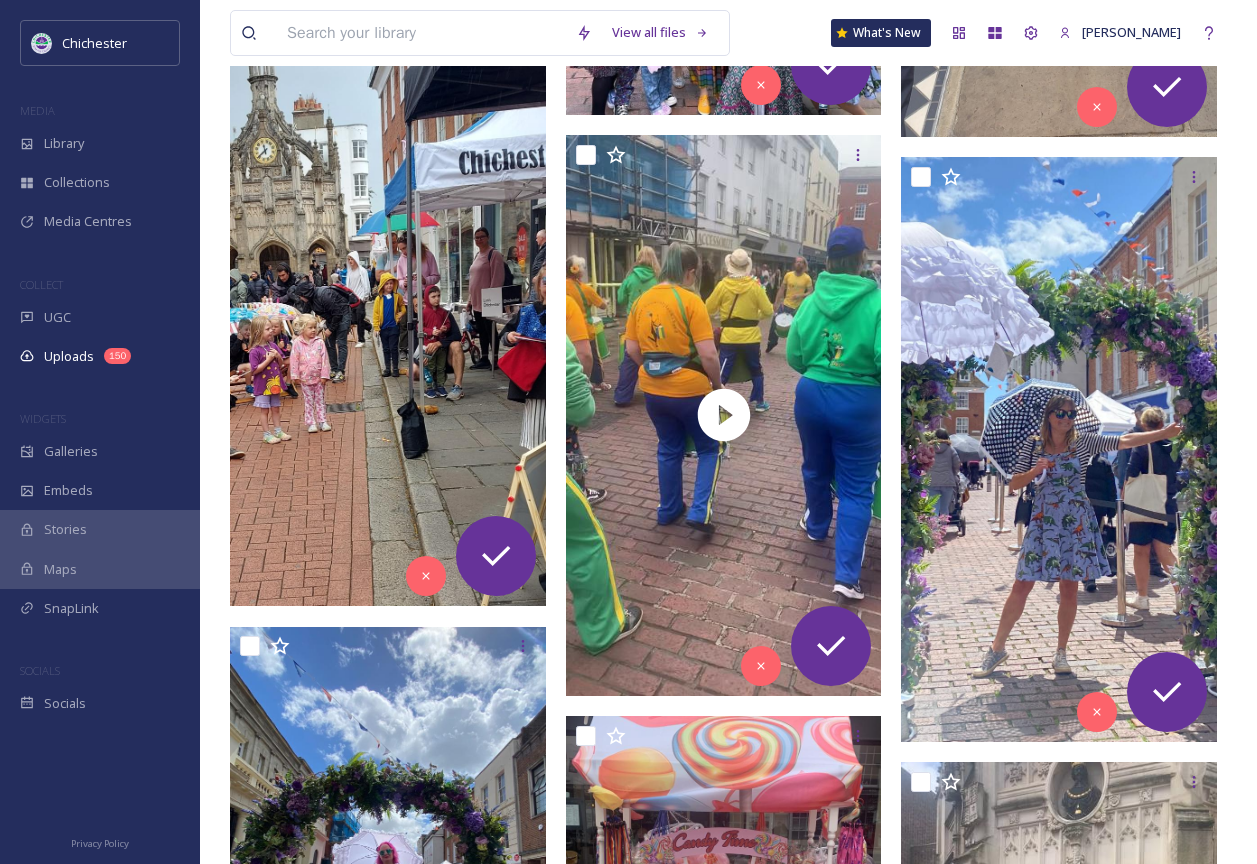 scroll, scrollTop: 2530, scrollLeft: 0, axis: vertical 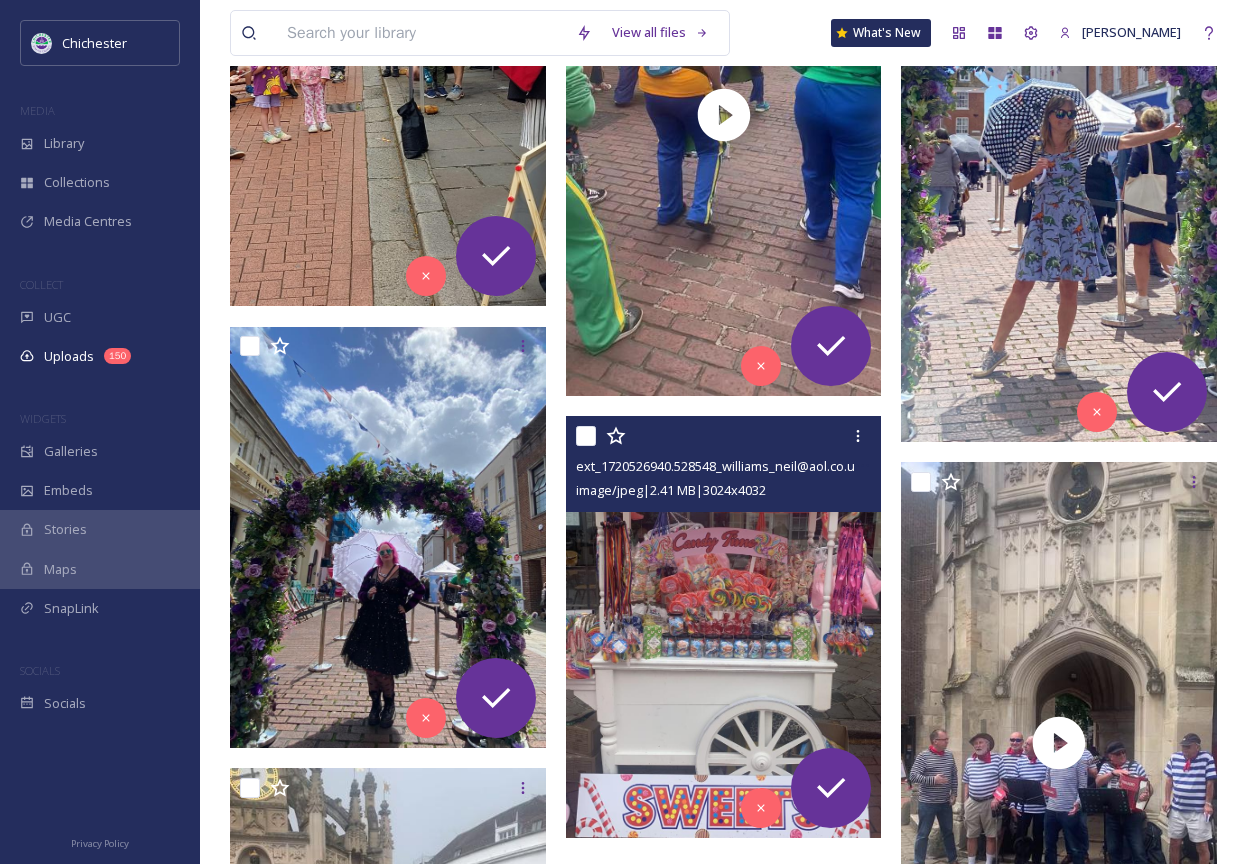 click at bounding box center [724, 626] 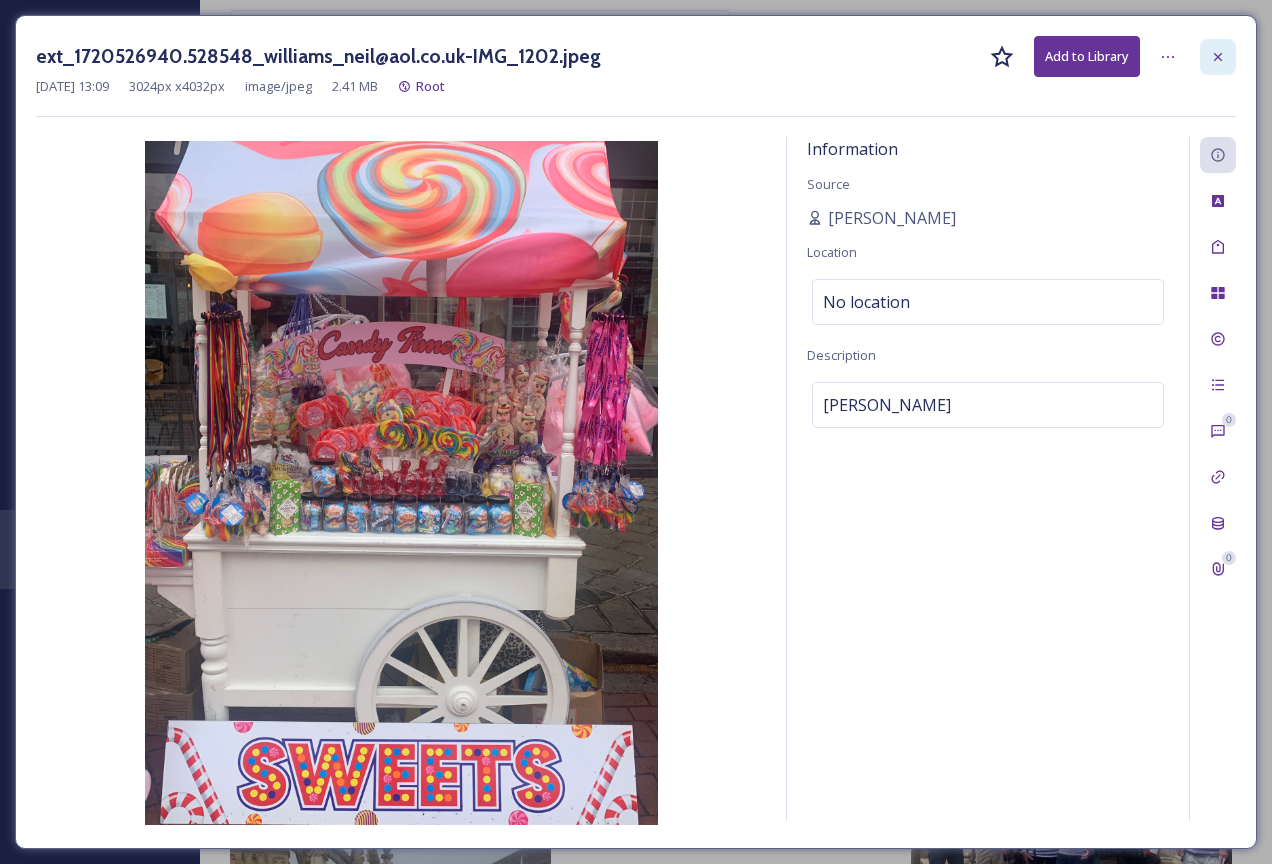 click 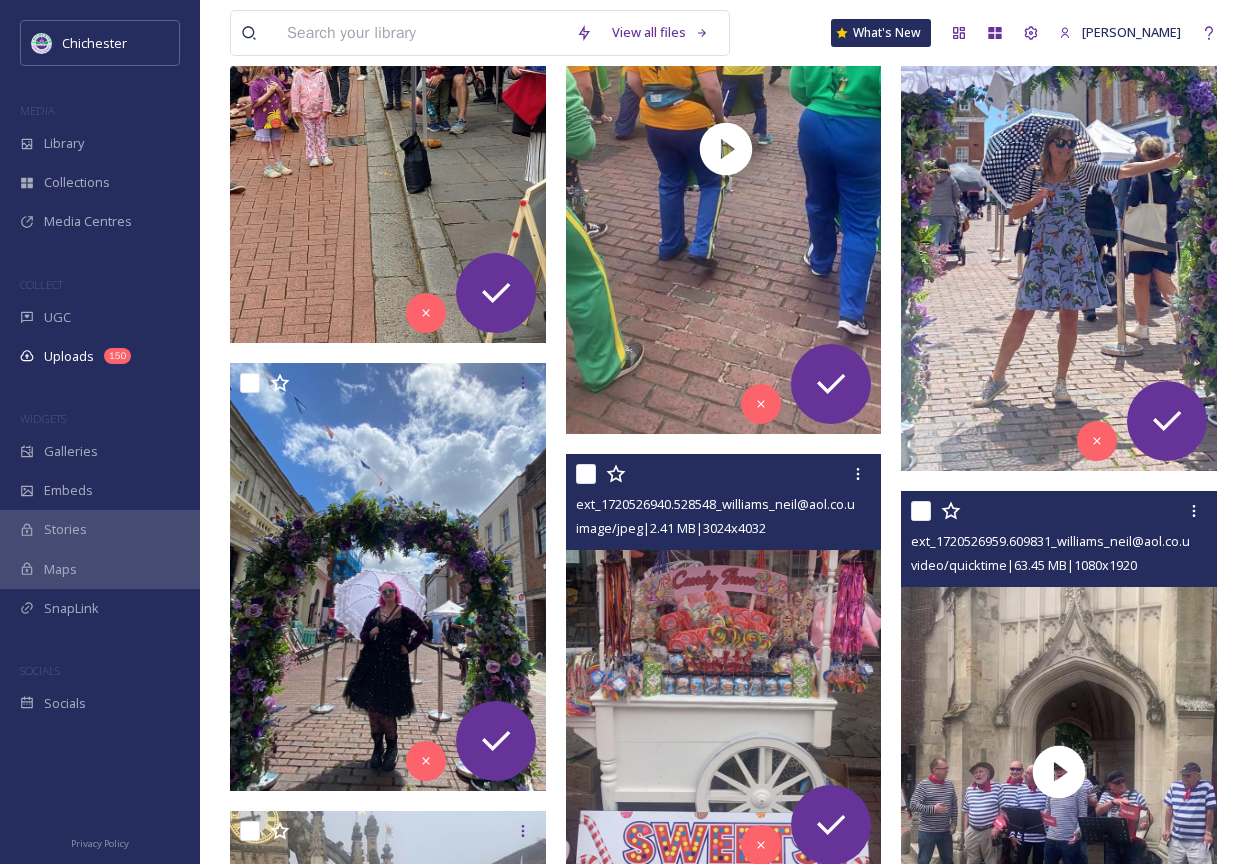 scroll, scrollTop: 2130, scrollLeft: 0, axis: vertical 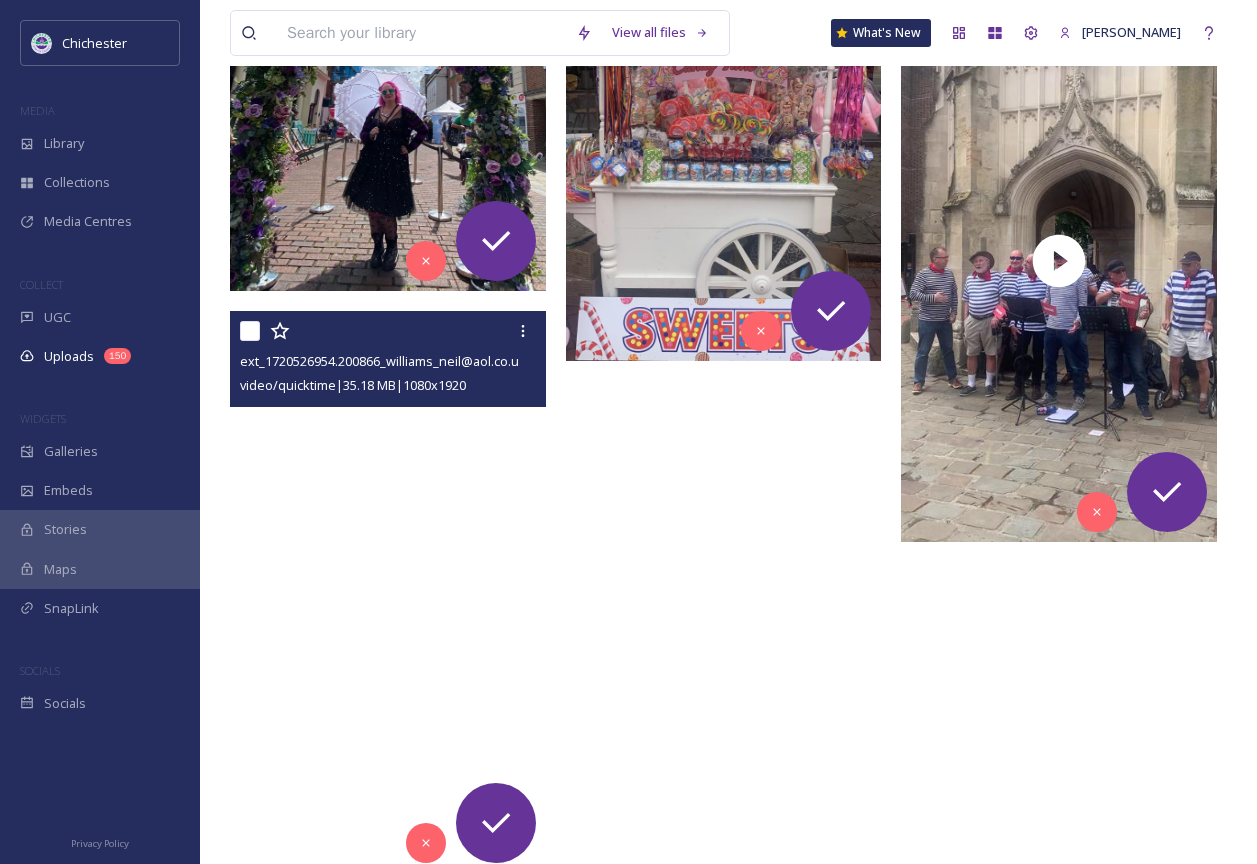click at bounding box center [388, 592] 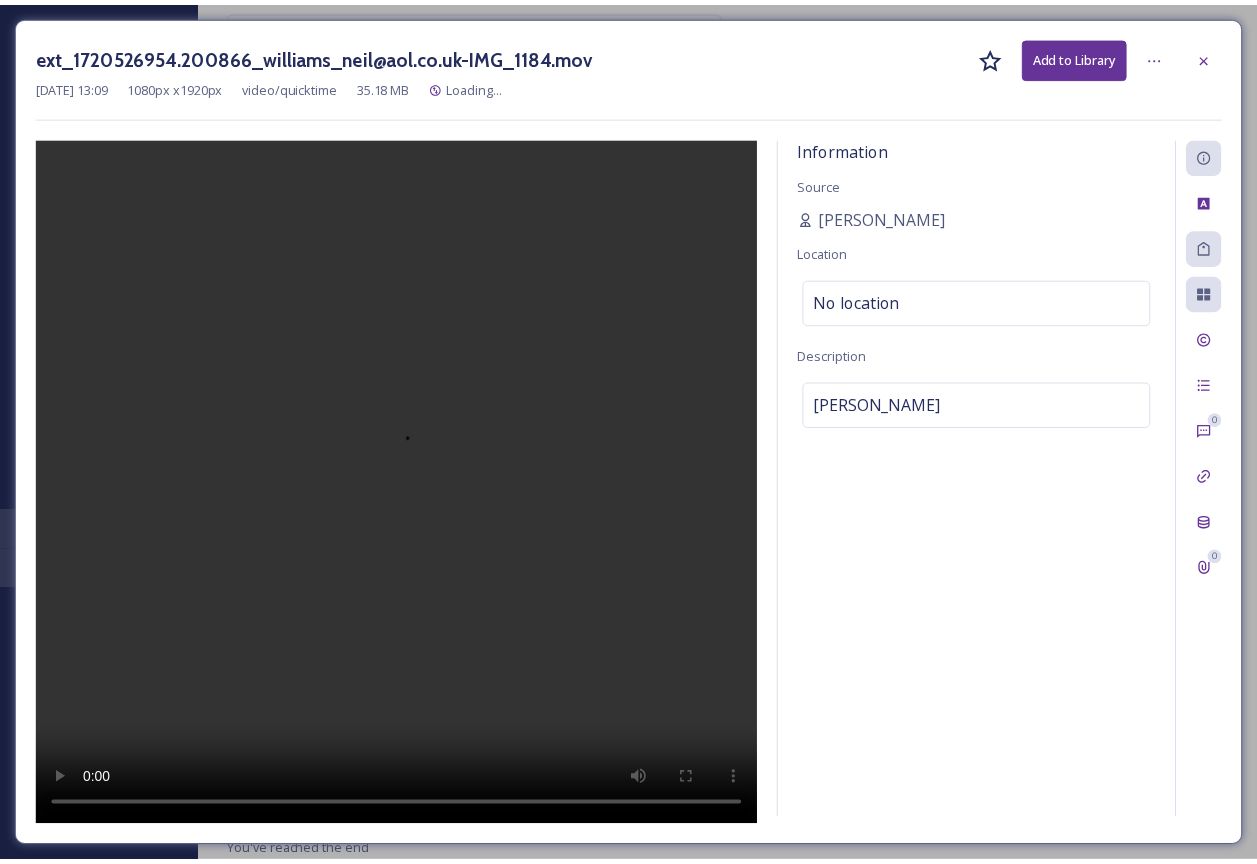 scroll, scrollTop: 2771, scrollLeft: 0, axis: vertical 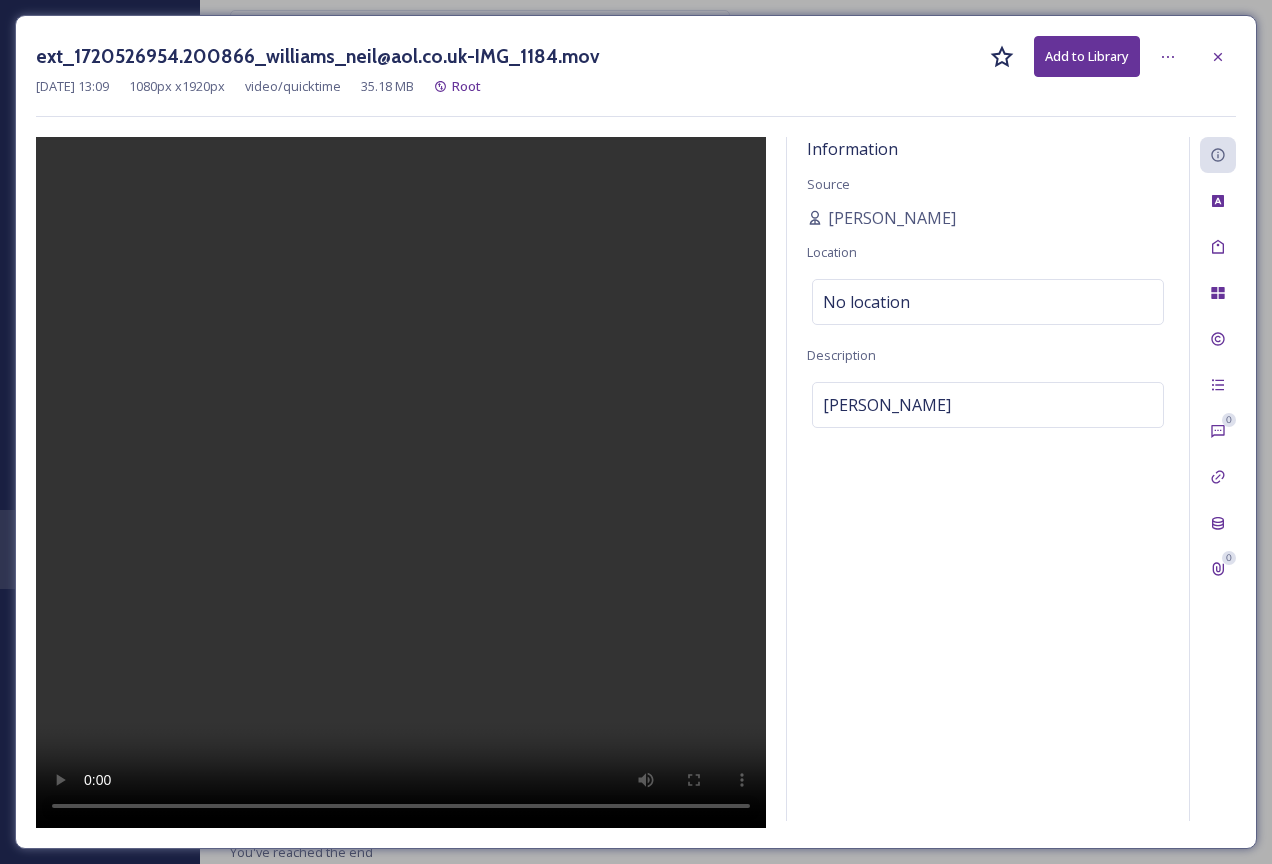 click at bounding box center (401, 482) 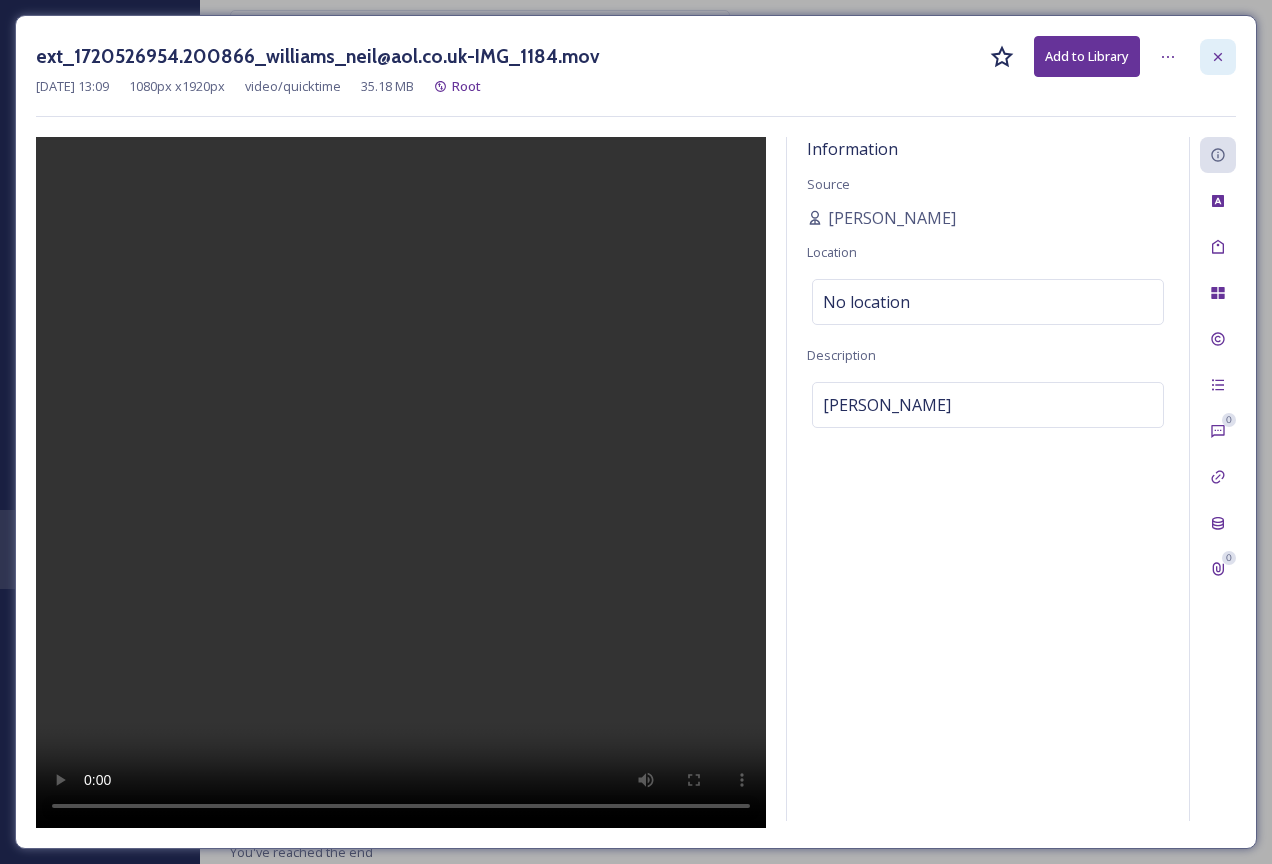 click at bounding box center [1218, 57] 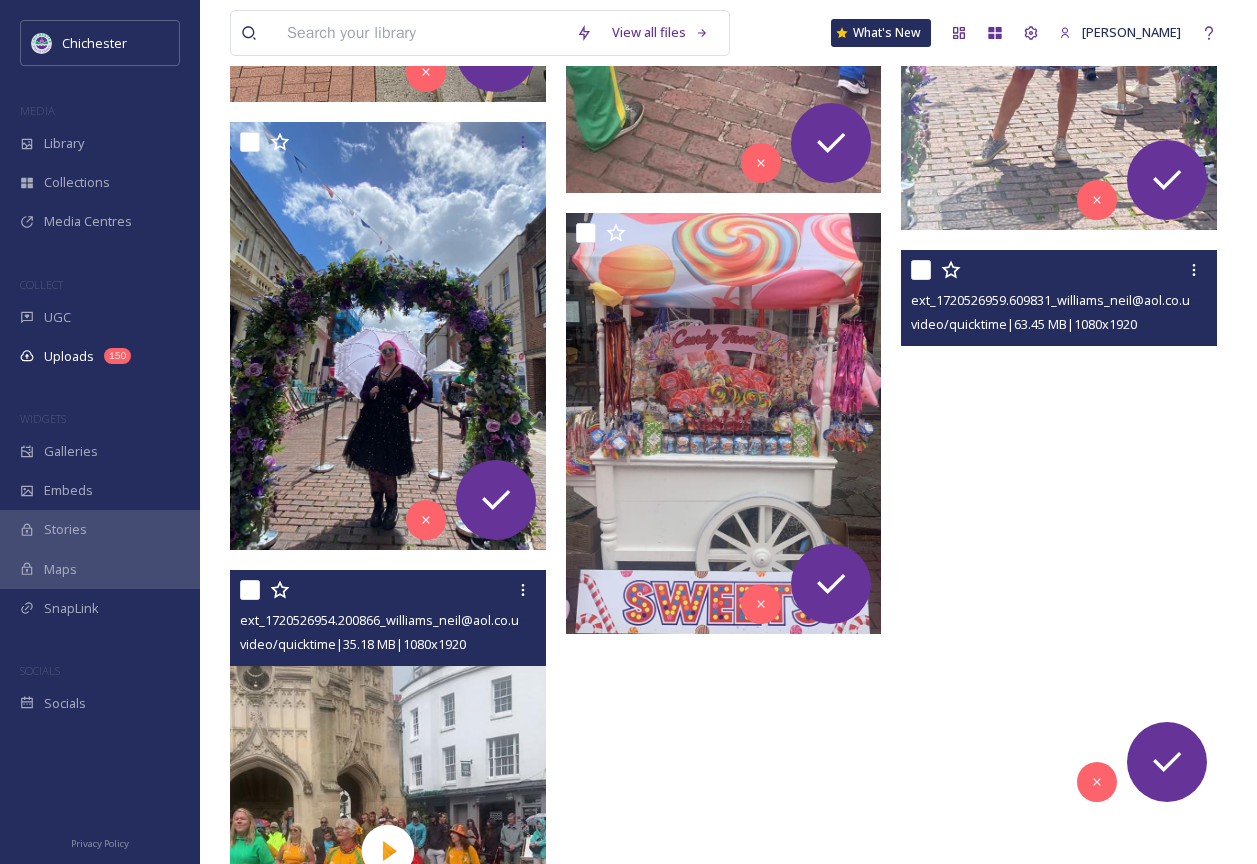 click at bounding box center [1059, 531] 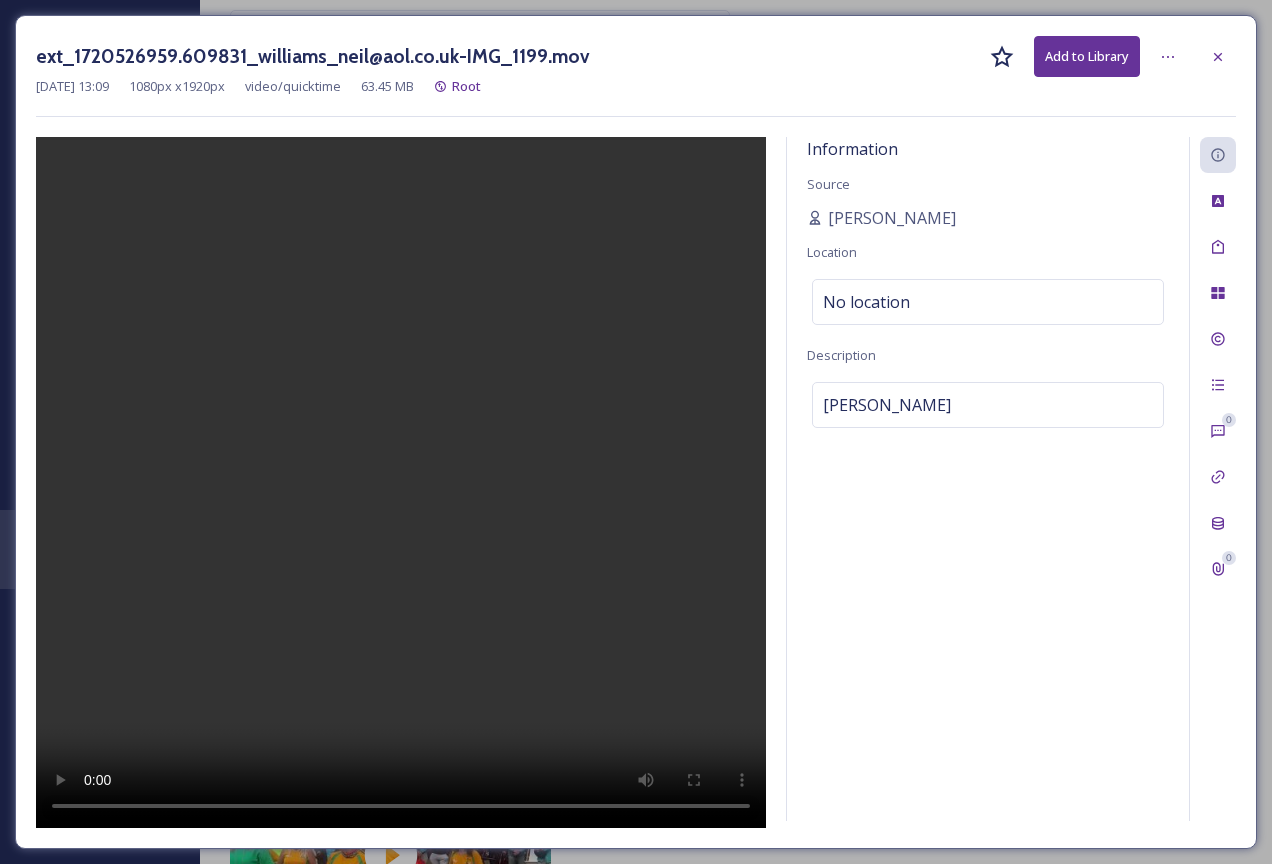 click at bounding box center (401, 482) 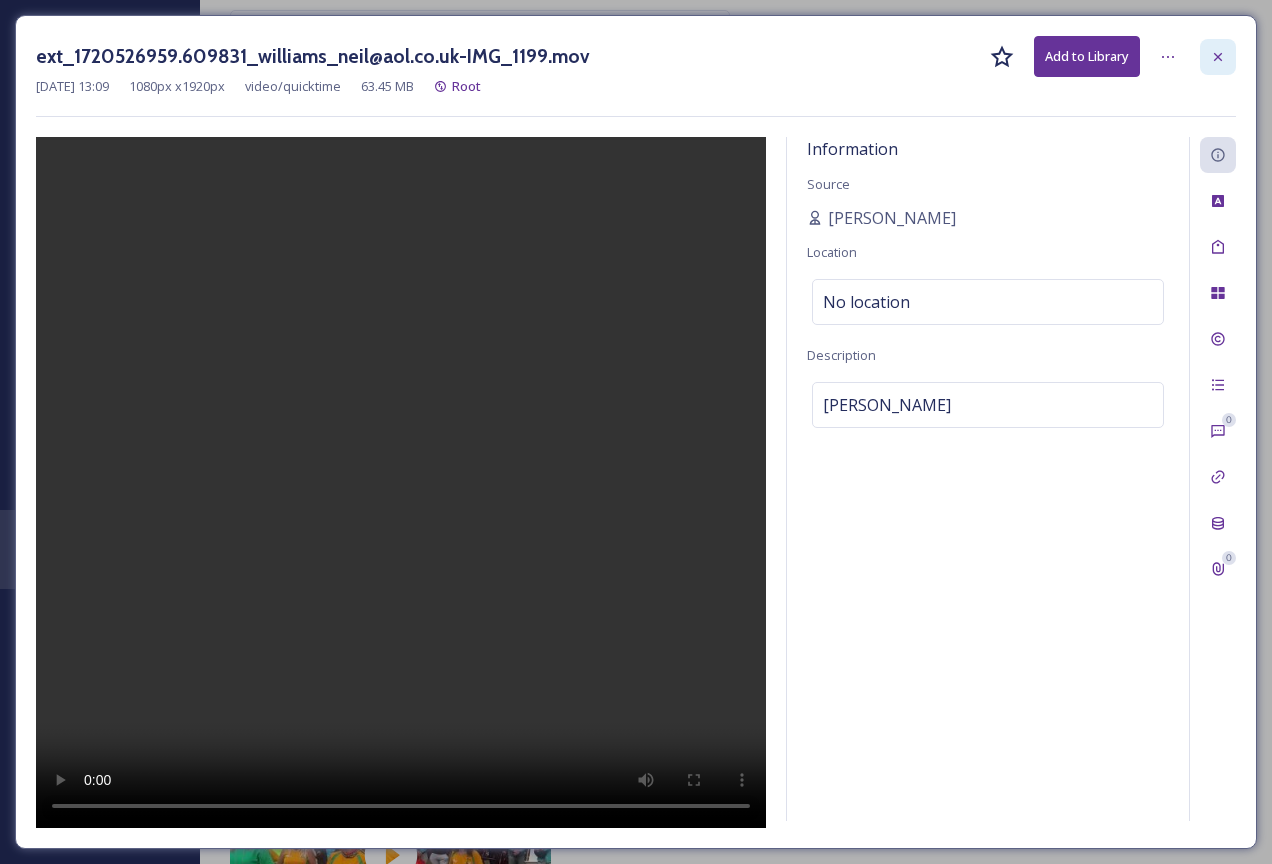 click 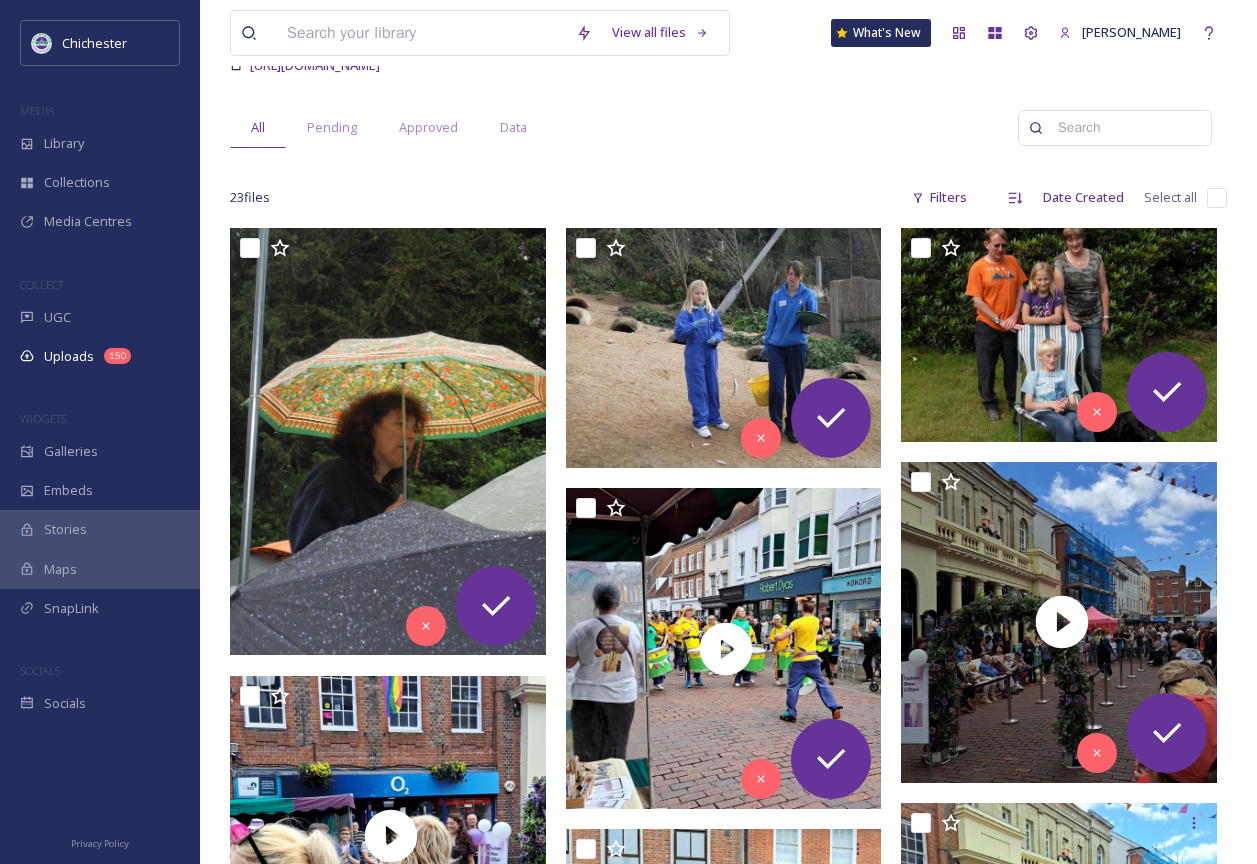 scroll, scrollTop: 0, scrollLeft: 0, axis: both 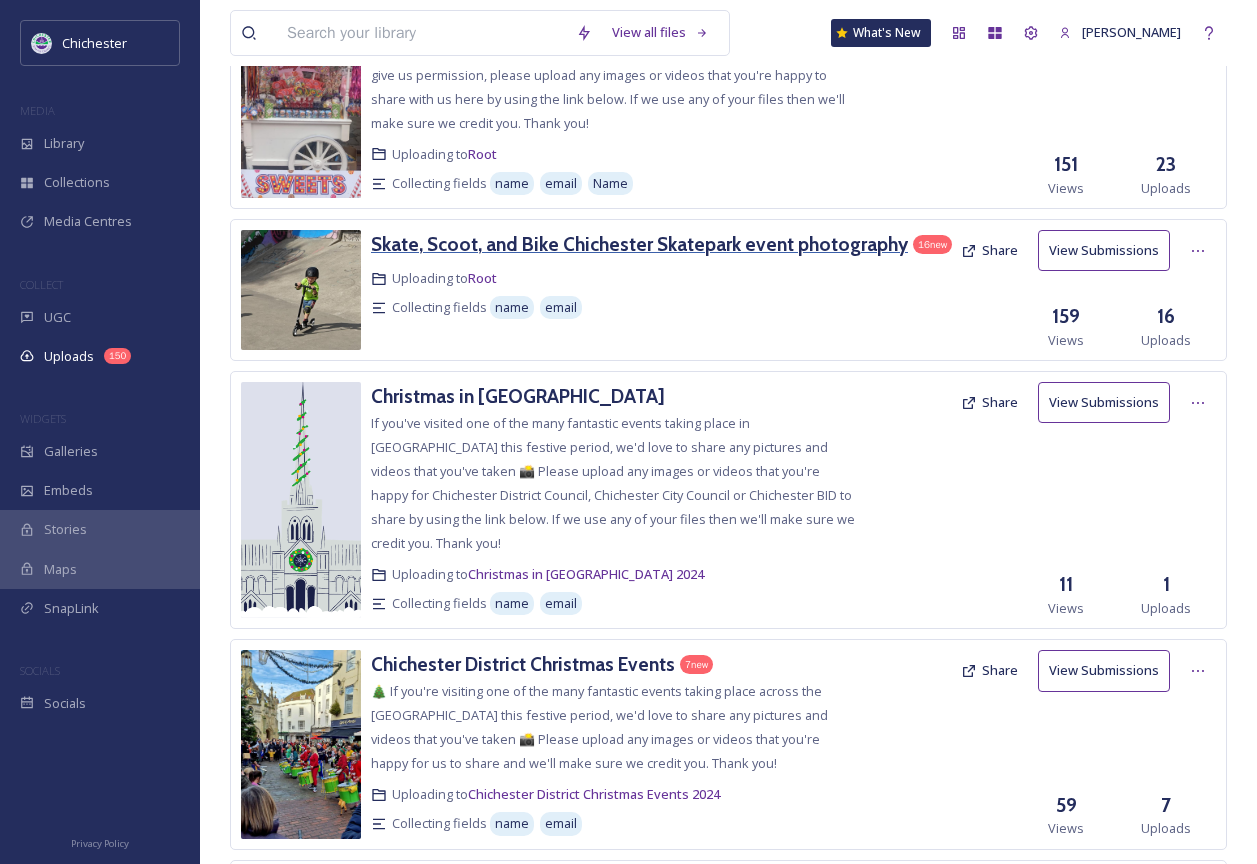 click on "Skate, Scoot, and Bike Chichester Skatepark event photography" at bounding box center (639, 244) 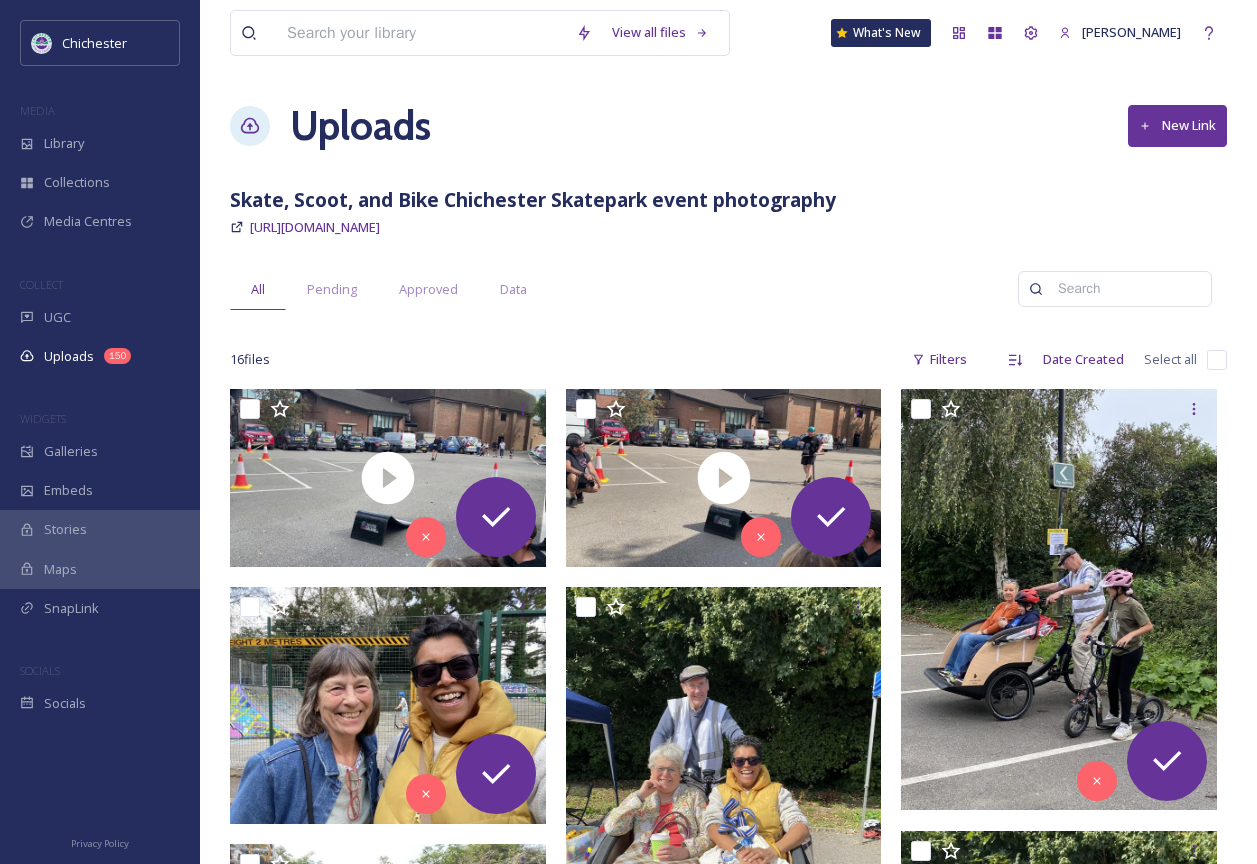 scroll, scrollTop: 100, scrollLeft: 0, axis: vertical 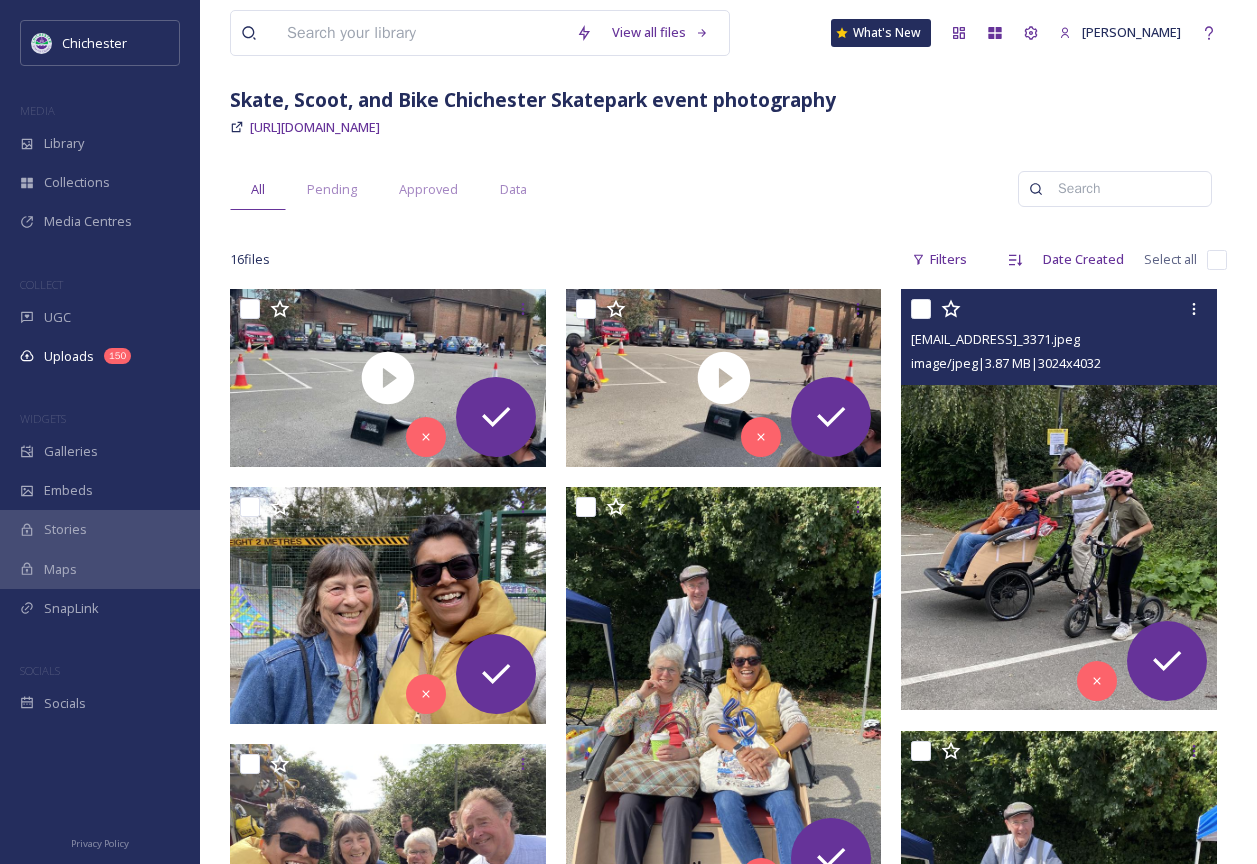 click at bounding box center [1059, 499] 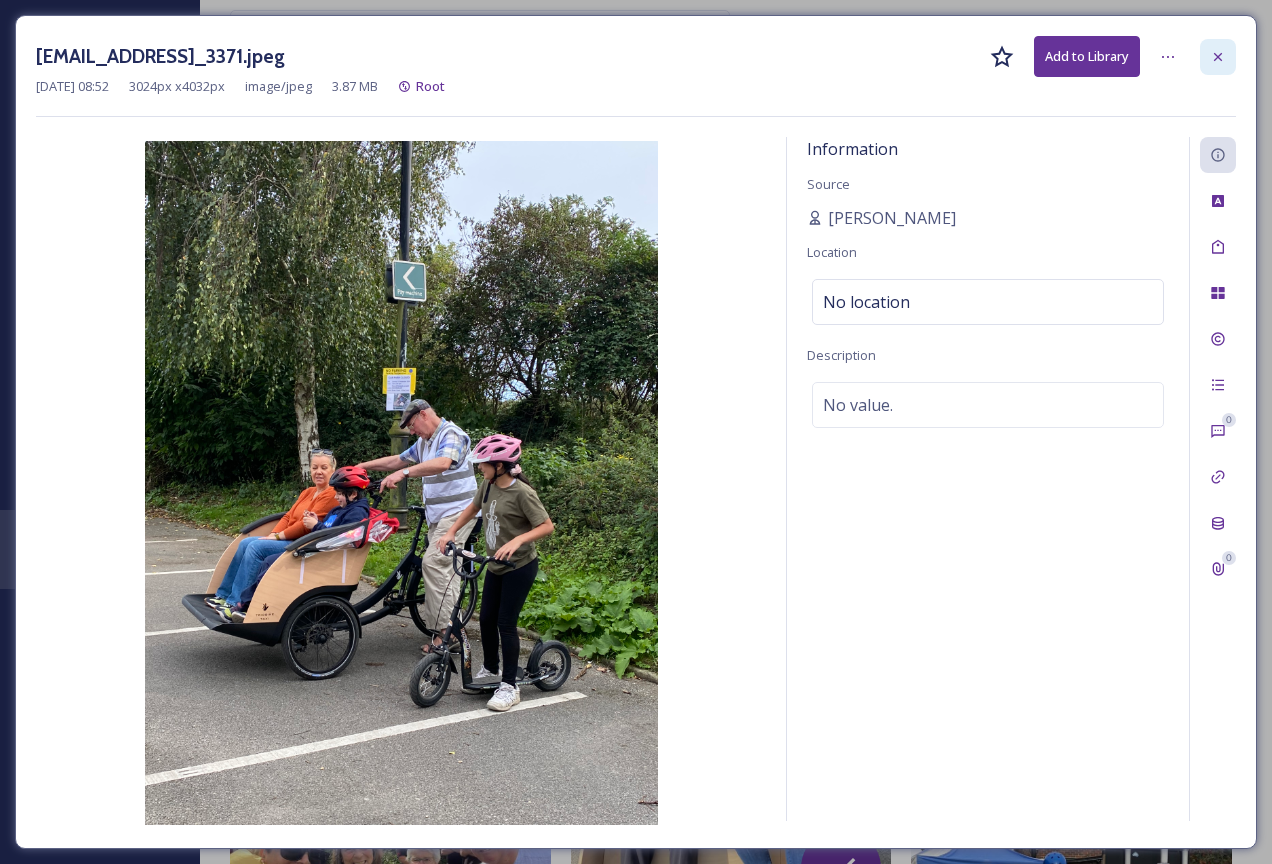 click 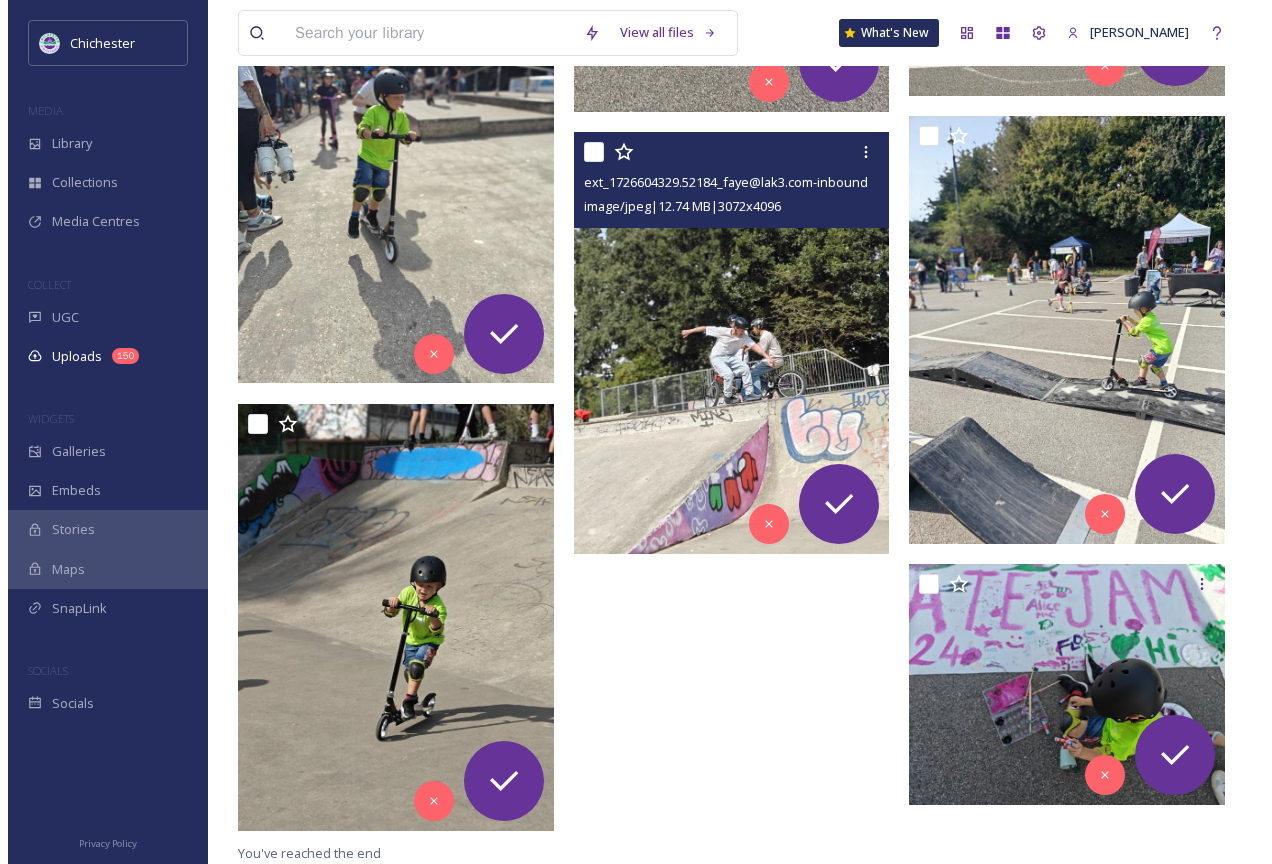 scroll, scrollTop: 1599, scrollLeft: 0, axis: vertical 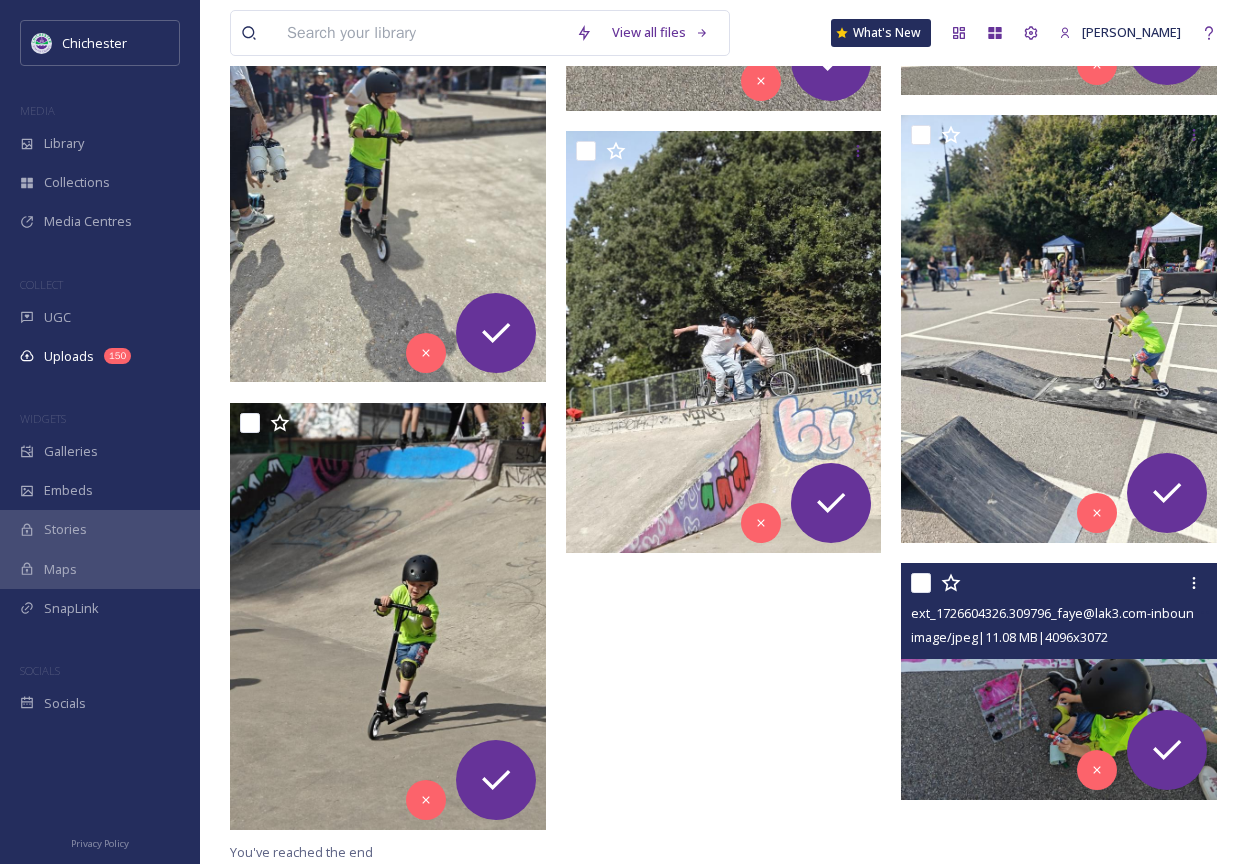click at bounding box center (1059, 681) 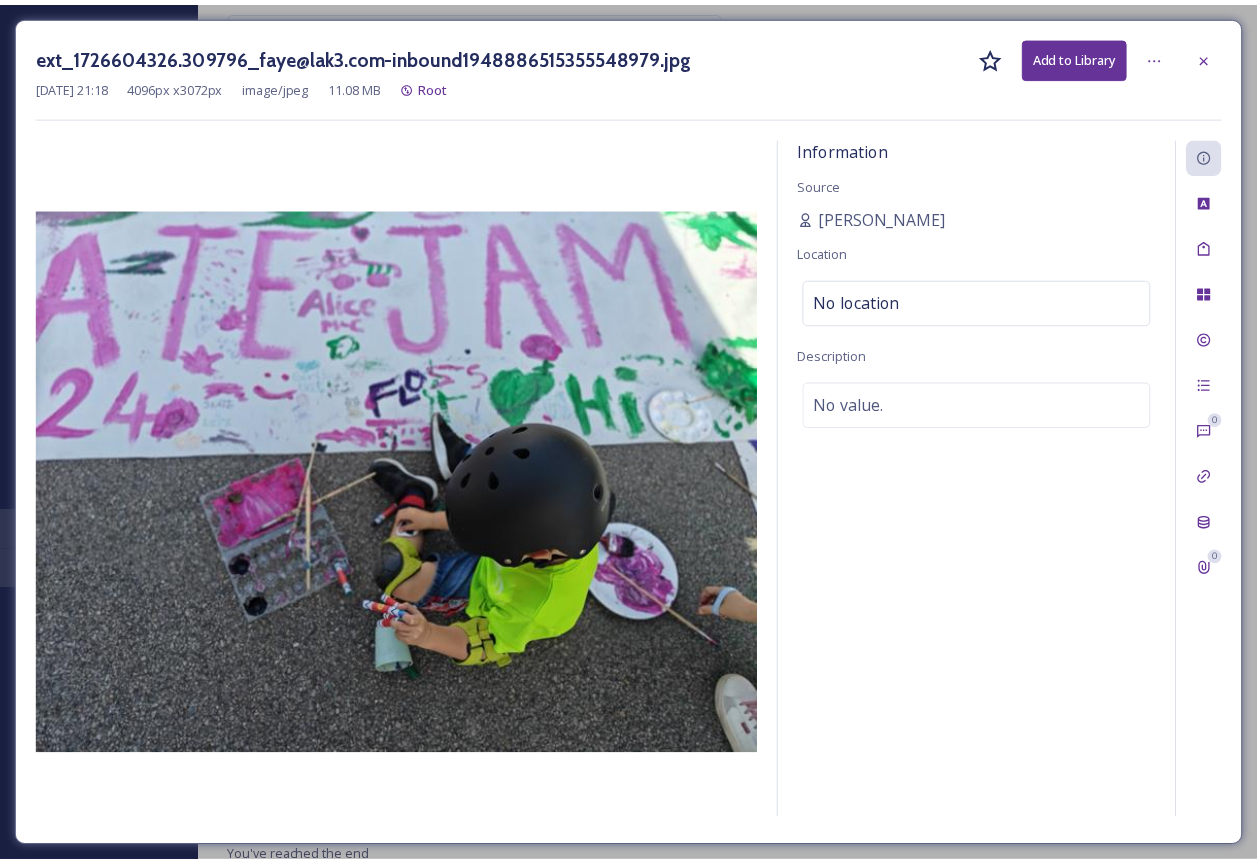 scroll, scrollTop: 1605, scrollLeft: 0, axis: vertical 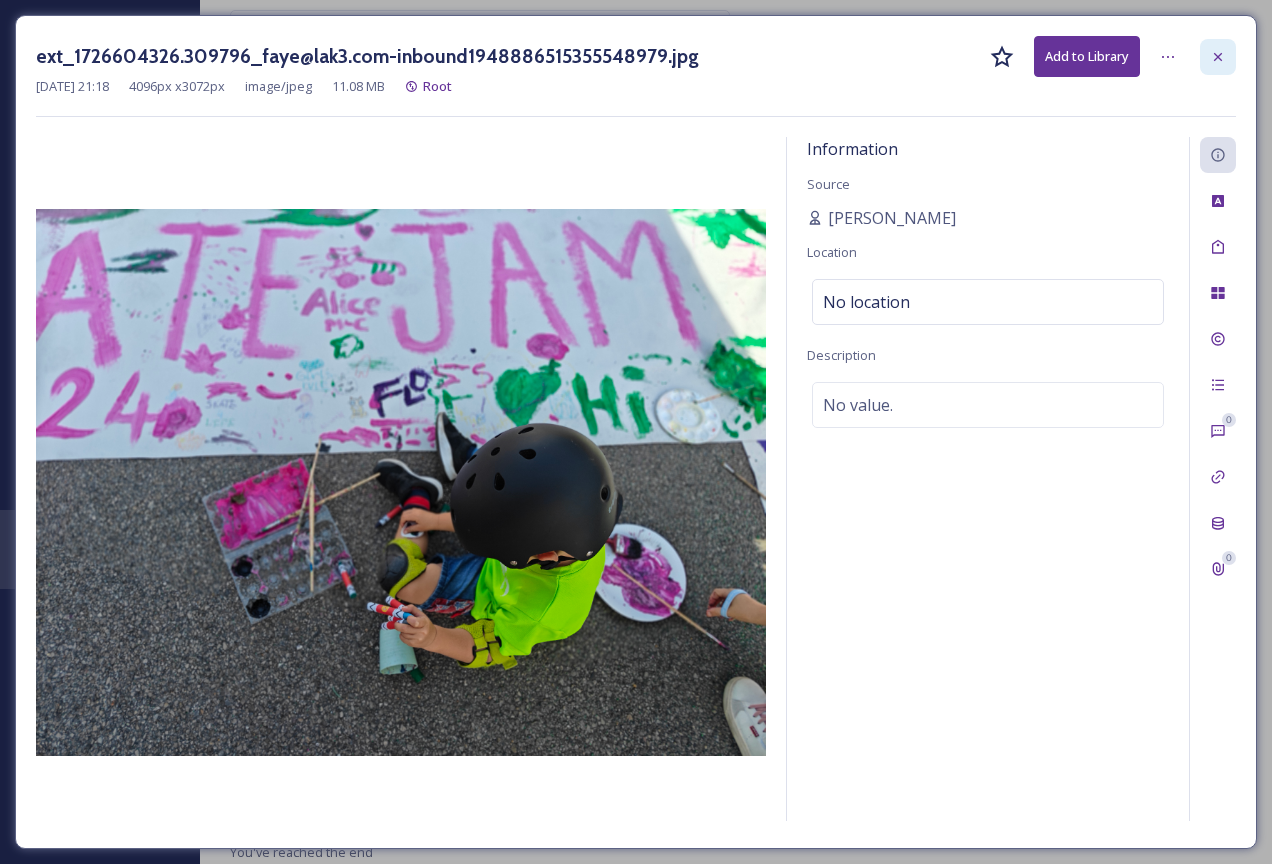 click 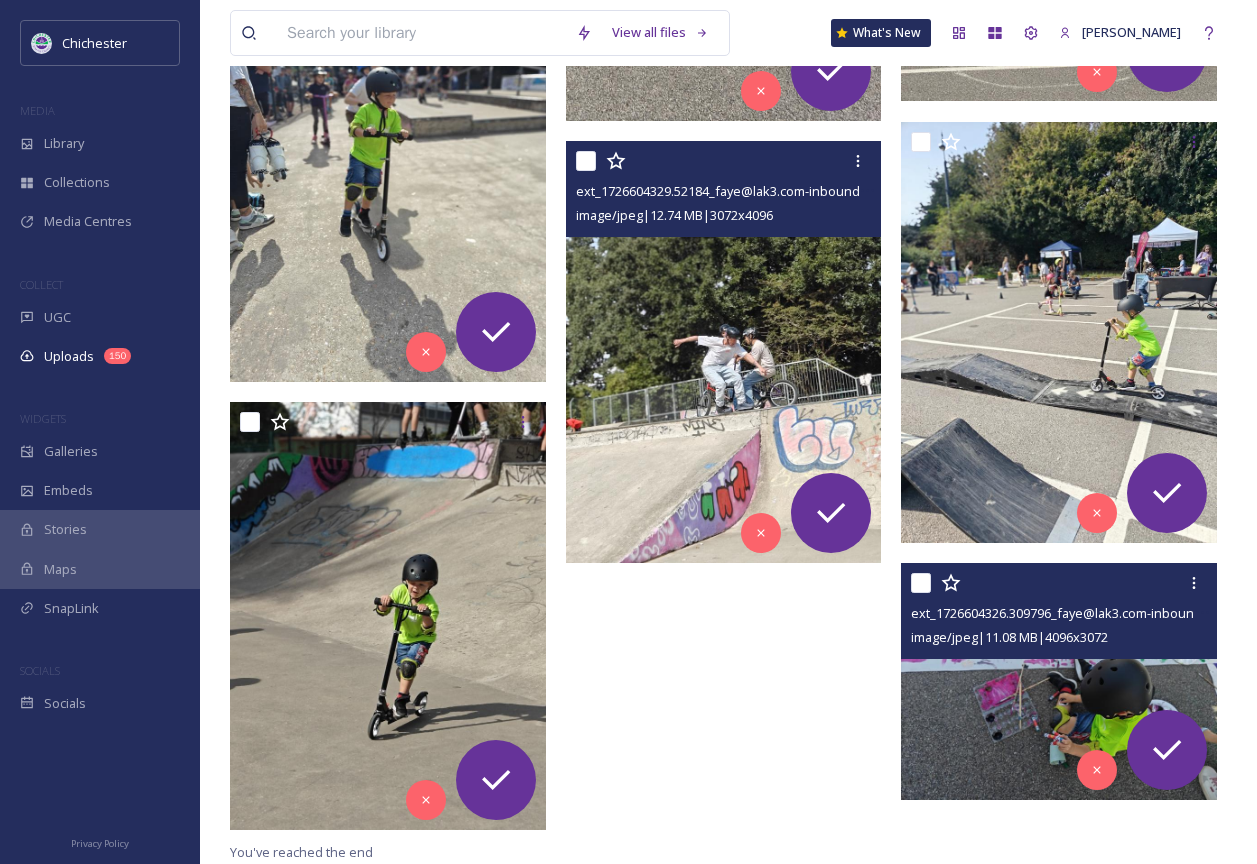 click at bounding box center (724, 352) 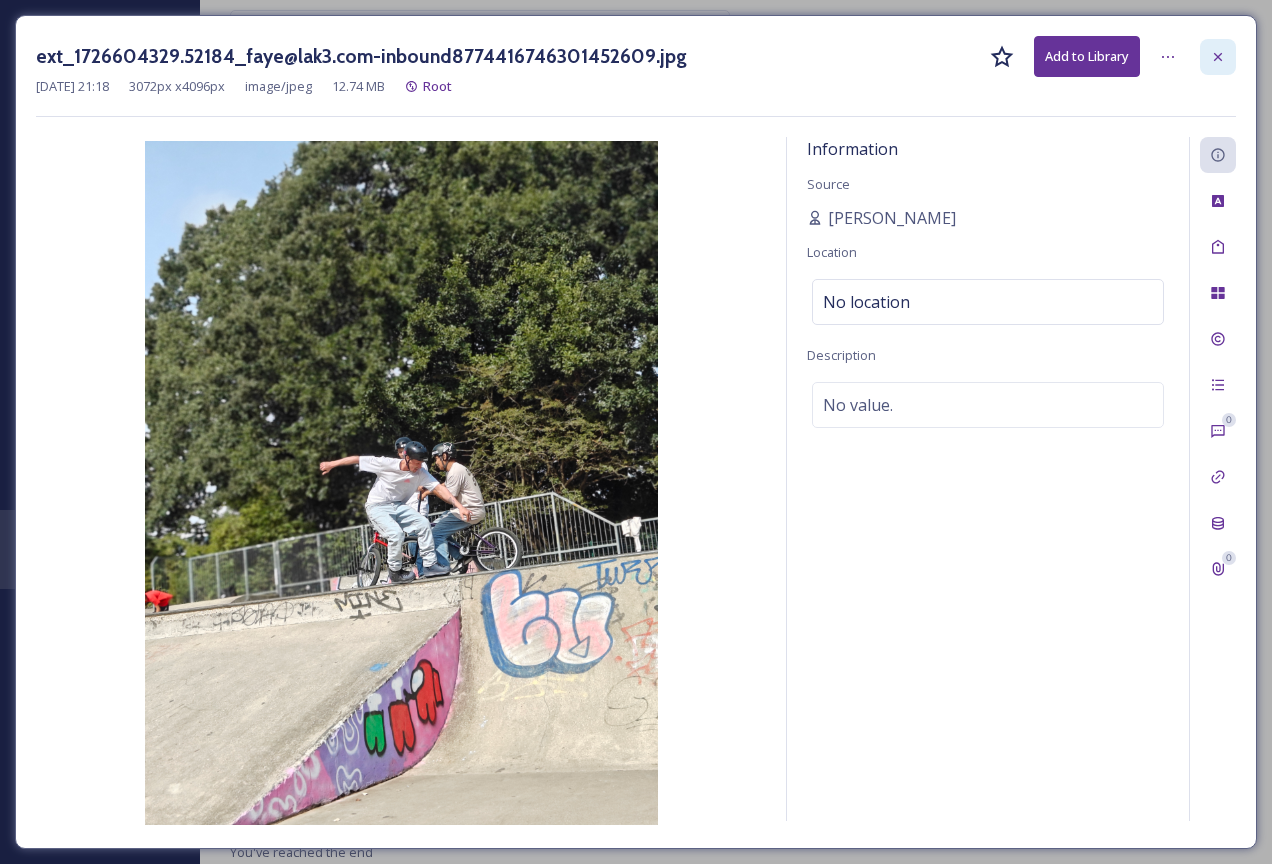 click 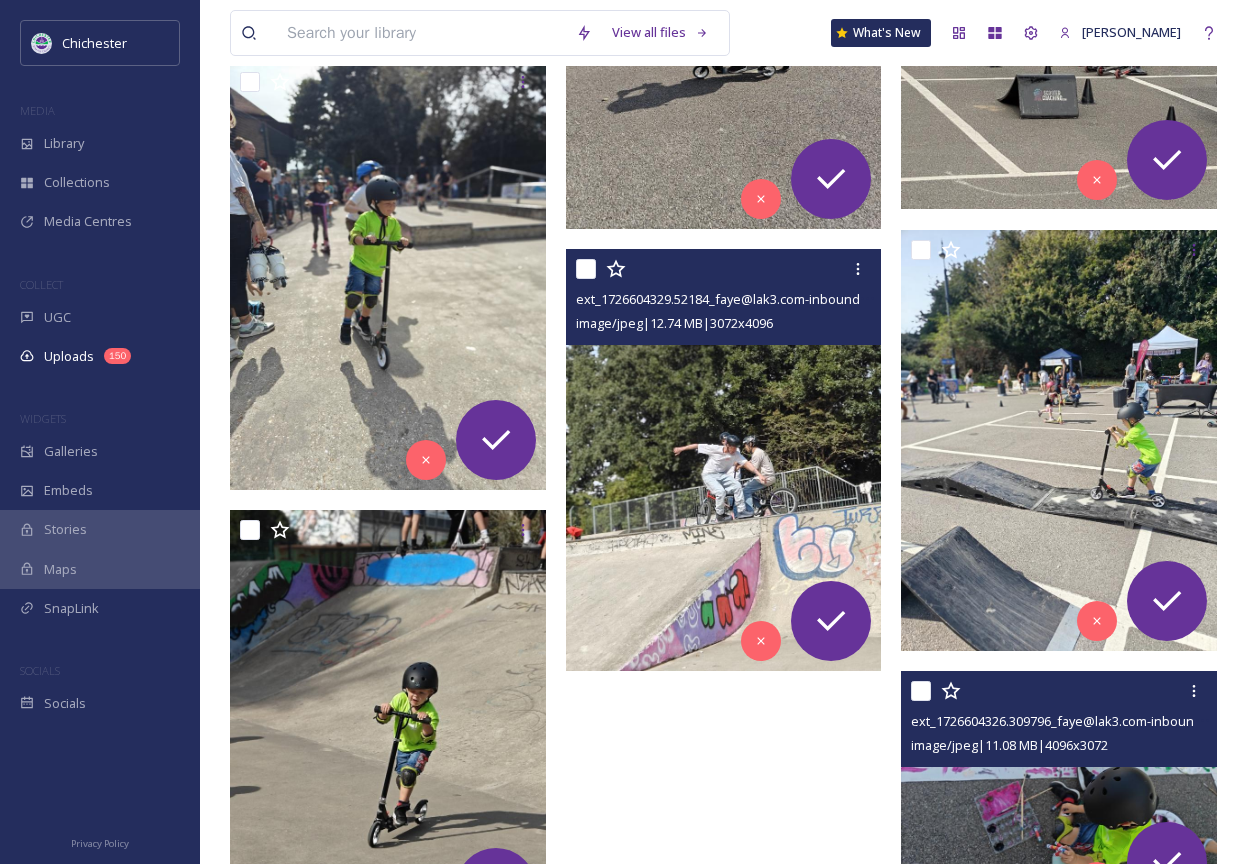 scroll, scrollTop: 1405, scrollLeft: 0, axis: vertical 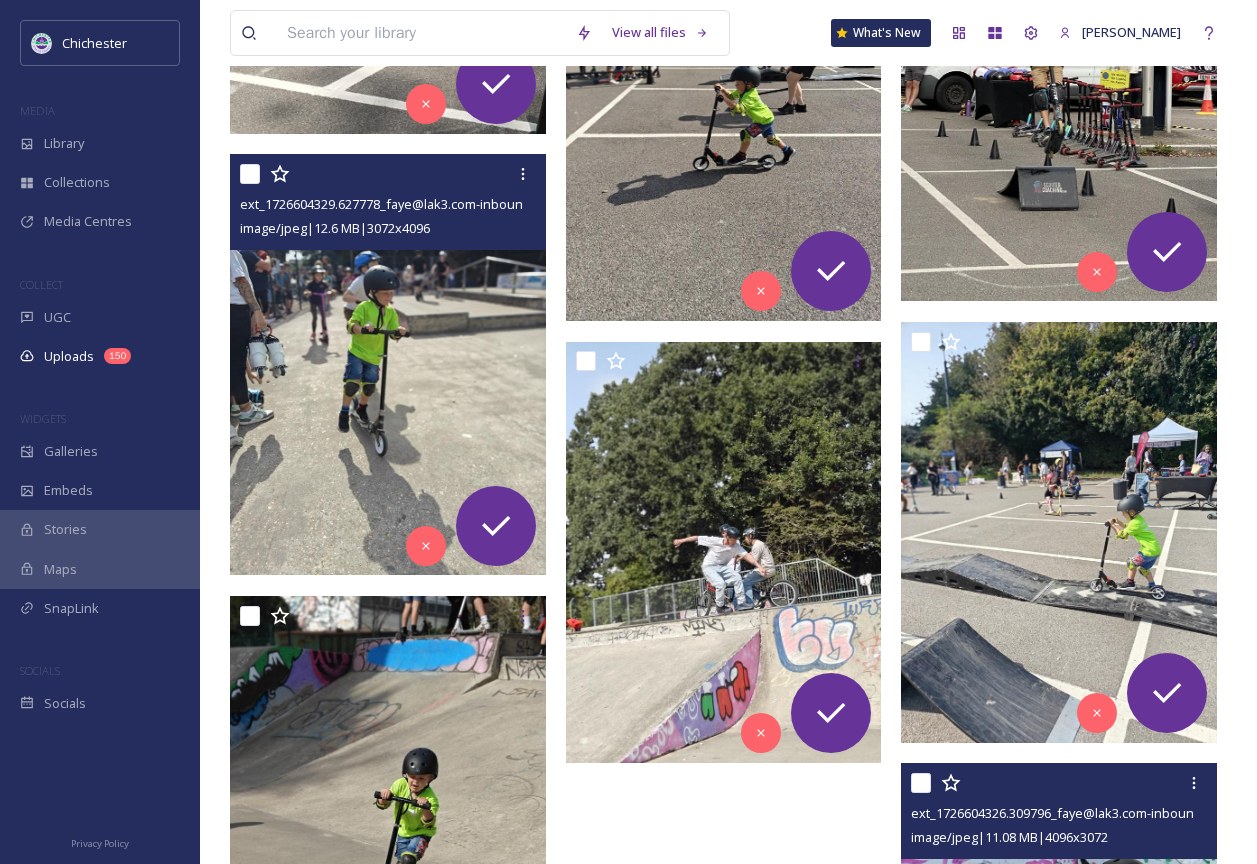 click at bounding box center [388, 364] 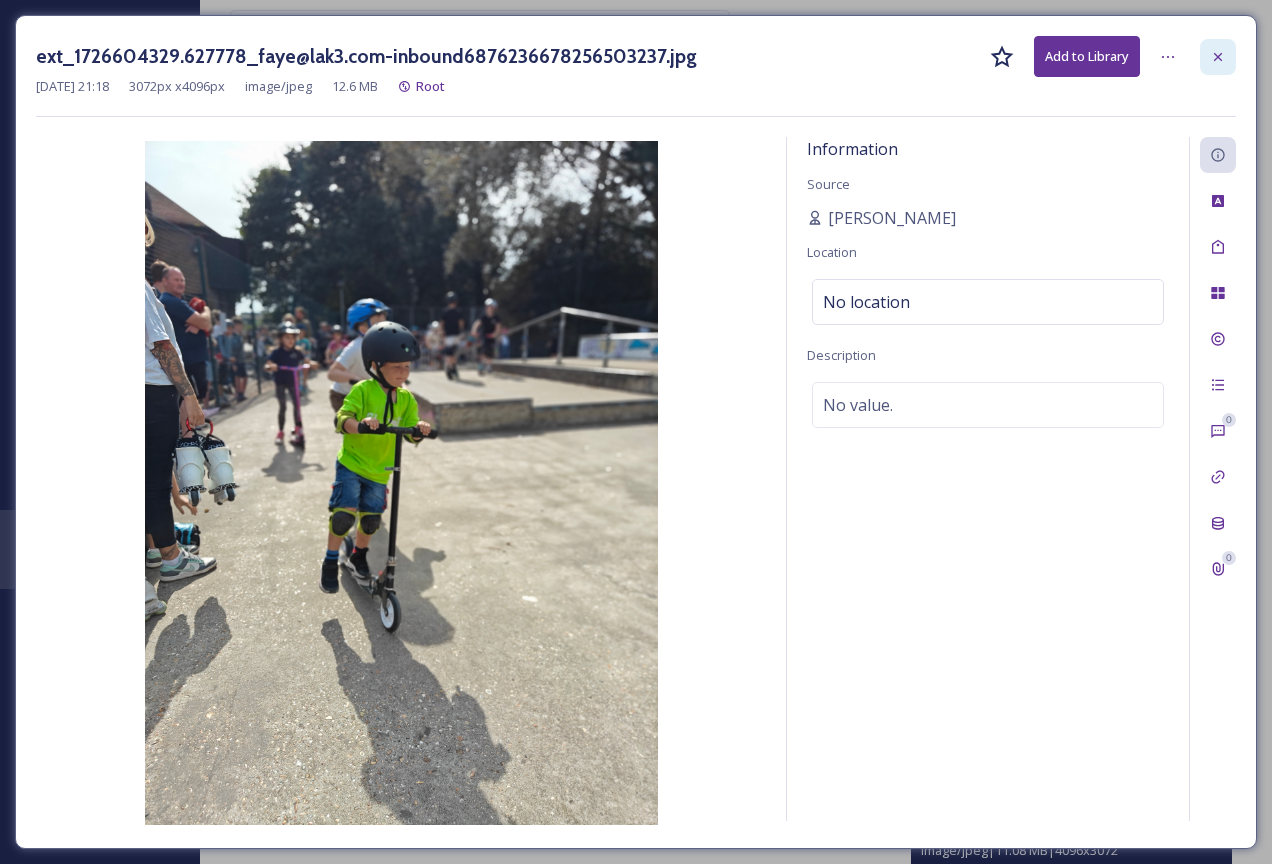 click 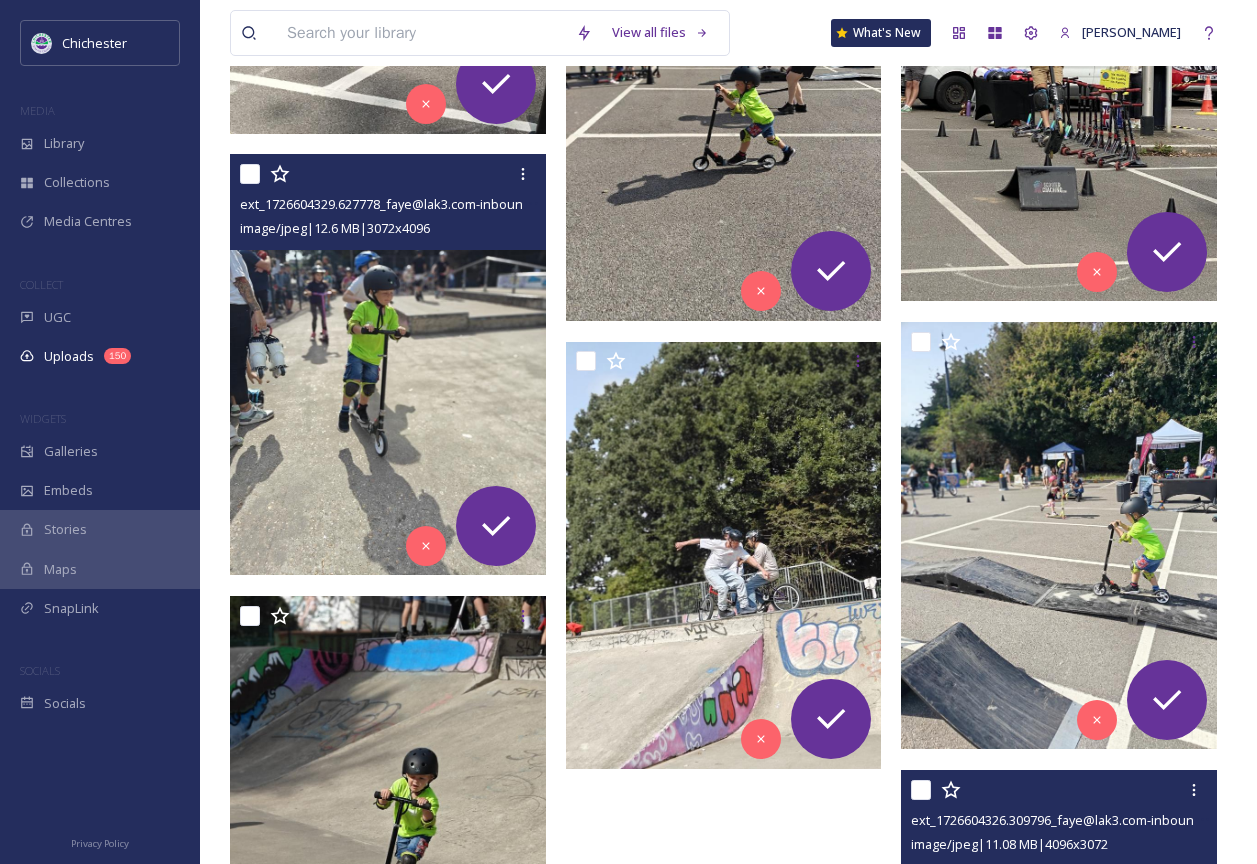 click at bounding box center (1059, 90) 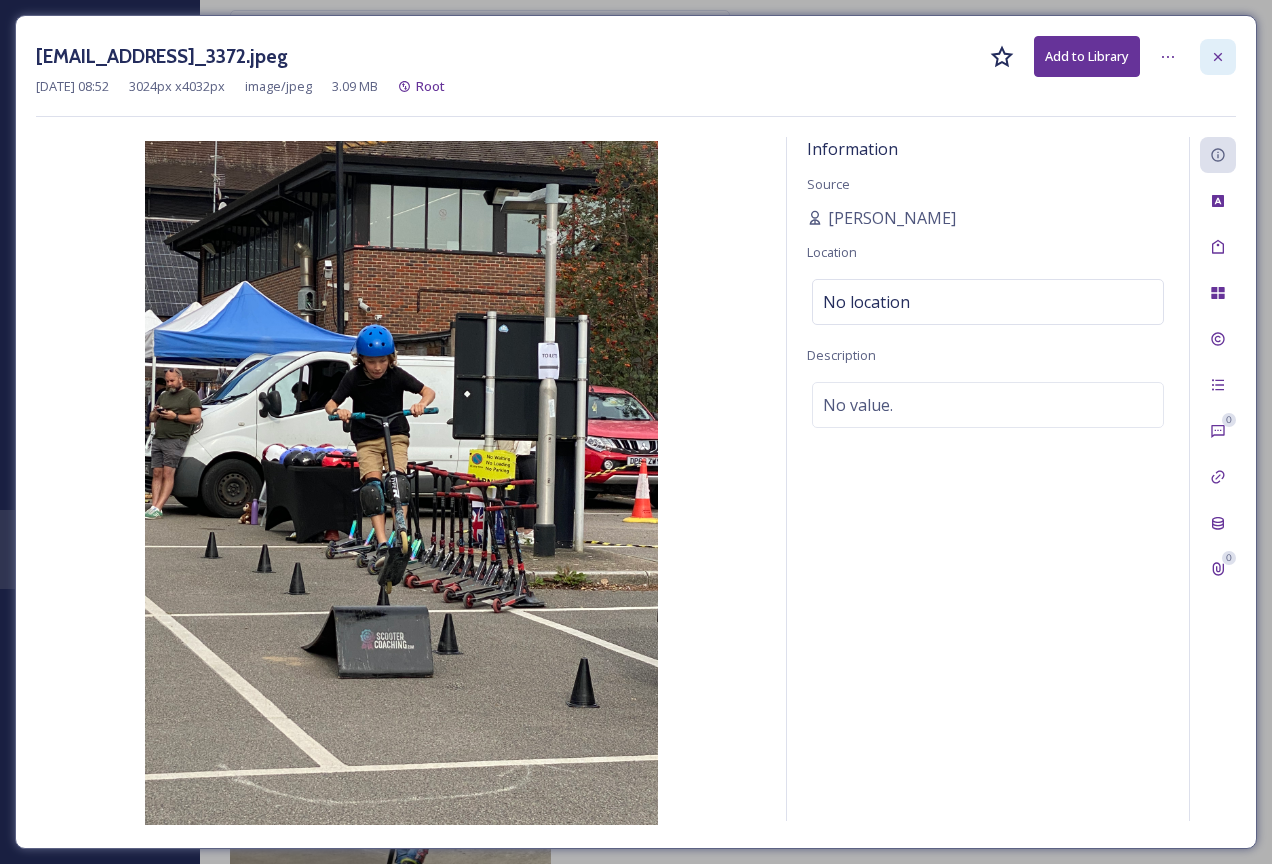 click 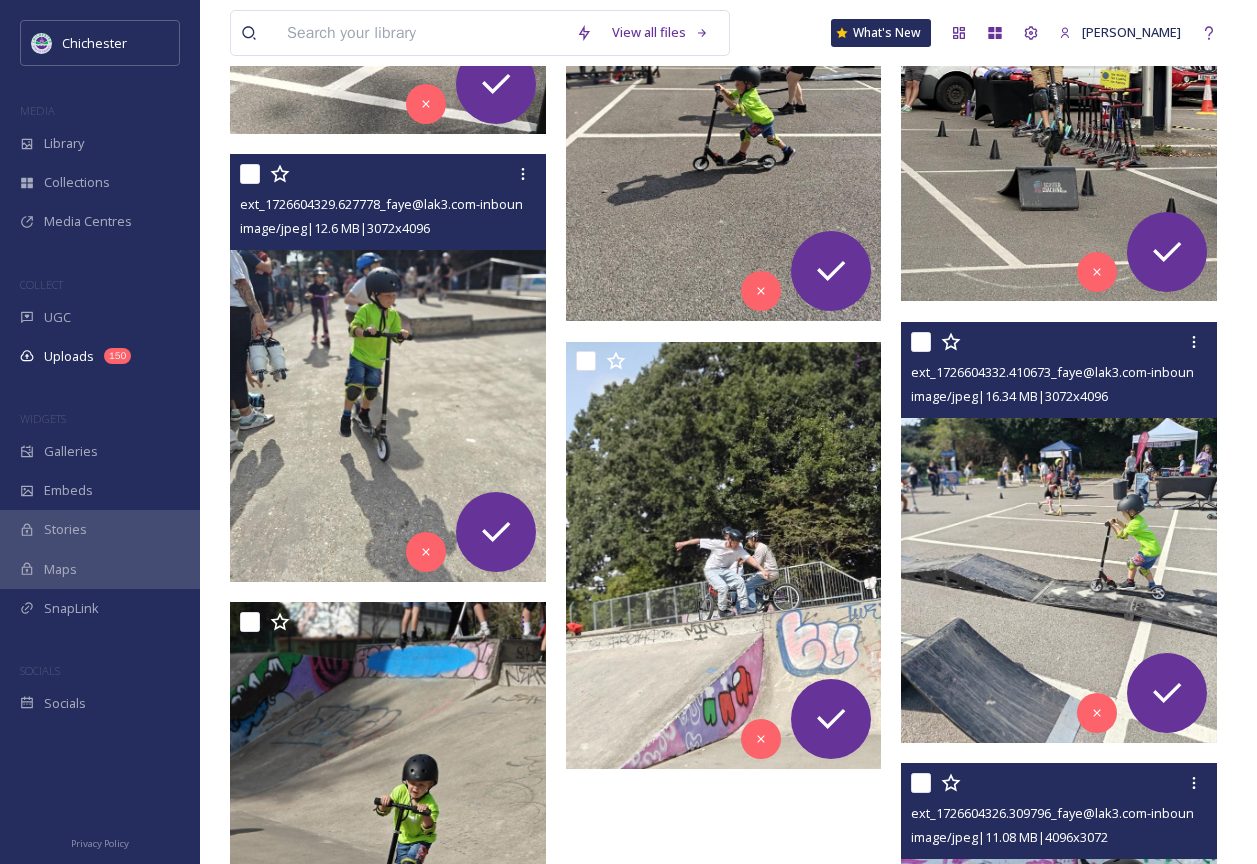 click at bounding box center (1059, 532) 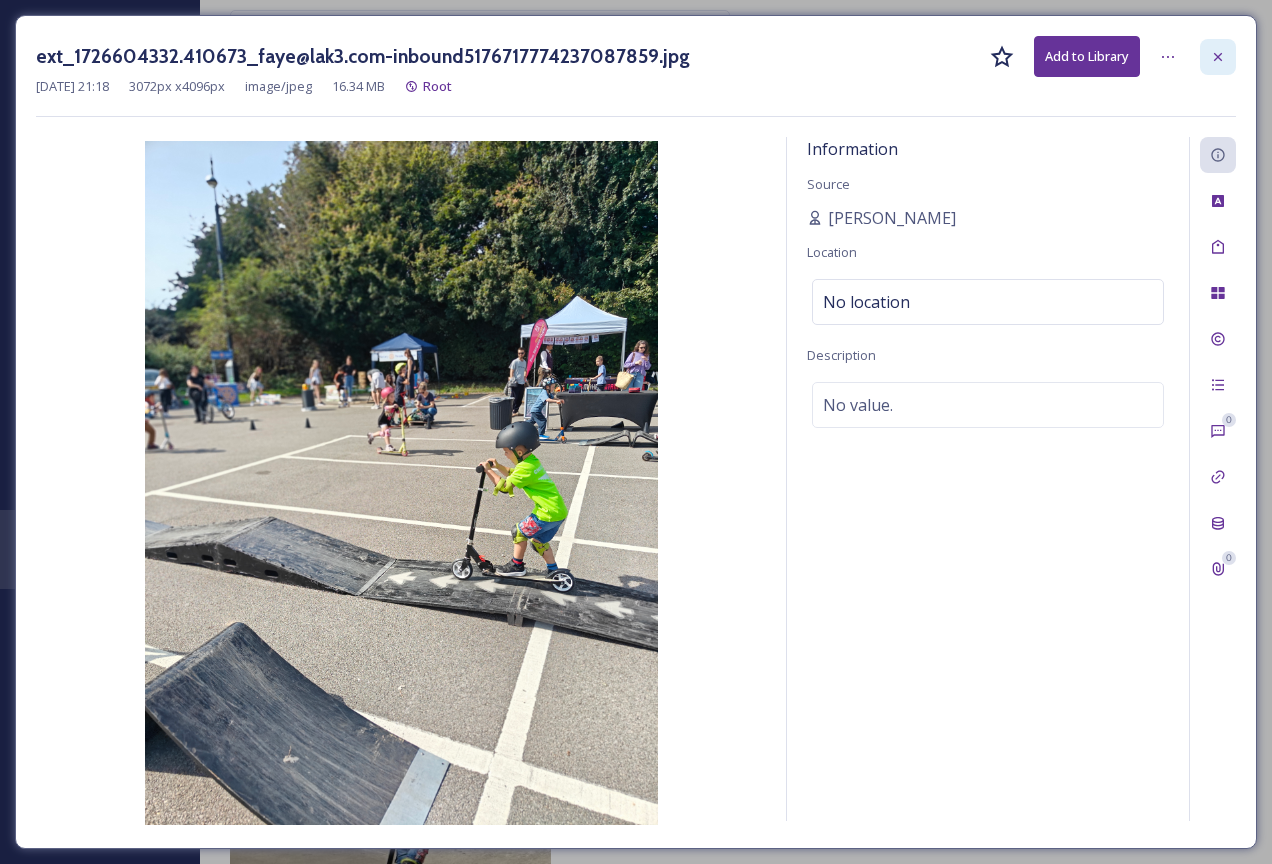 click 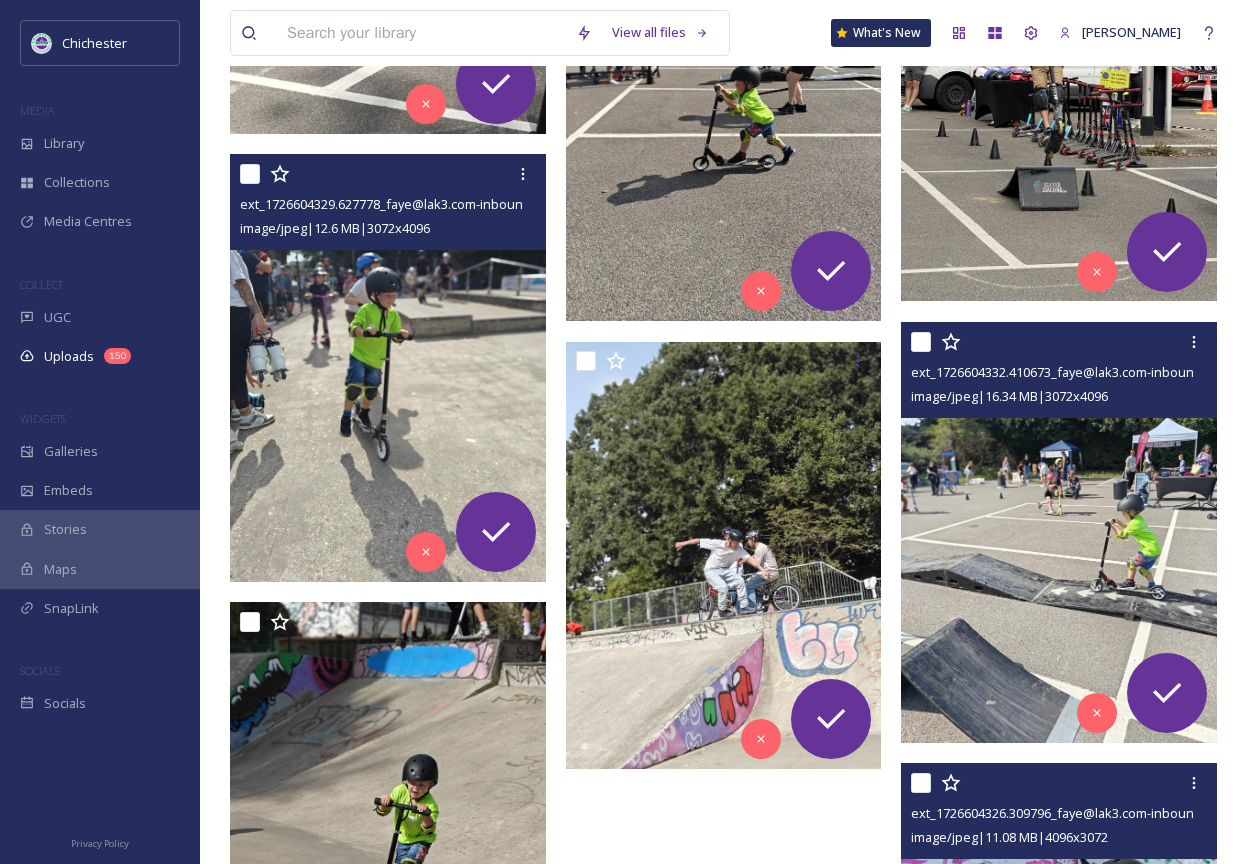 click at bounding box center [1059, 90] 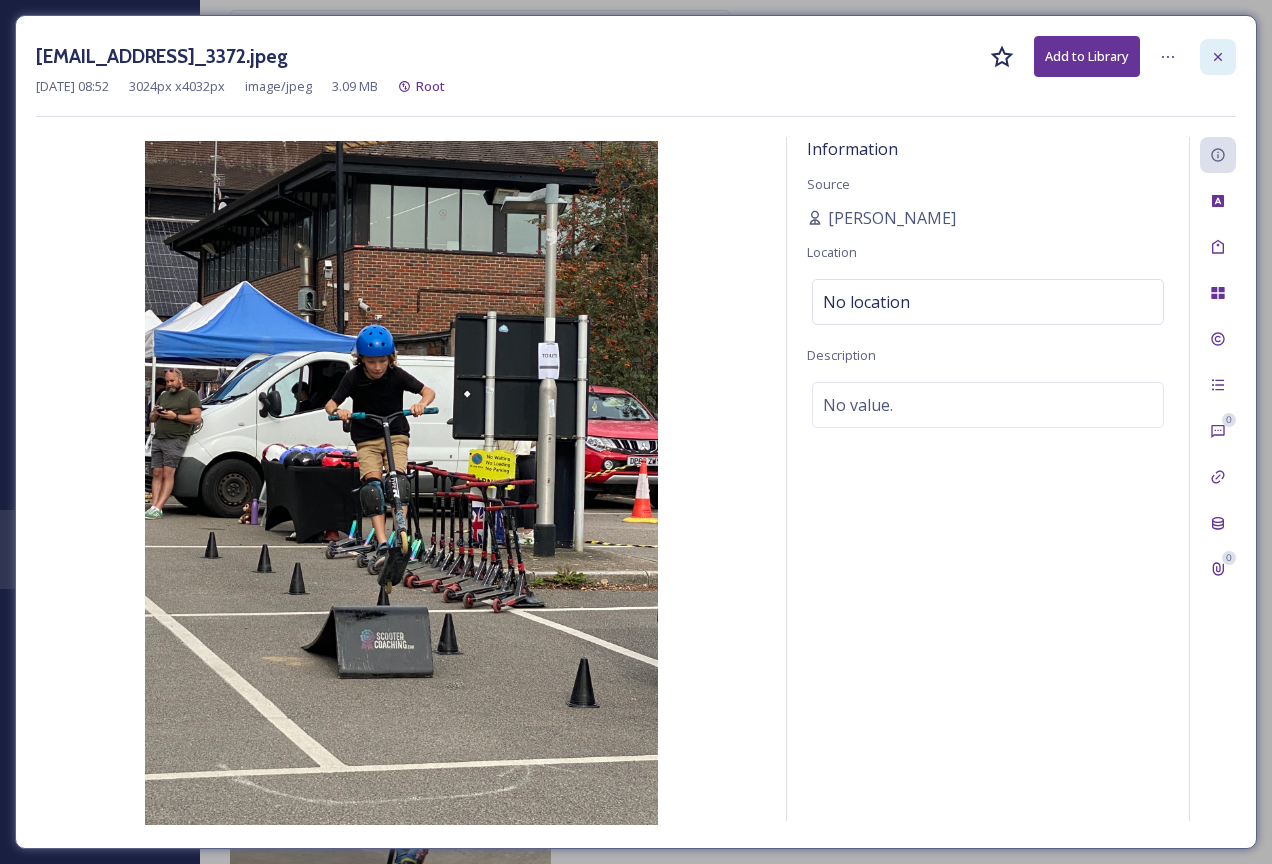 click 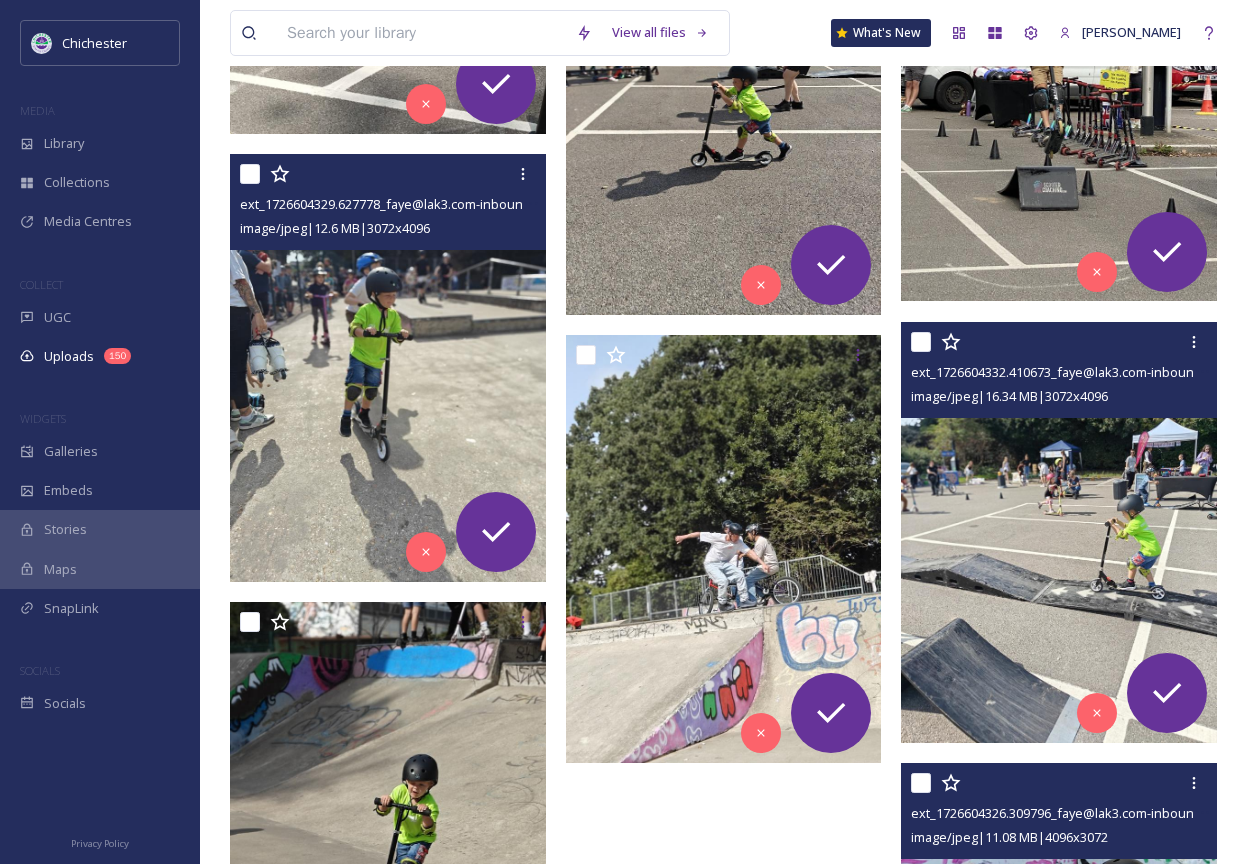click at bounding box center (724, 104) 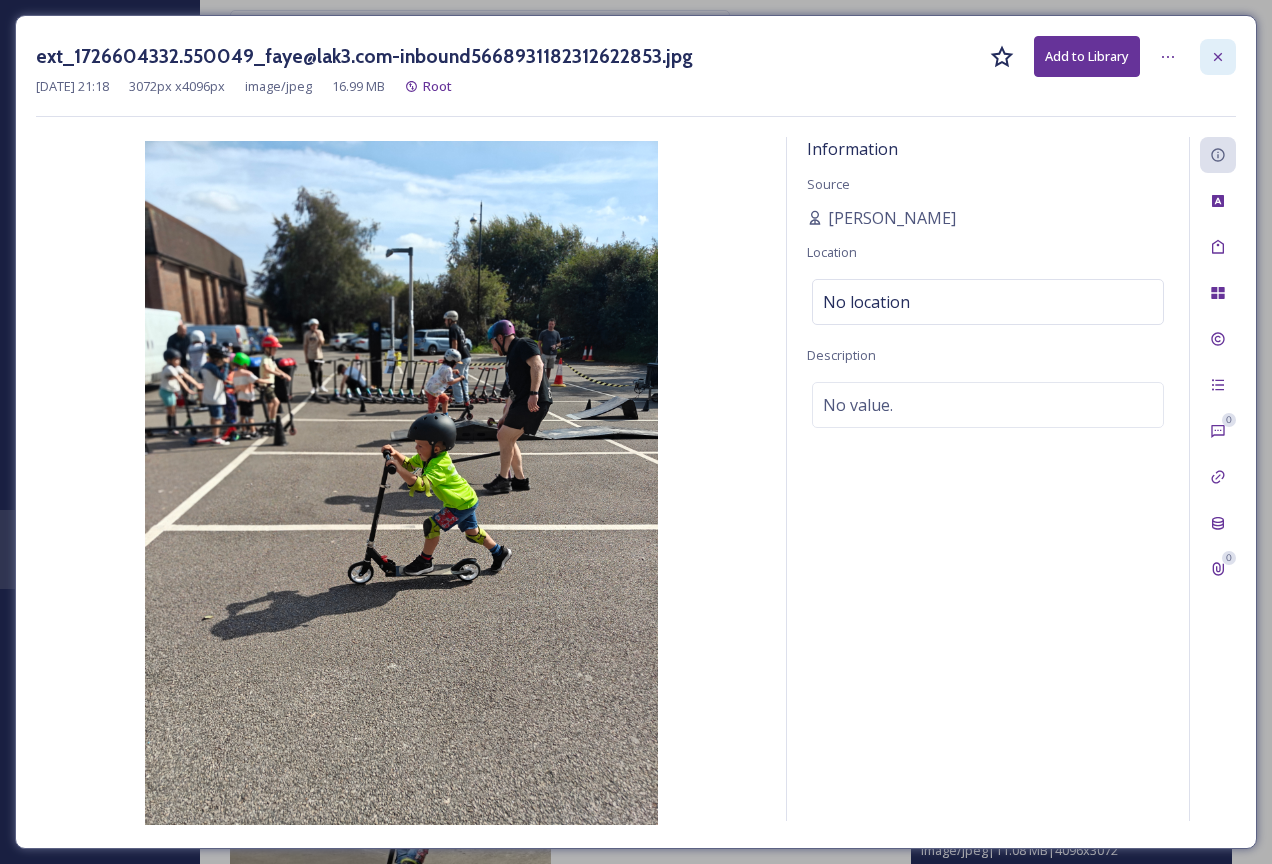 click 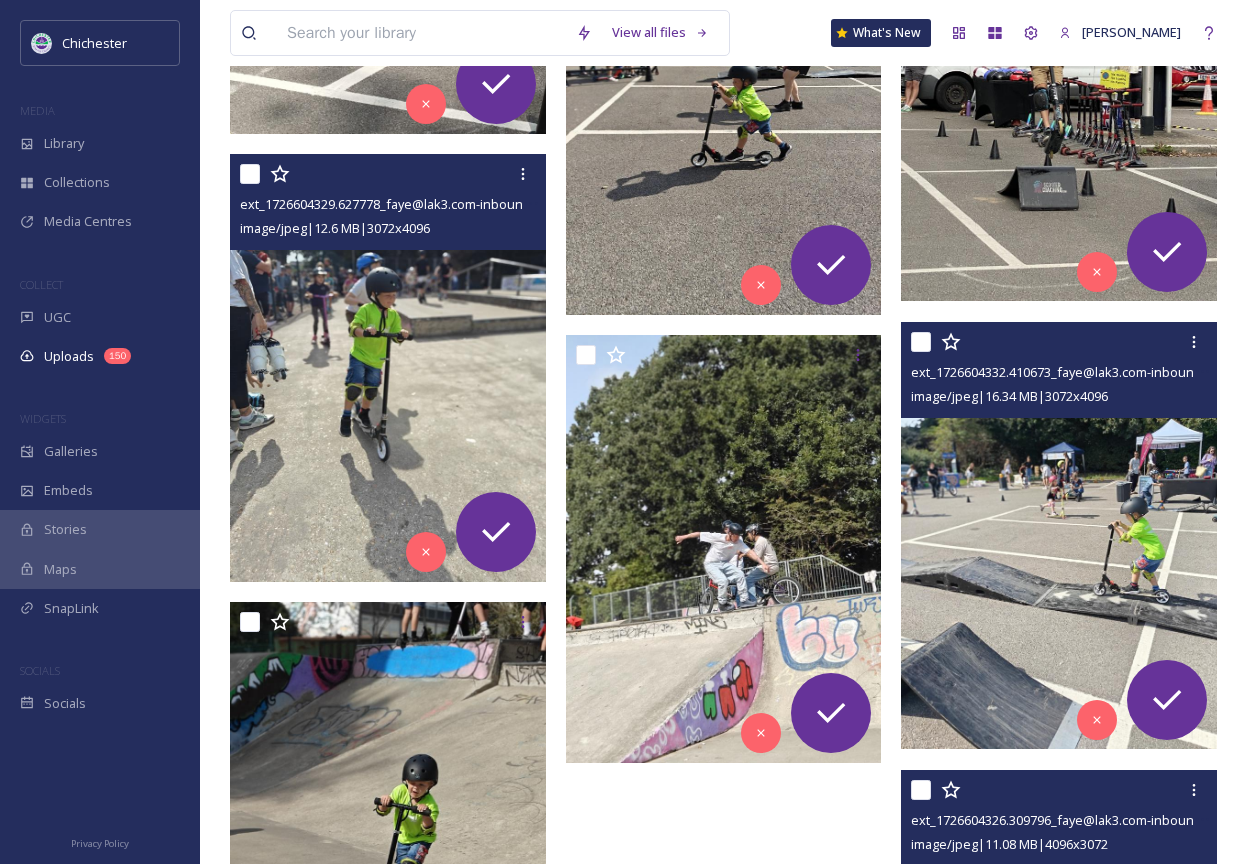 click at bounding box center [1061, 536] 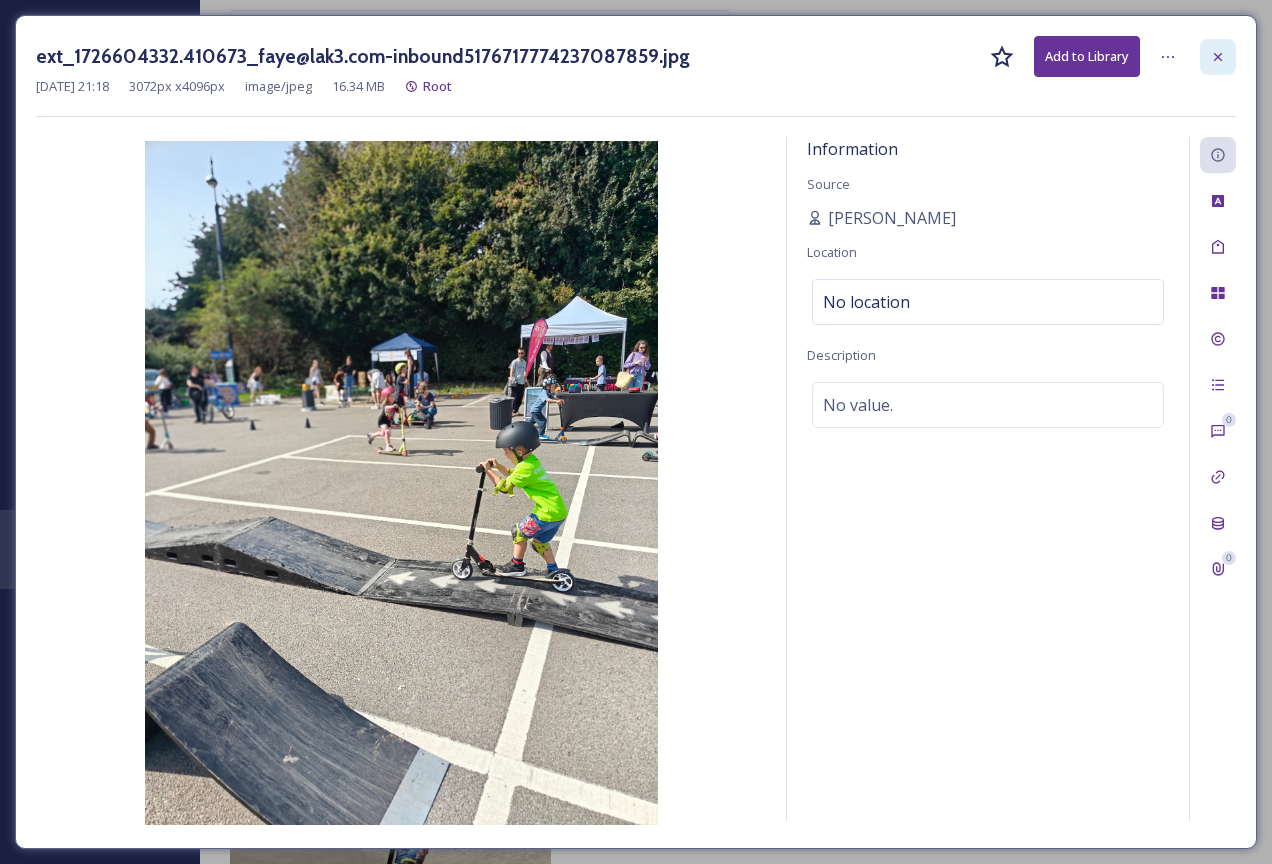 click 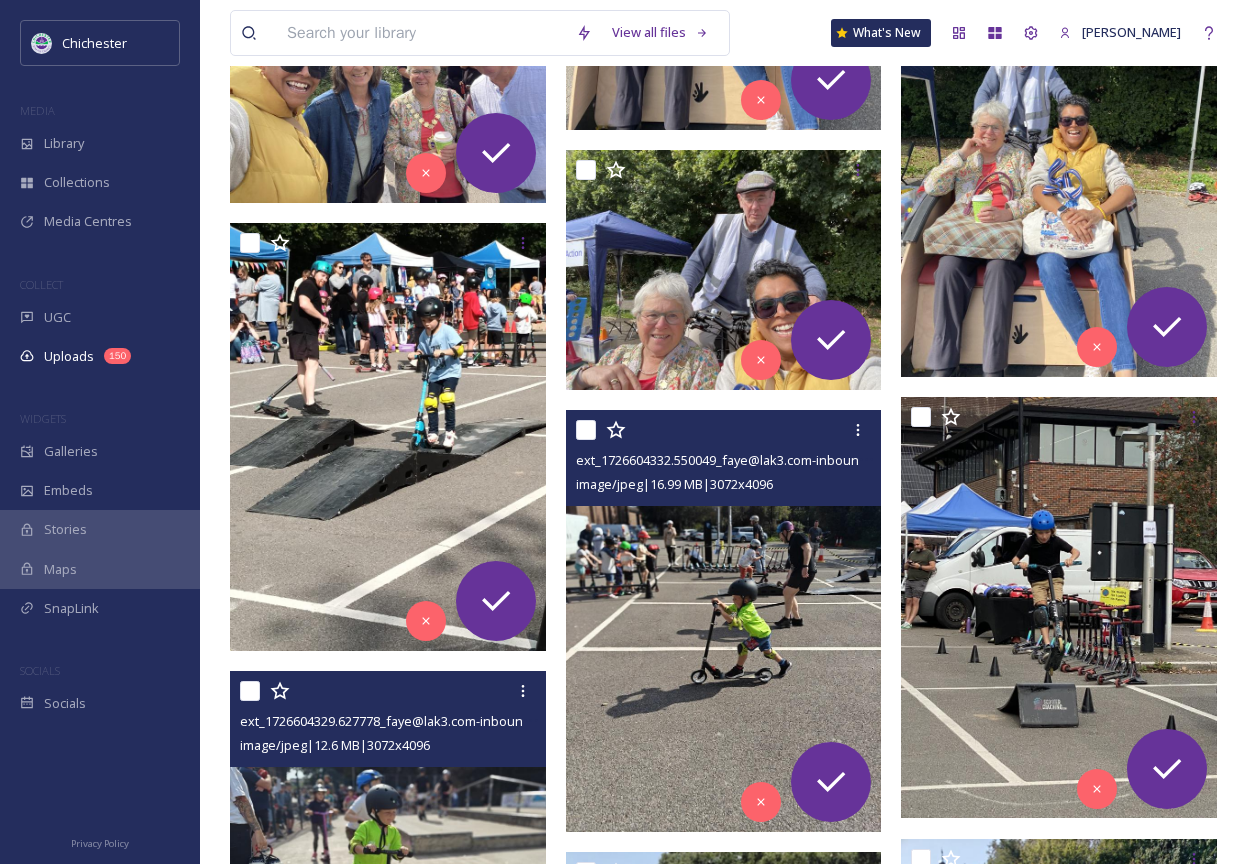 scroll, scrollTop: 805, scrollLeft: 0, axis: vertical 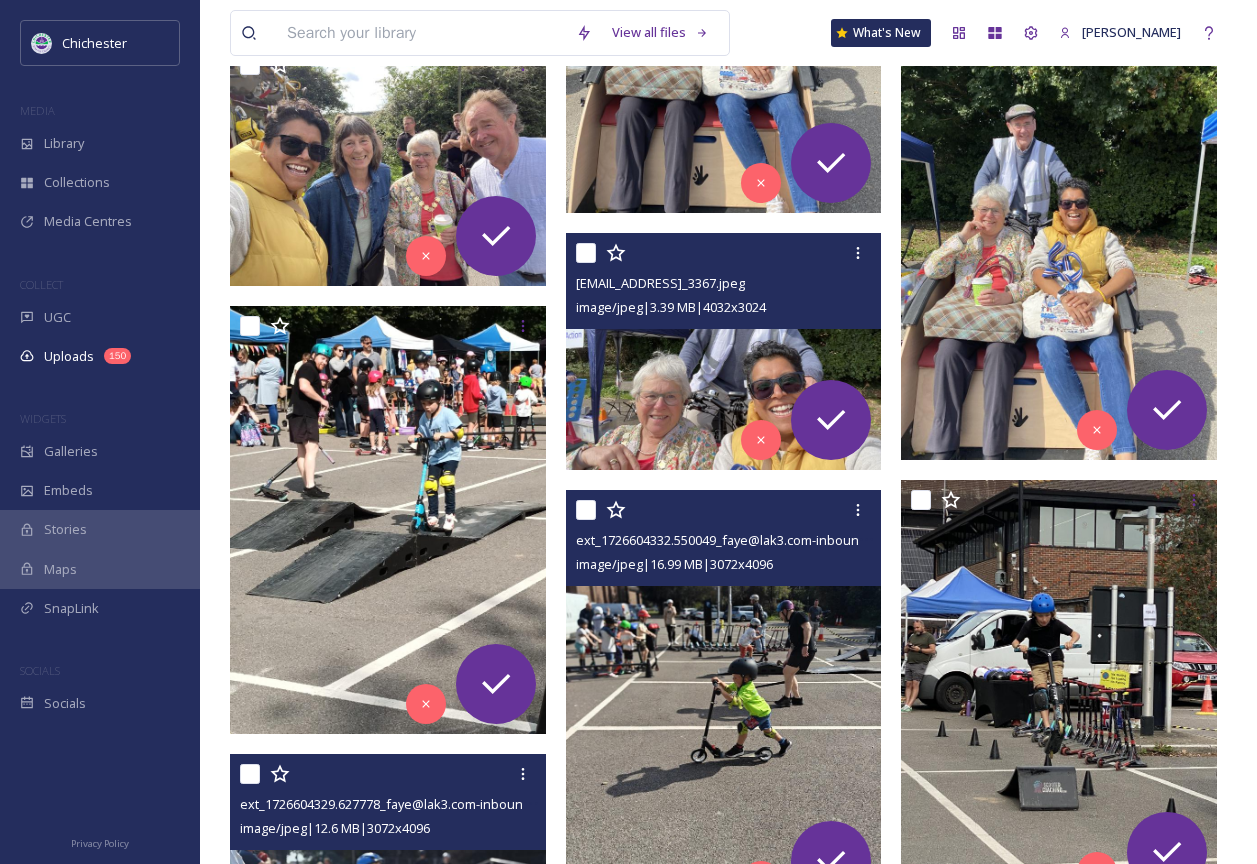 click at bounding box center (724, 351) 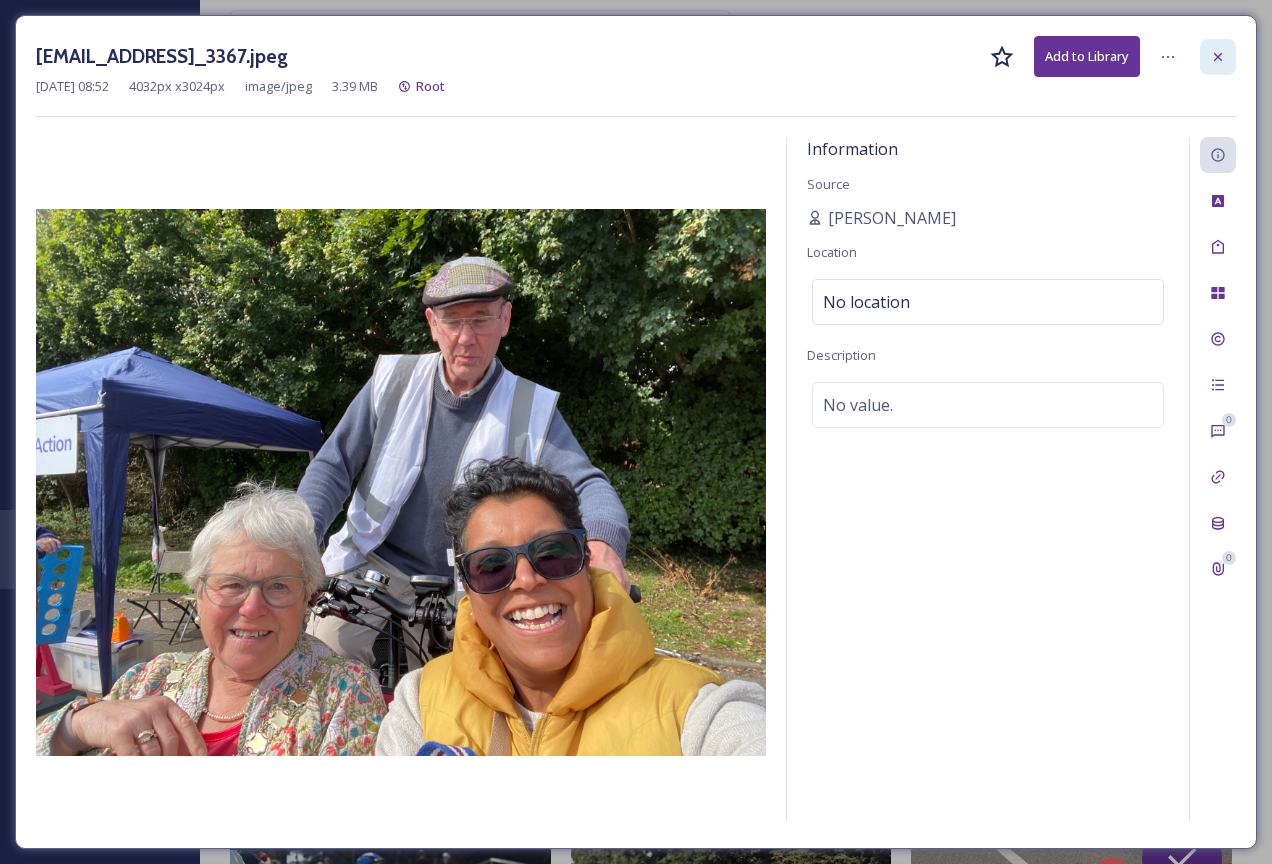 click 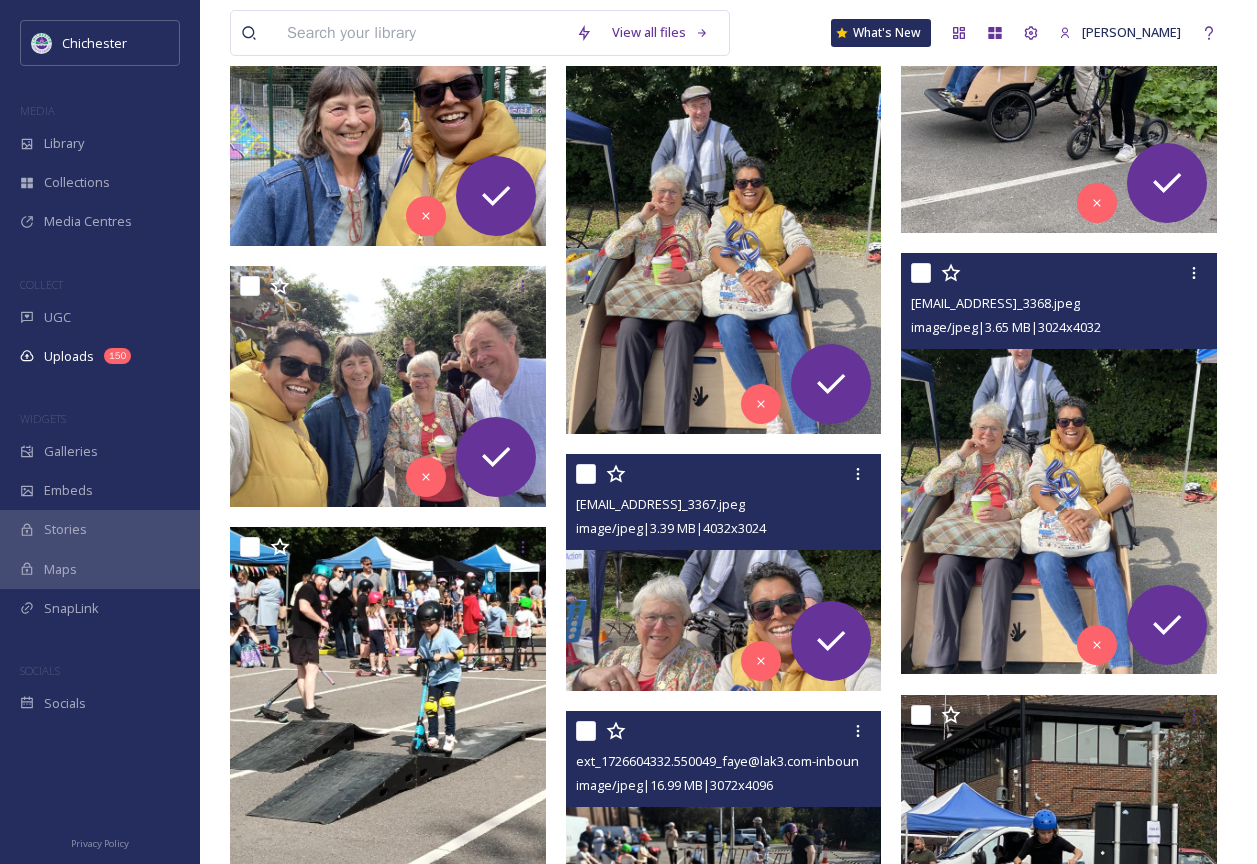scroll, scrollTop: 305, scrollLeft: 0, axis: vertical 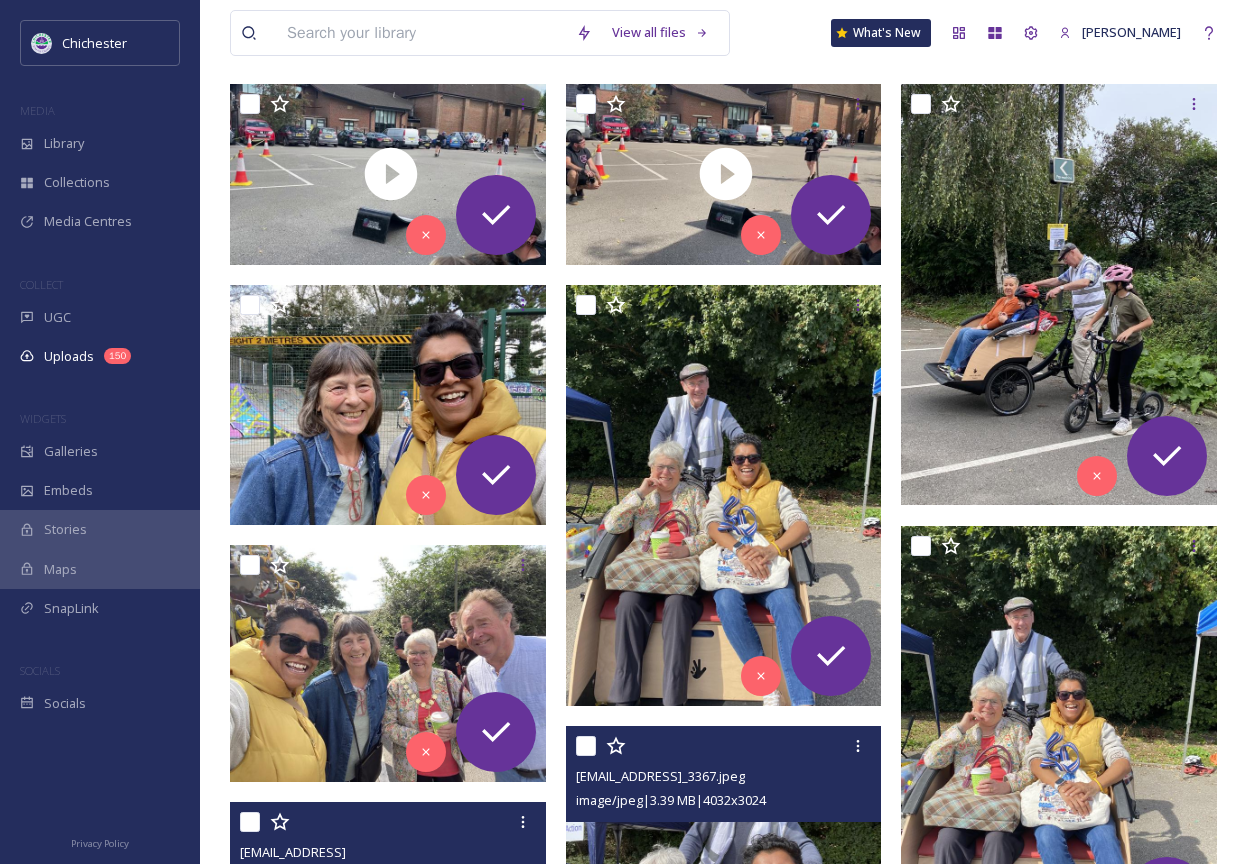 click on "[EMAIL_ADDRESS] image/jpeg  |  343.2 kB  |  1200  x  1600" at bounding box center (388, 850) 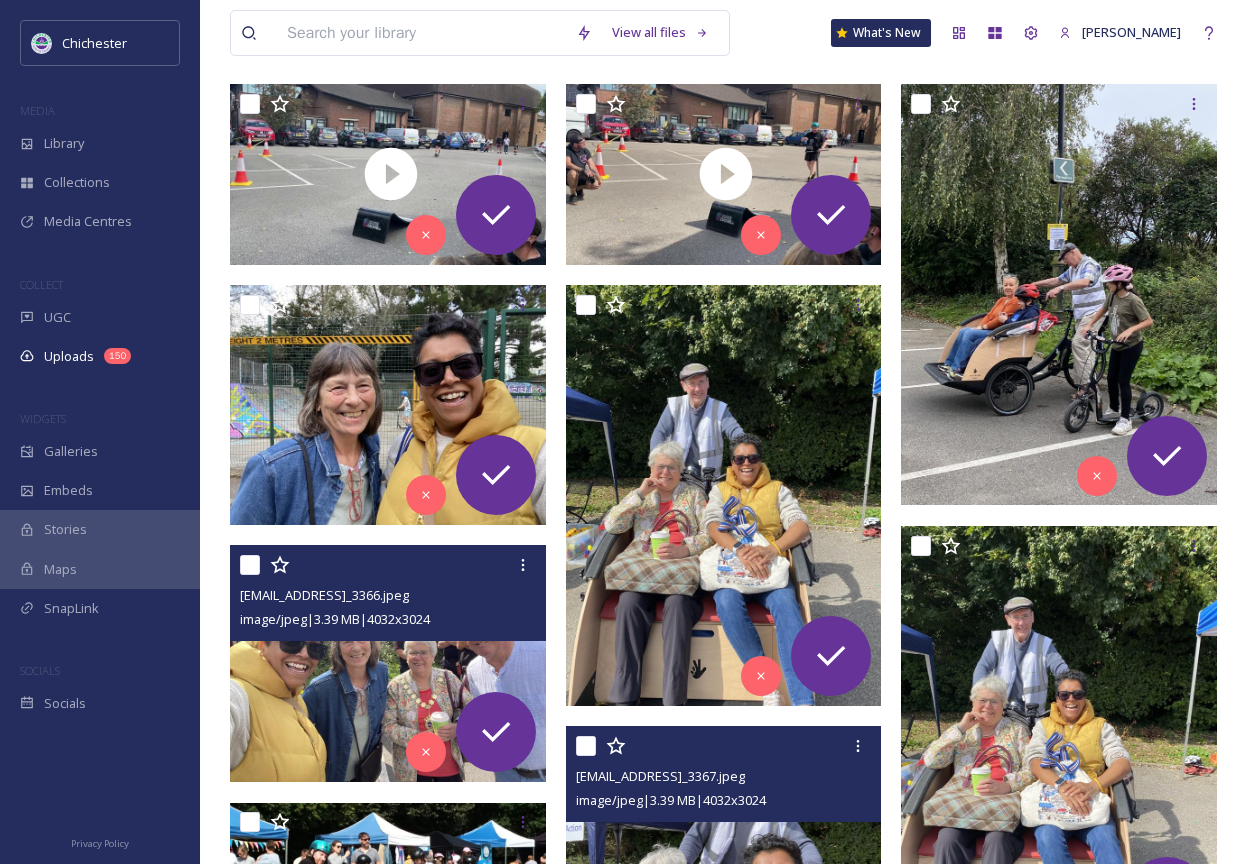 click at bounding box center [388, 663] 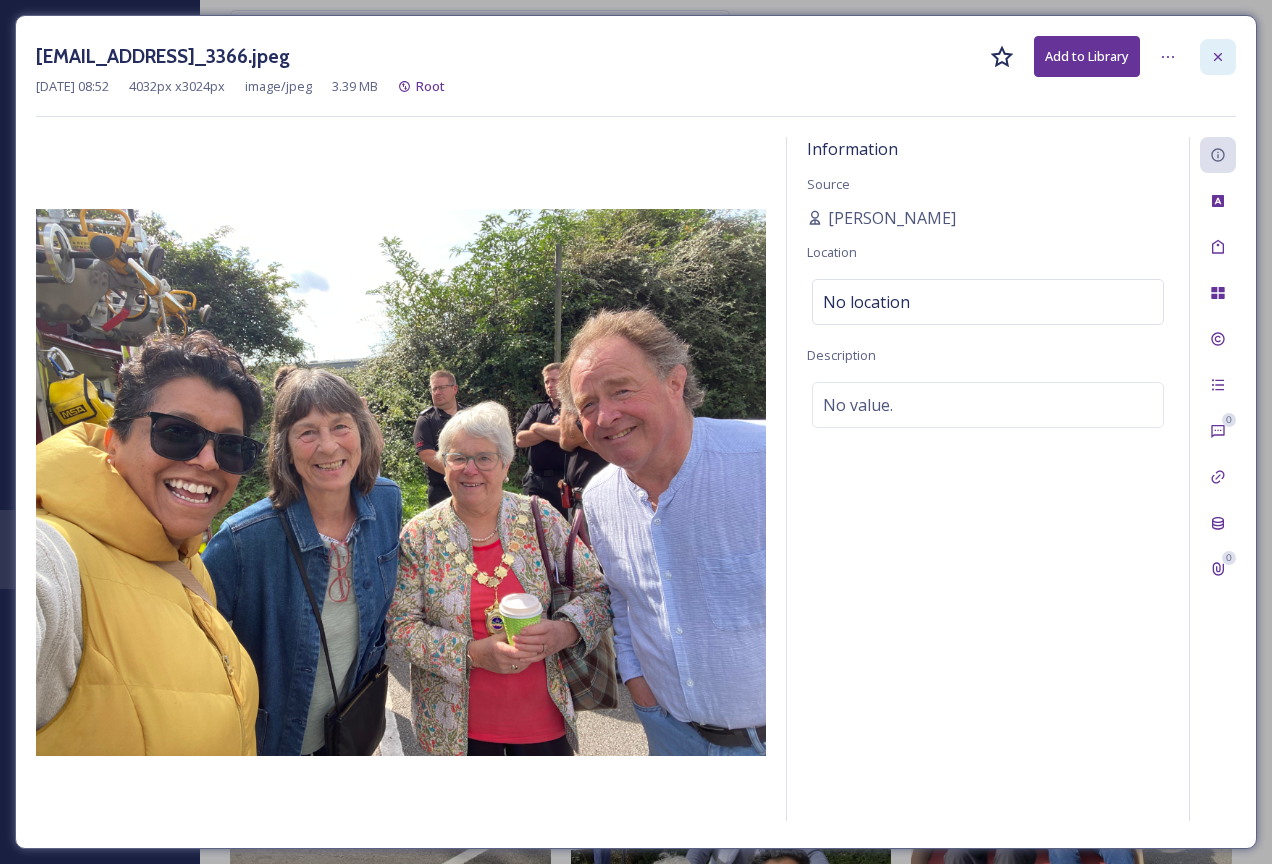 click 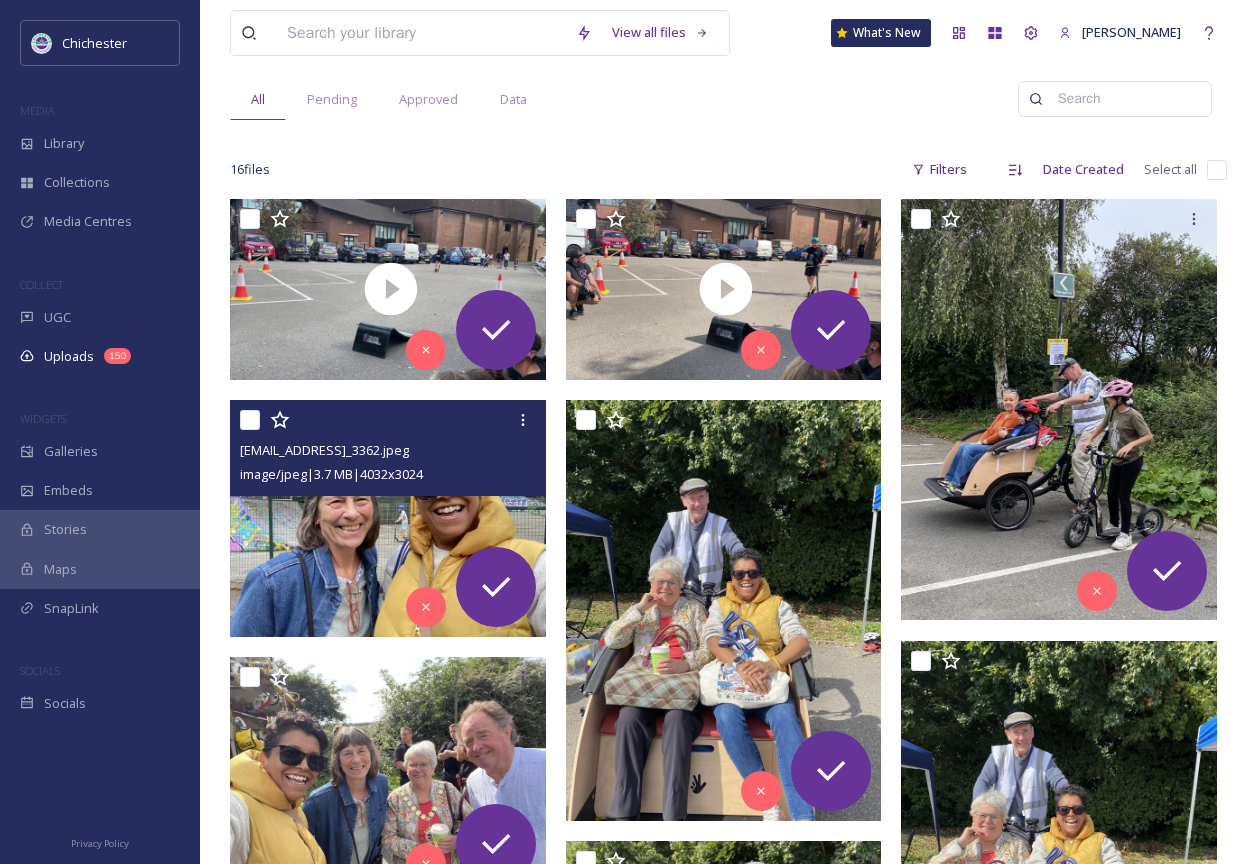 scroll, scrollTop: 5, scrollLeft: 0, axis: vertical 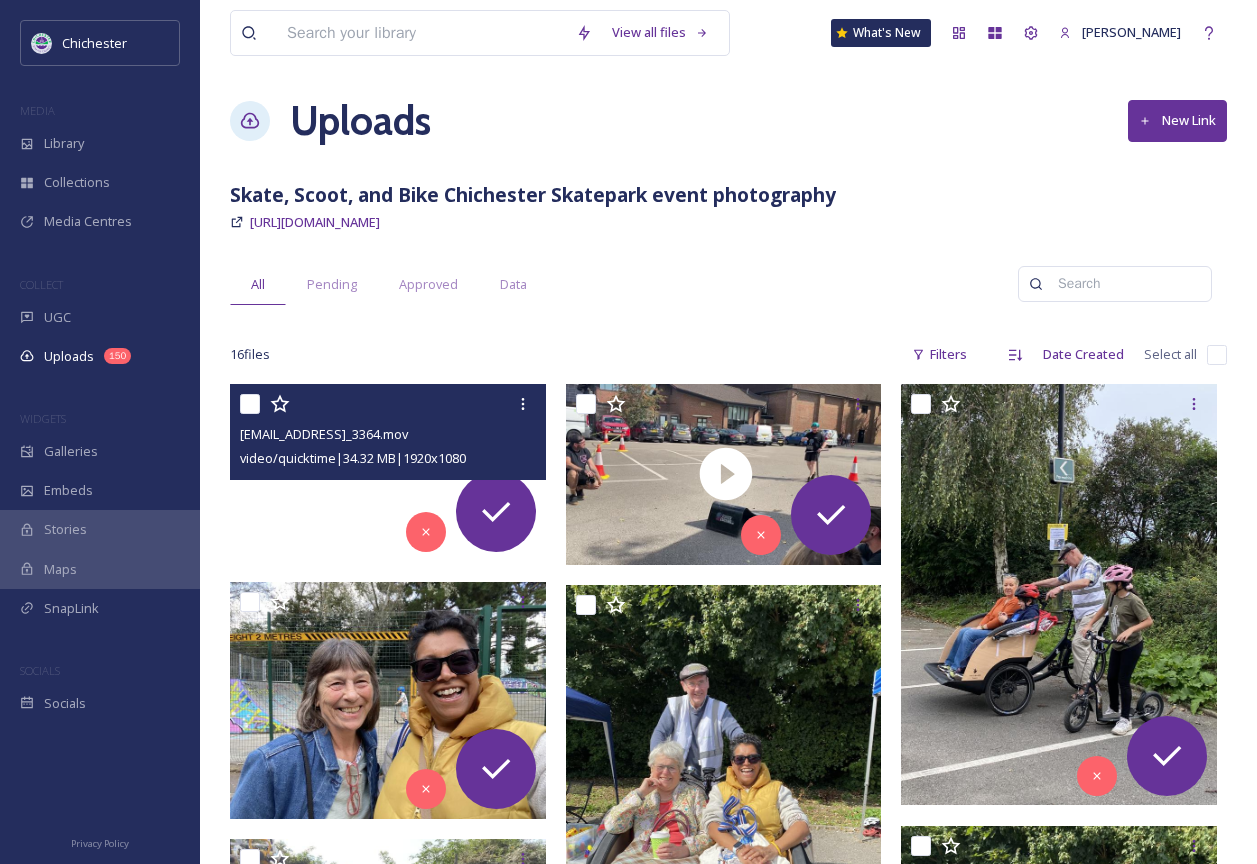 click at bounding box center (388, 473) 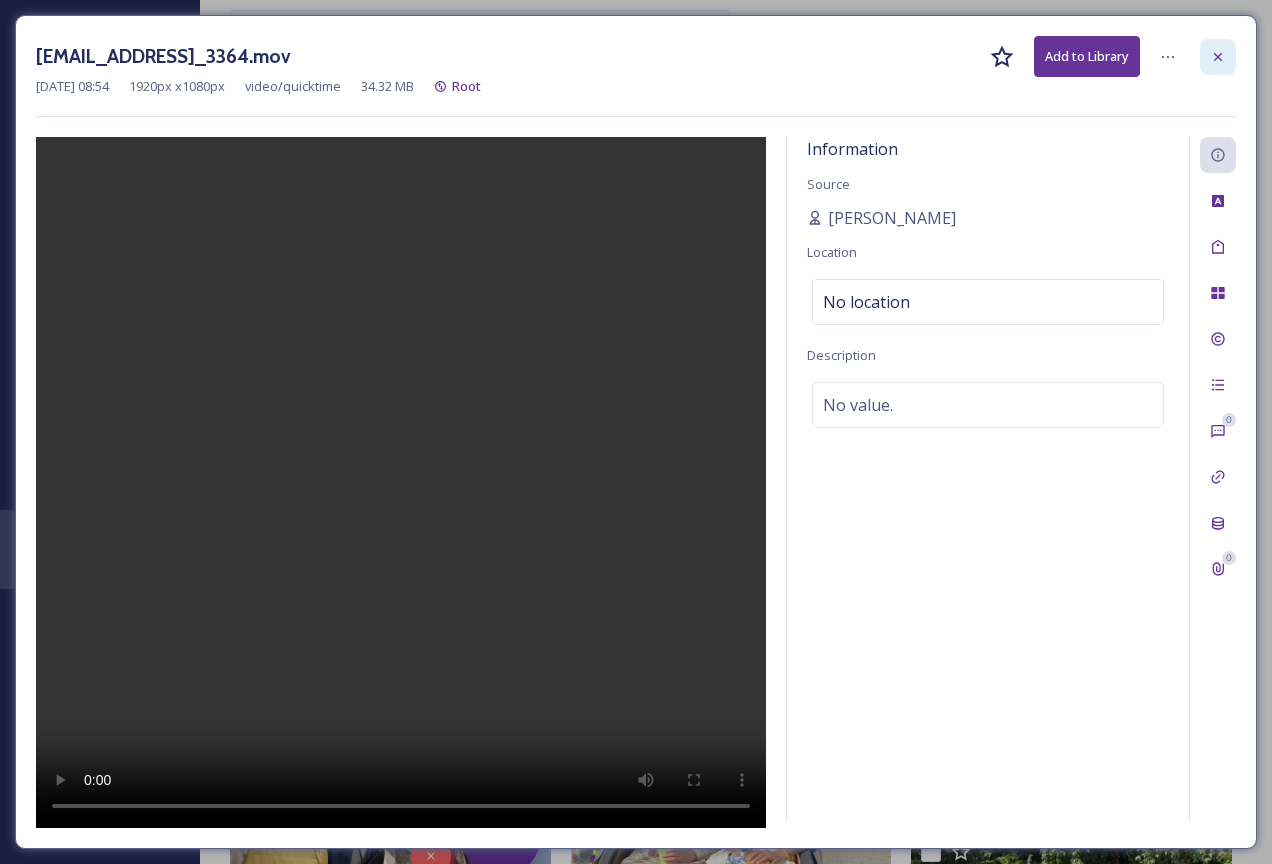 click 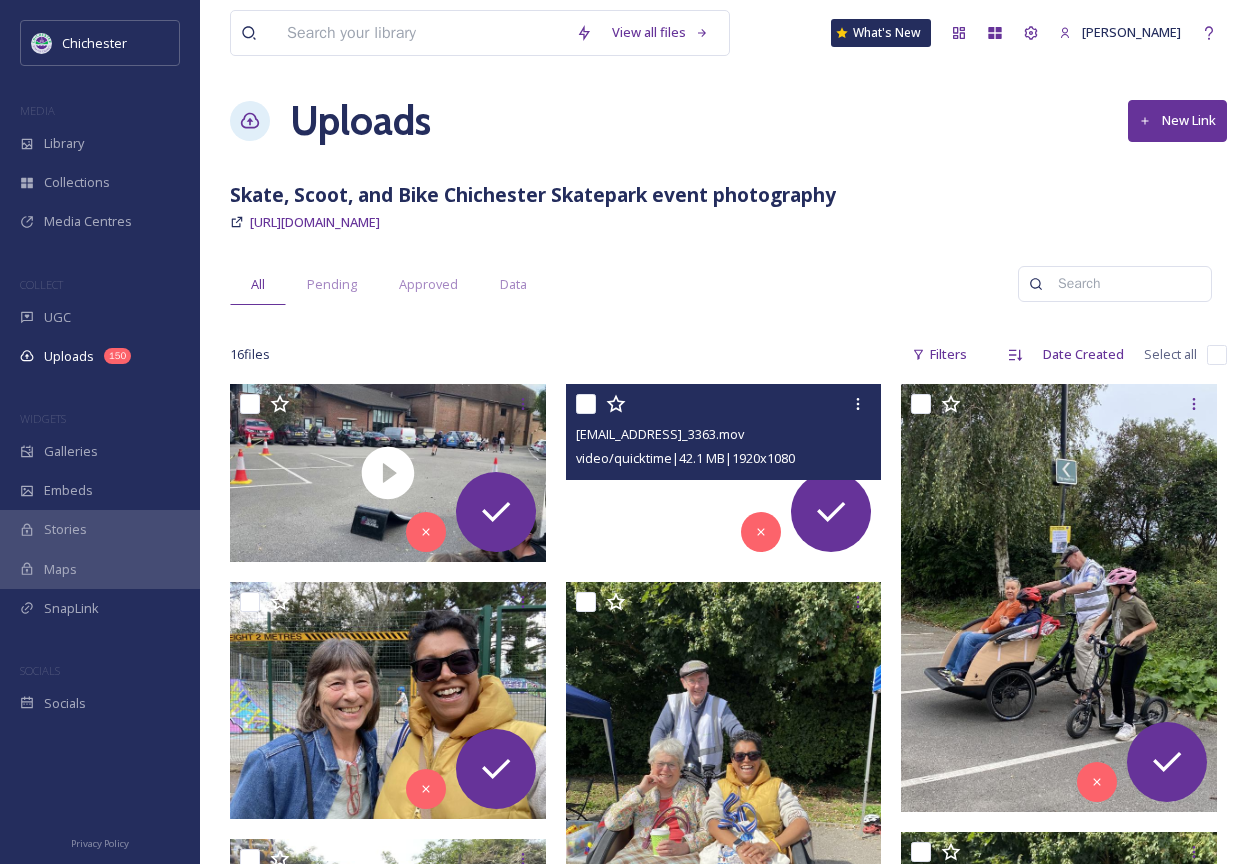 click at bounding box center [724, 473] 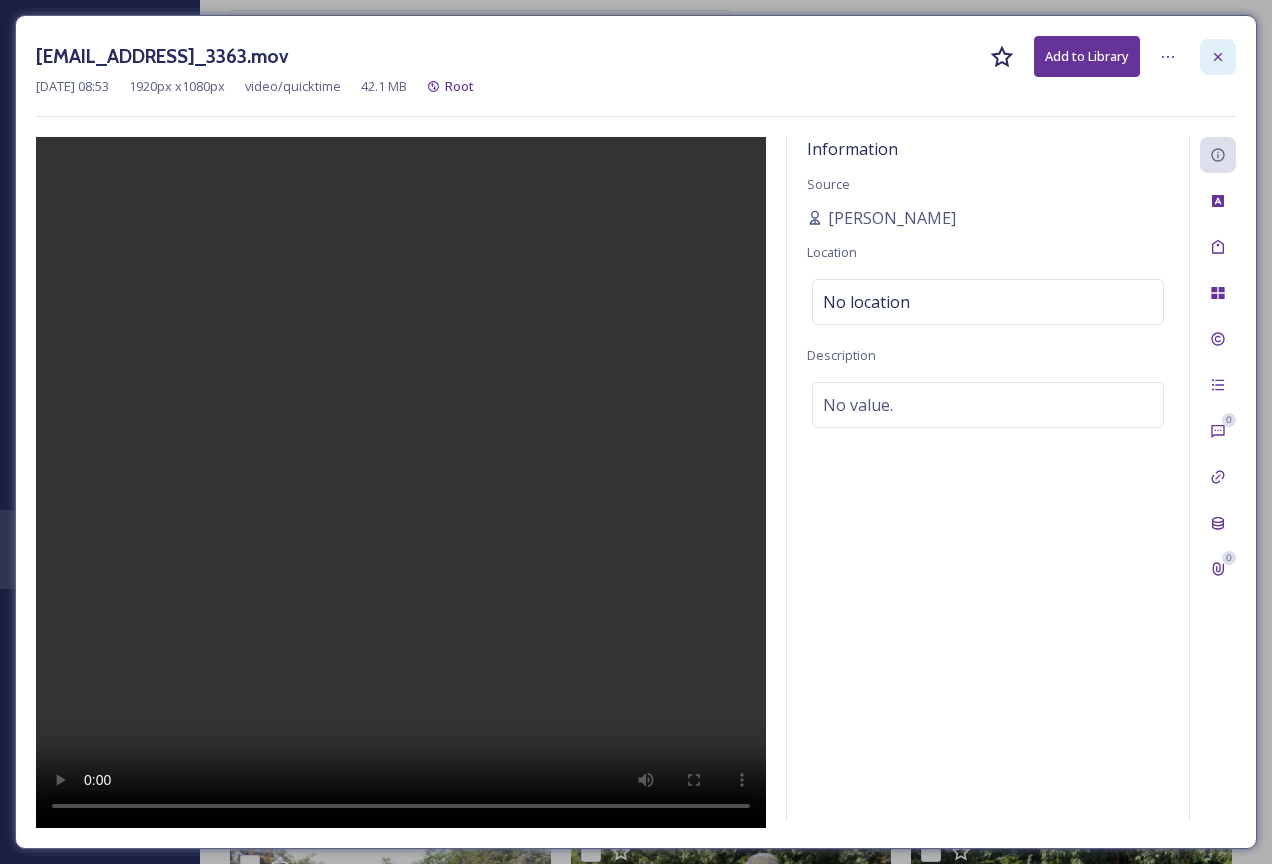 click at bounding box center [1218, 57] 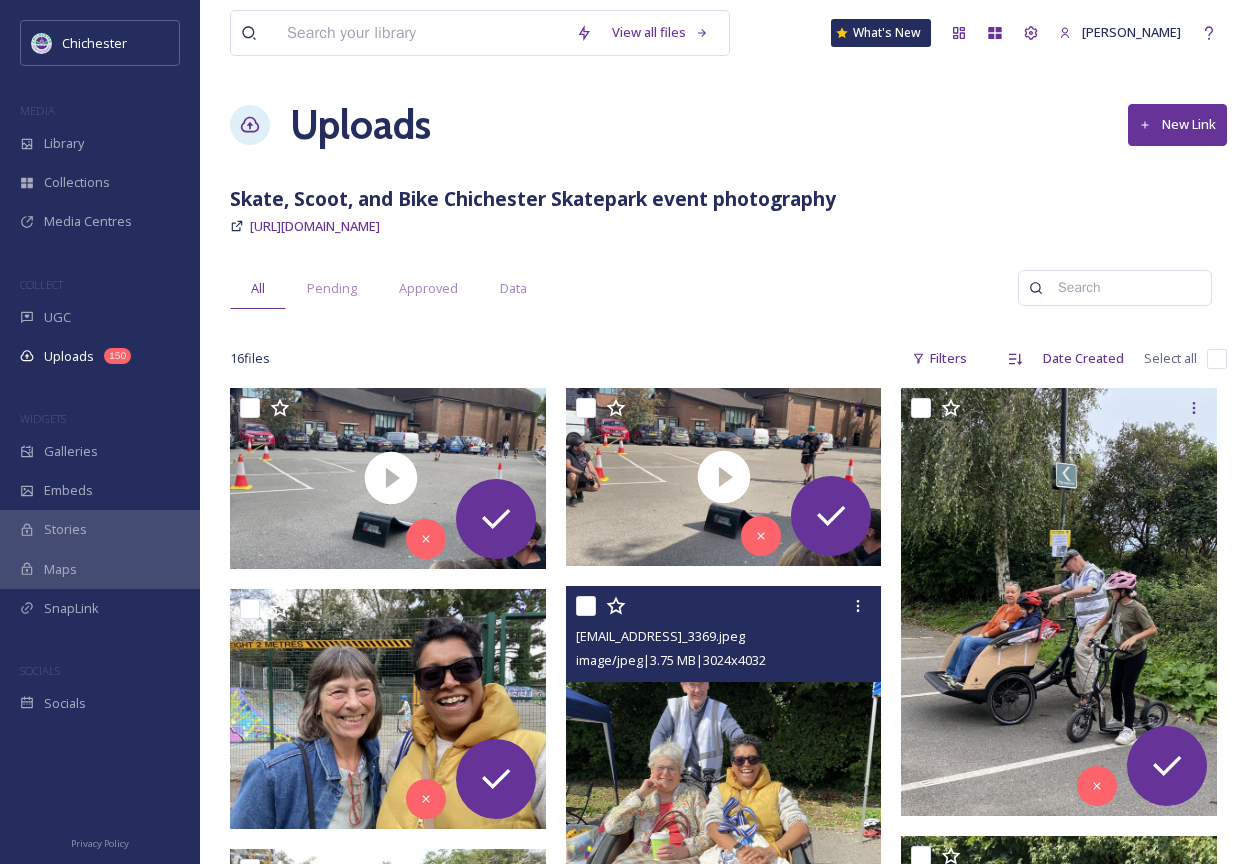 scroll, scrollTop: 0, scrollLeft: 0, axis: both 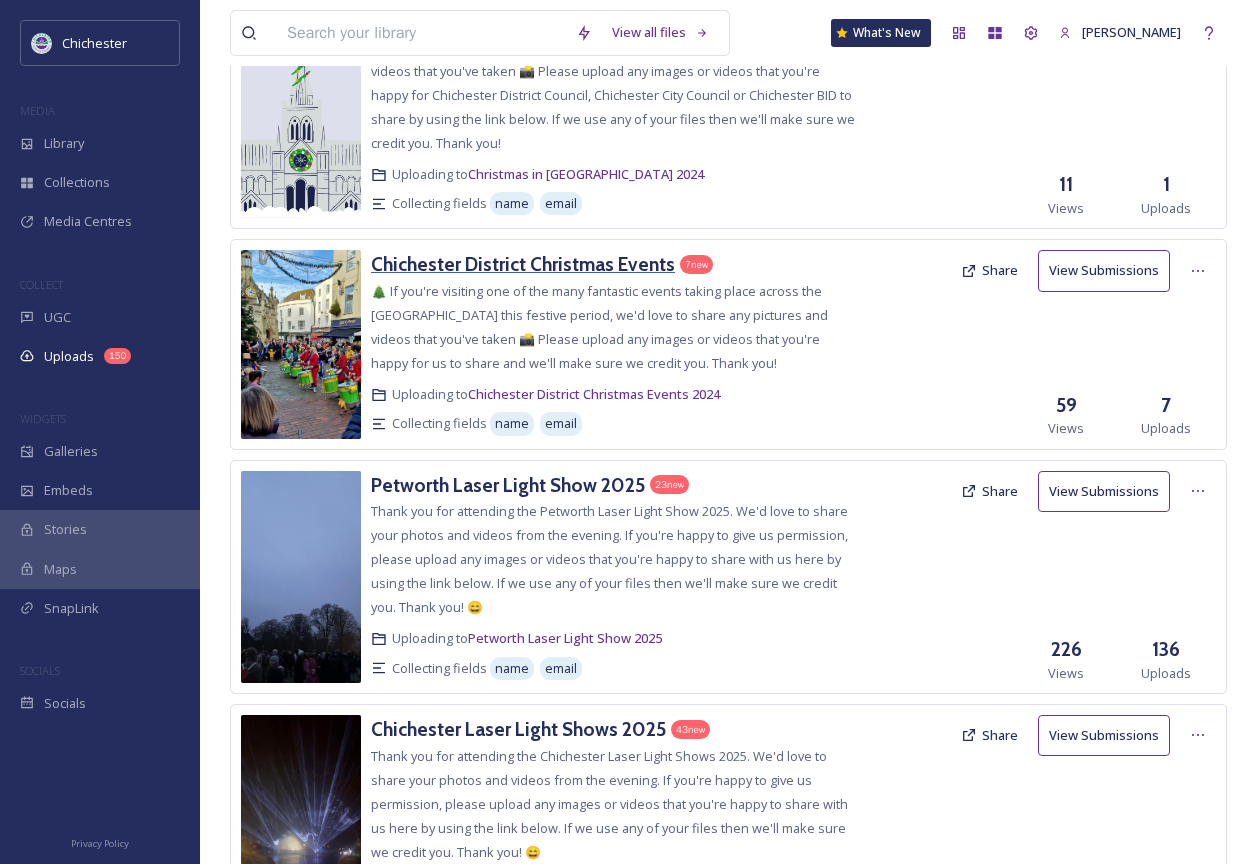 click on "Chichester District Christmas Events" at bounding box center [523, 264] 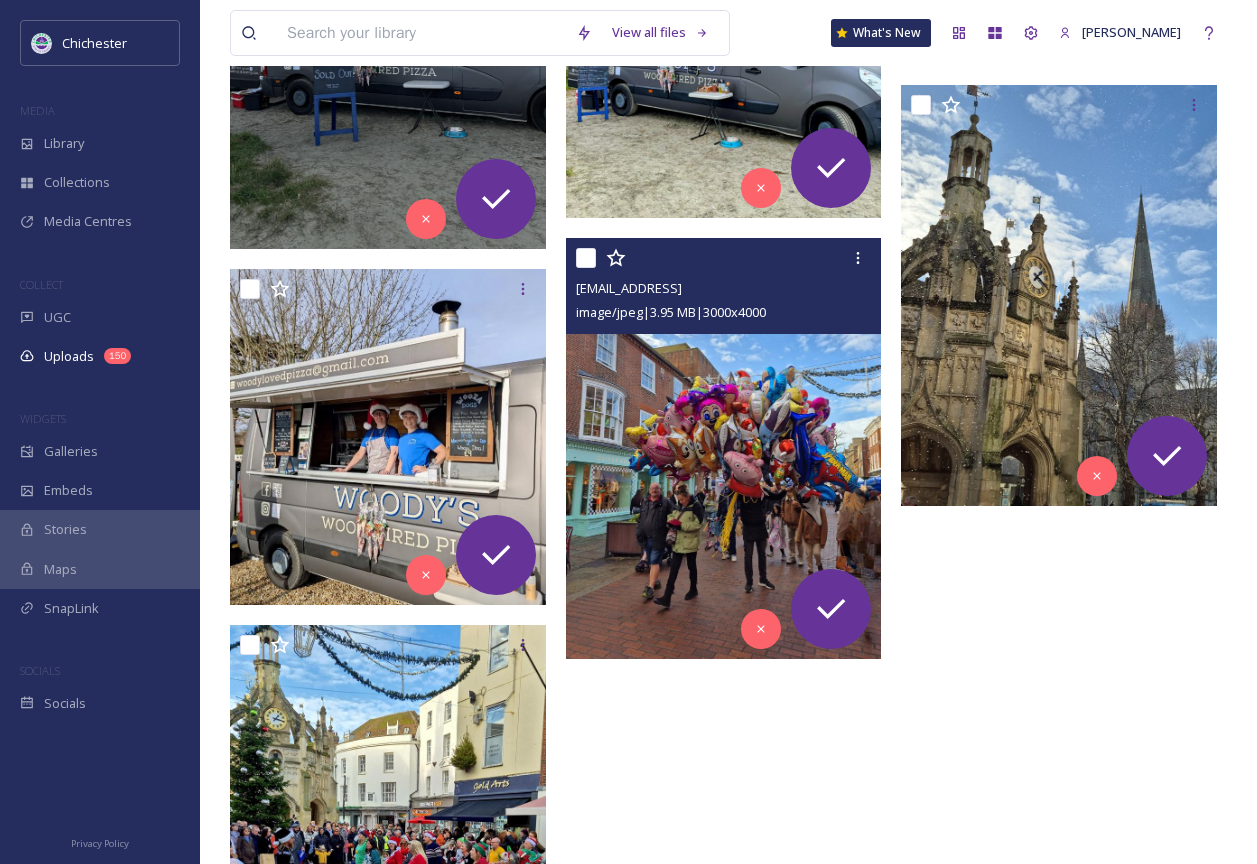 scroll, scrollTop: 800, scrollLeft: 0, axis: vertical 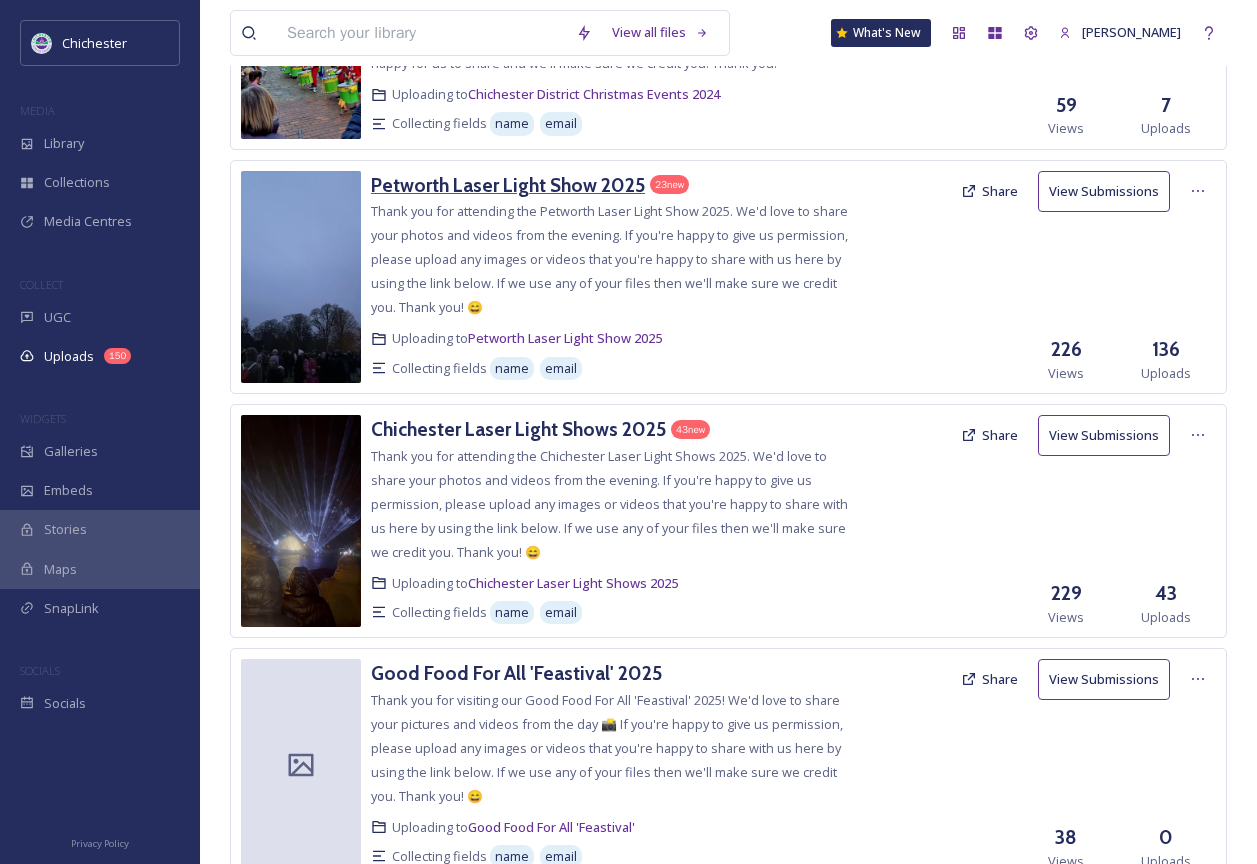 click on "Petworth Laser Light Show 2025" at bounding box center [508, 185] 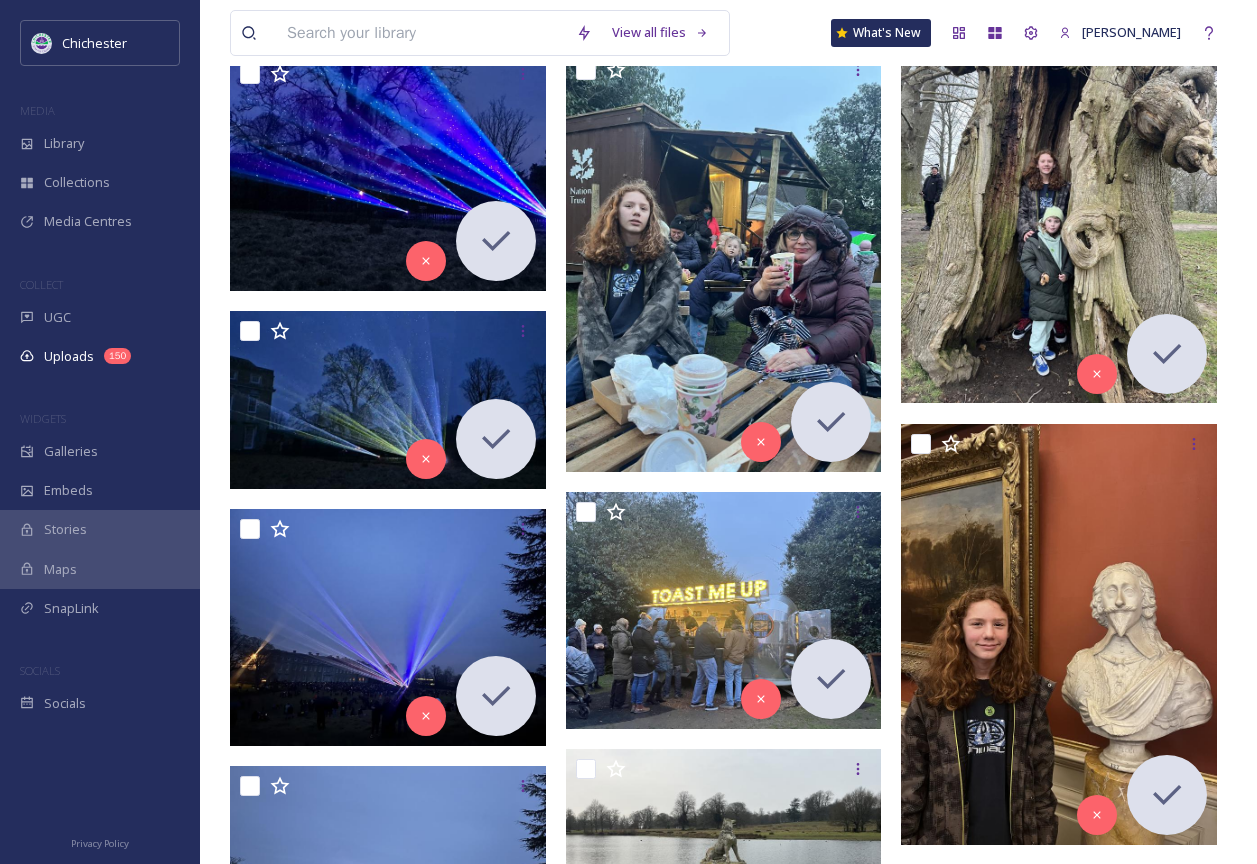 scroll, scrollTop: 4200, scrollLeft: 0, axis: vertical 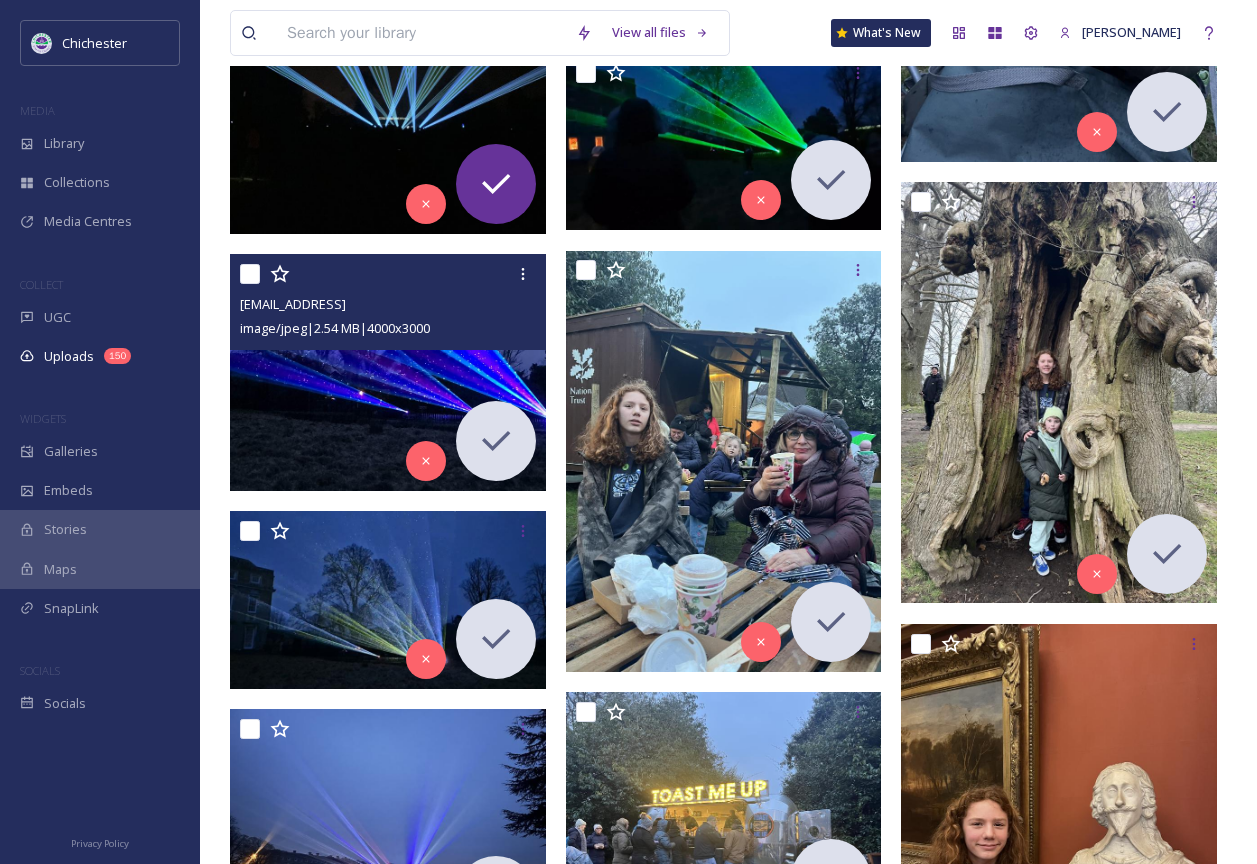 click at bounding box center (388, 372) 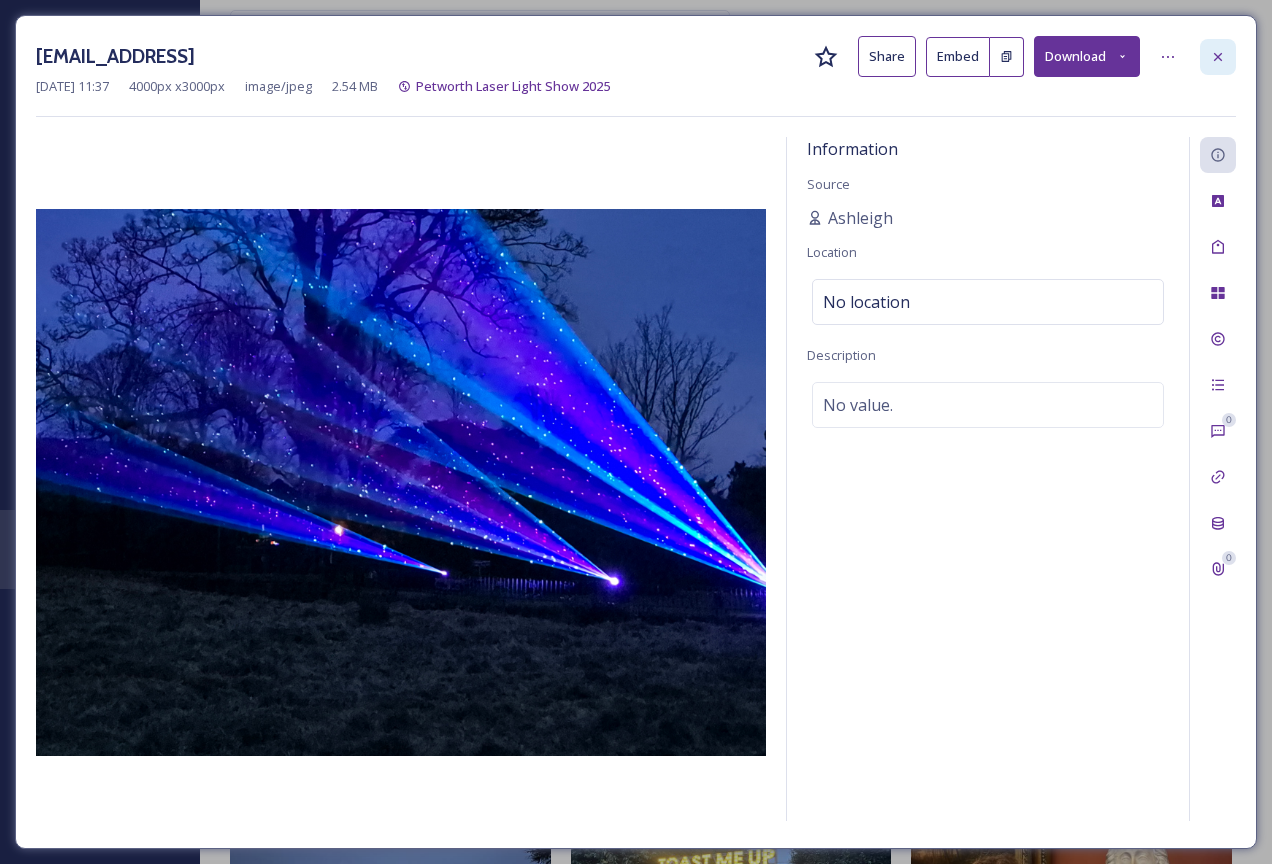 click 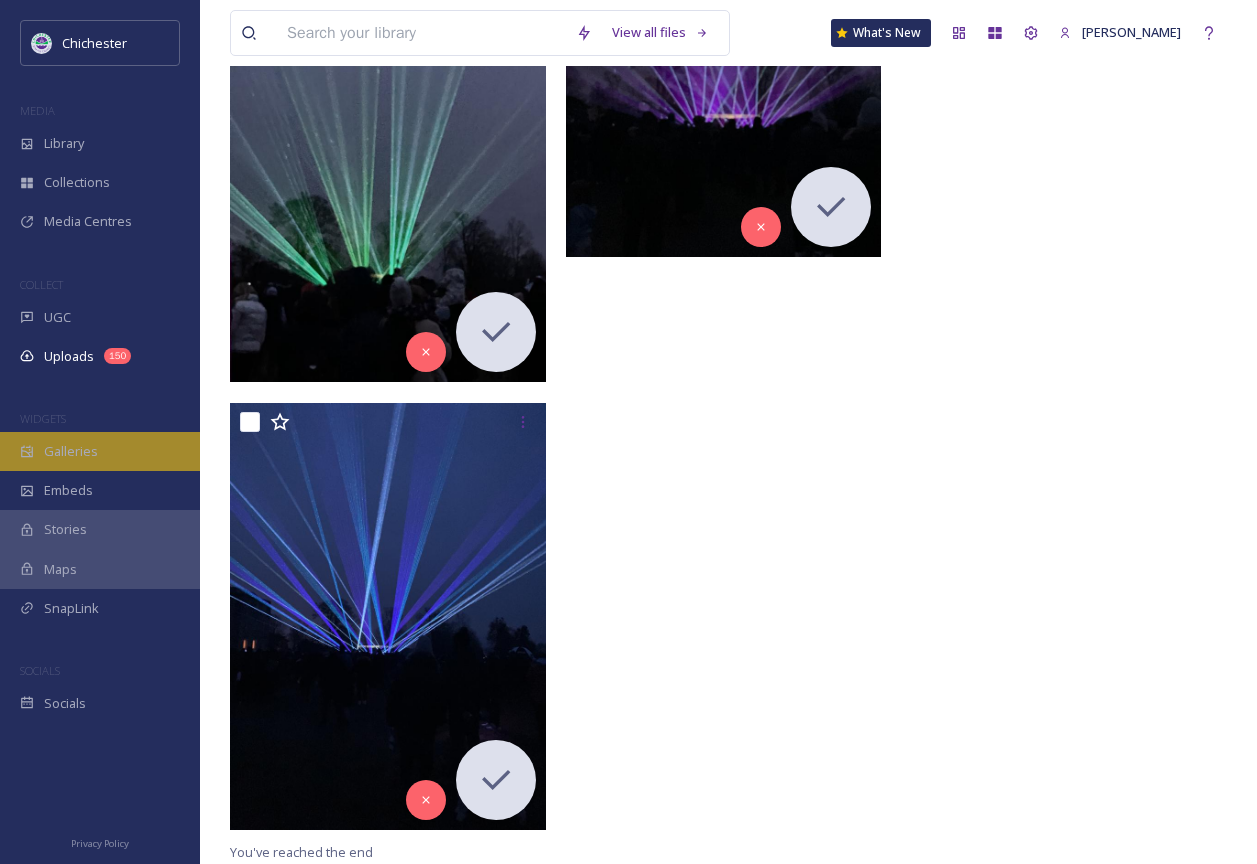 scroll, scrollTop: 19371, scrollLeft: 0, axis: vertical 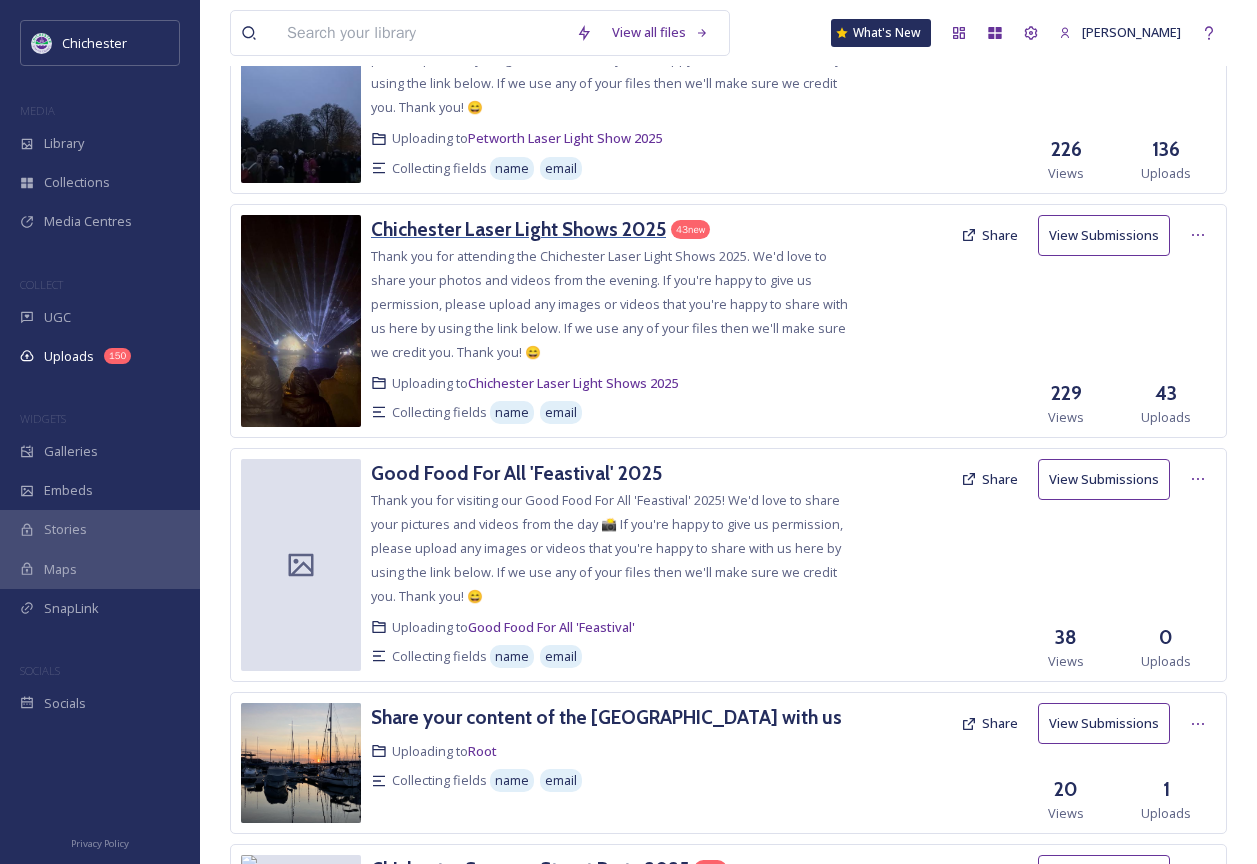 click on "Chichester Laser Light Shows 2025" at bounding box center [518, 229] 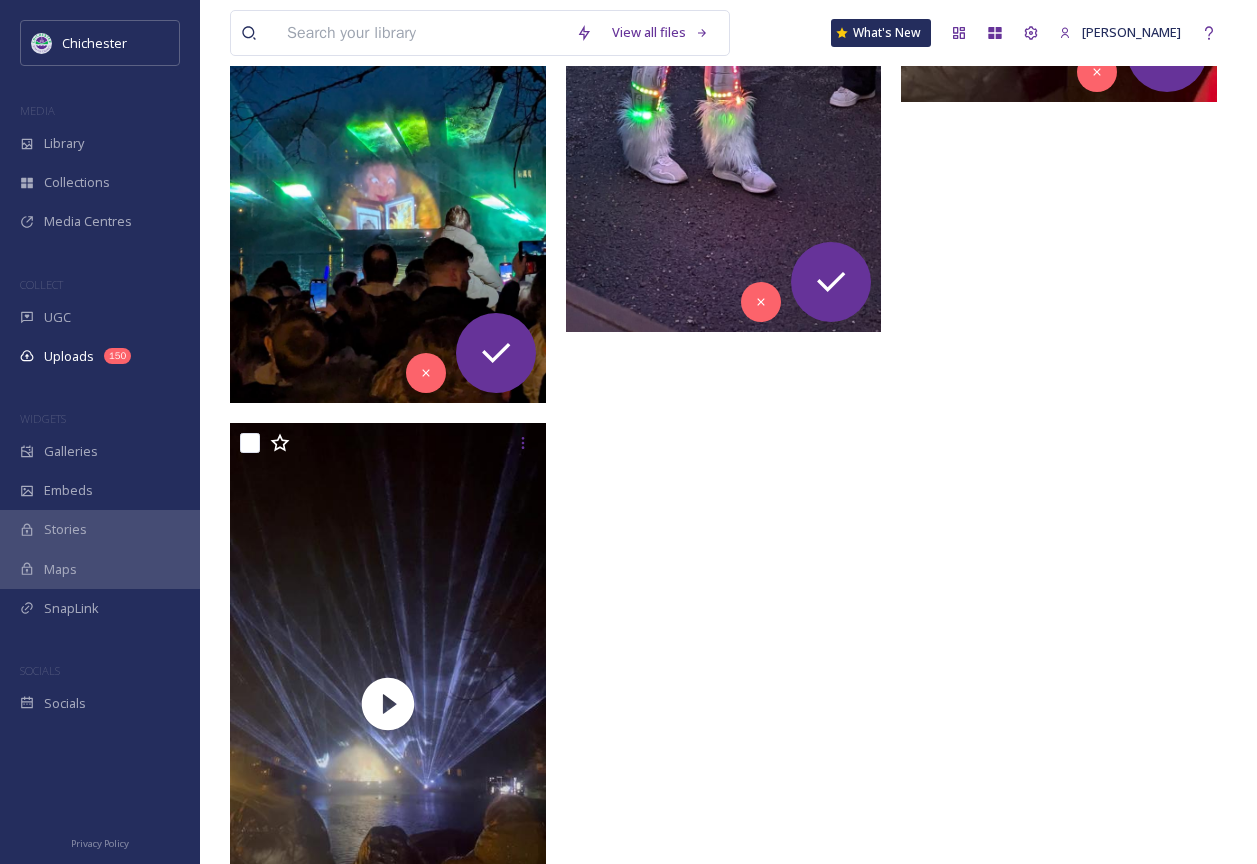 scroll, scrollTop: 6705, scrollLeft: 0, axis: vertical 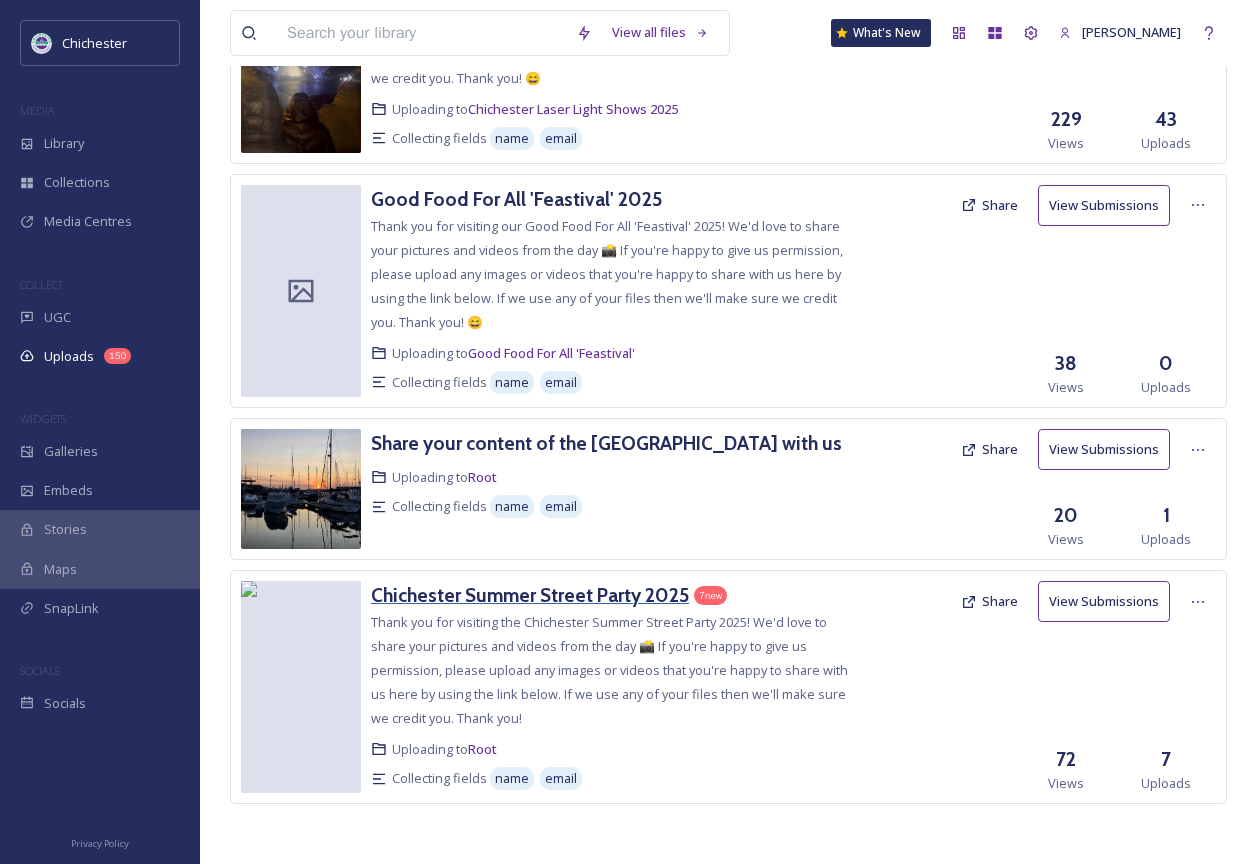 click on "Chichester Summer Street Party 2025" at bounding box center [530, 595] 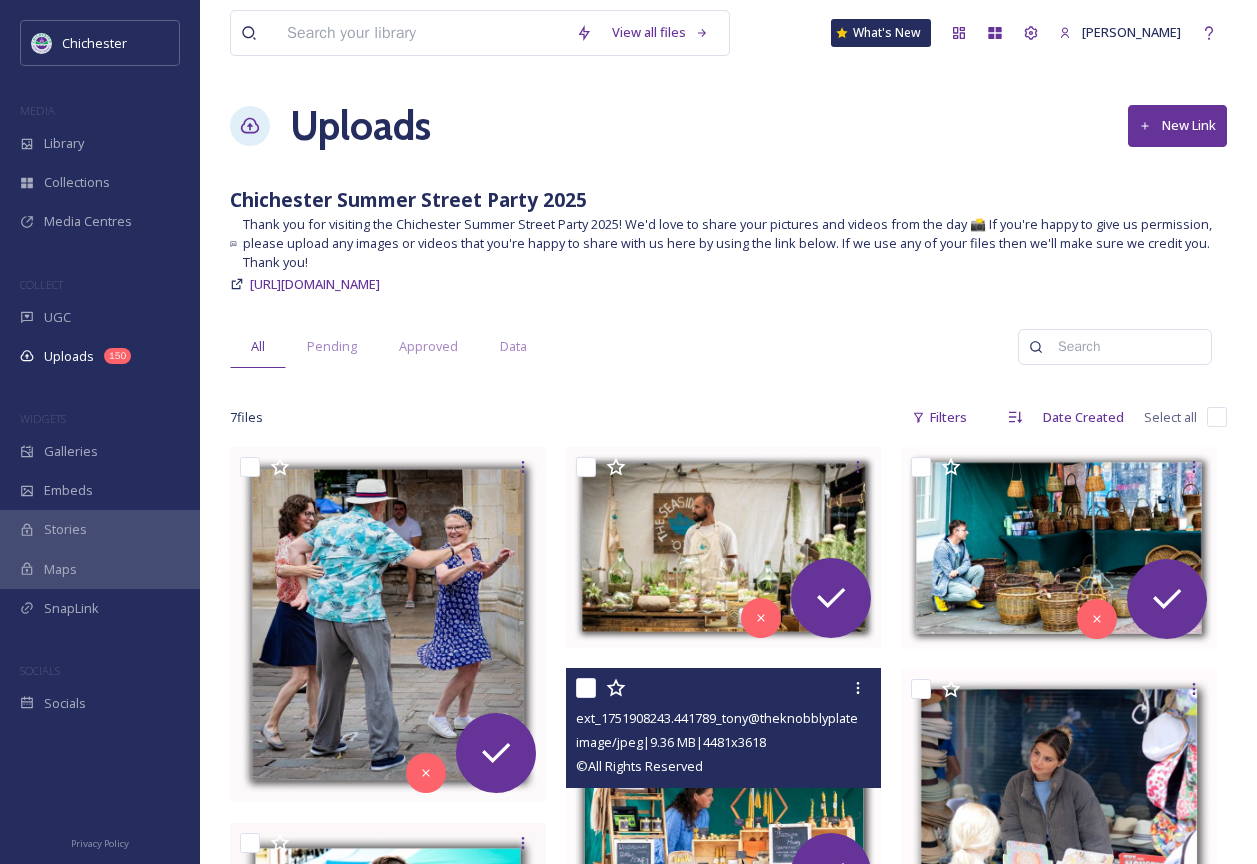 click at bounding box center [724, 795] 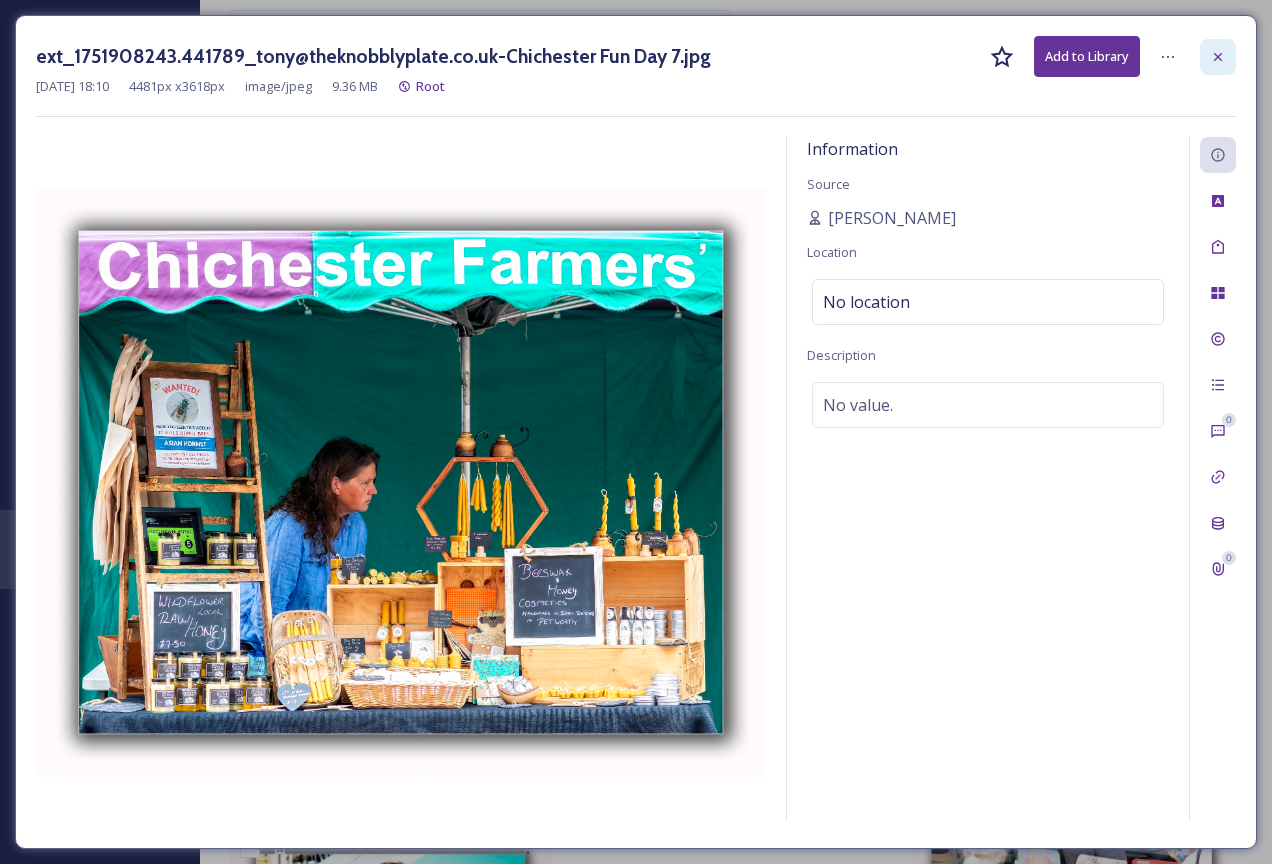 click 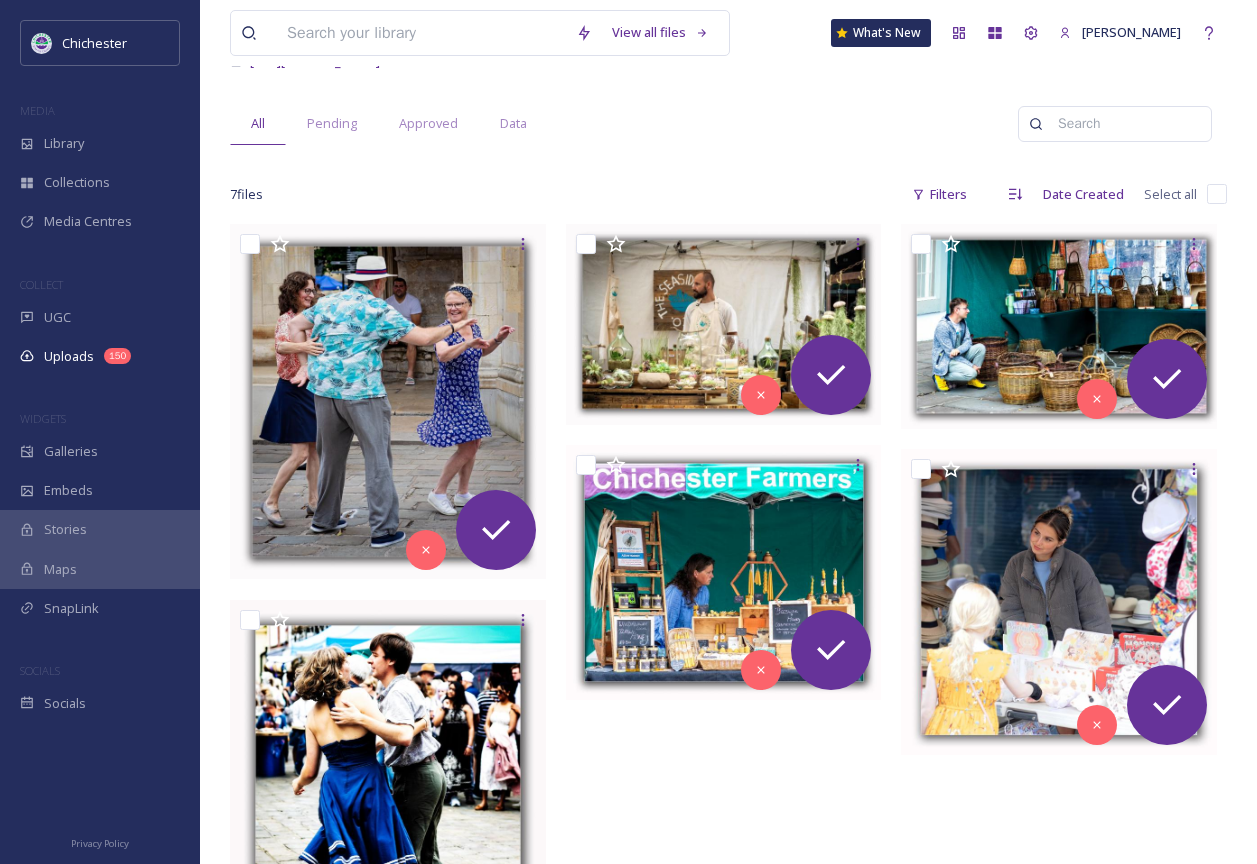 scroll, scrollTop: 0, scrollLeft: 0, axis: both 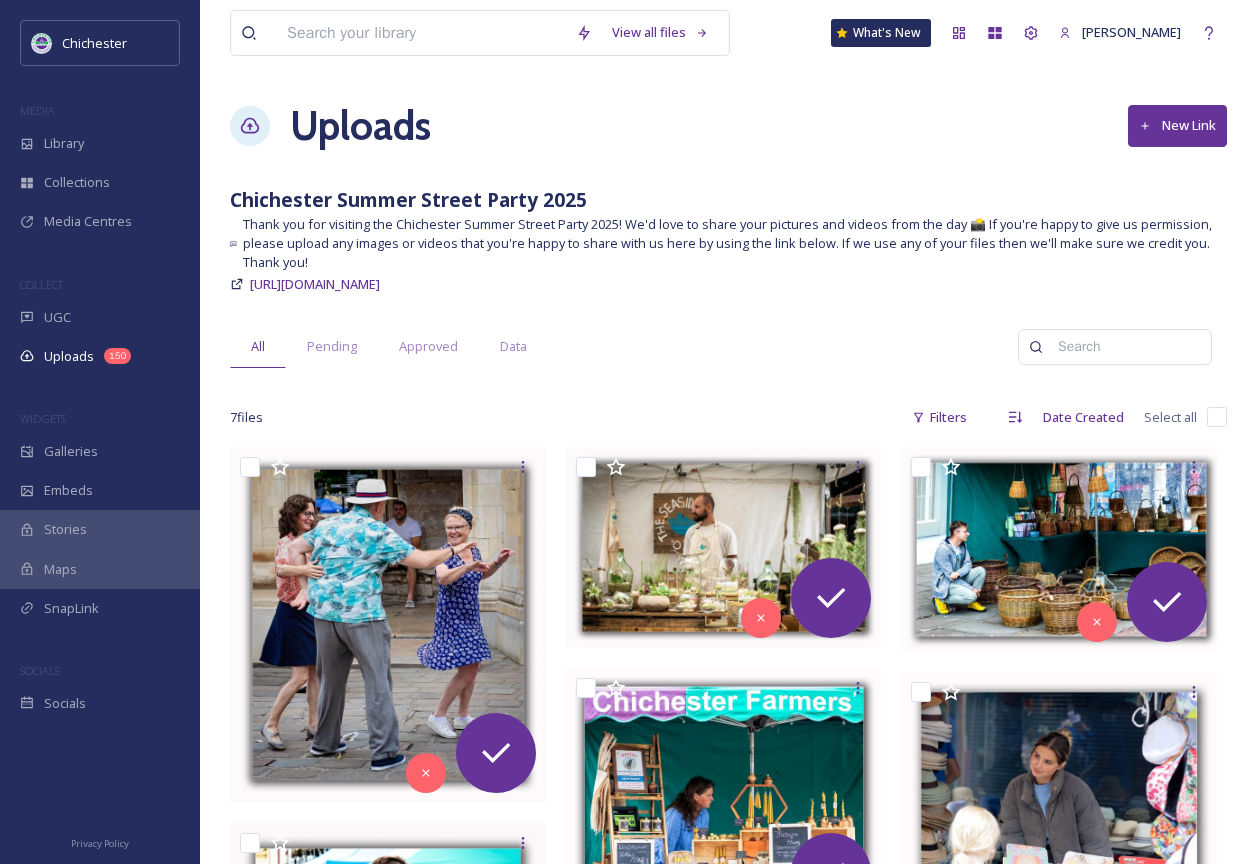 click on "Uploads New Link" at bounding box center (728, 126) 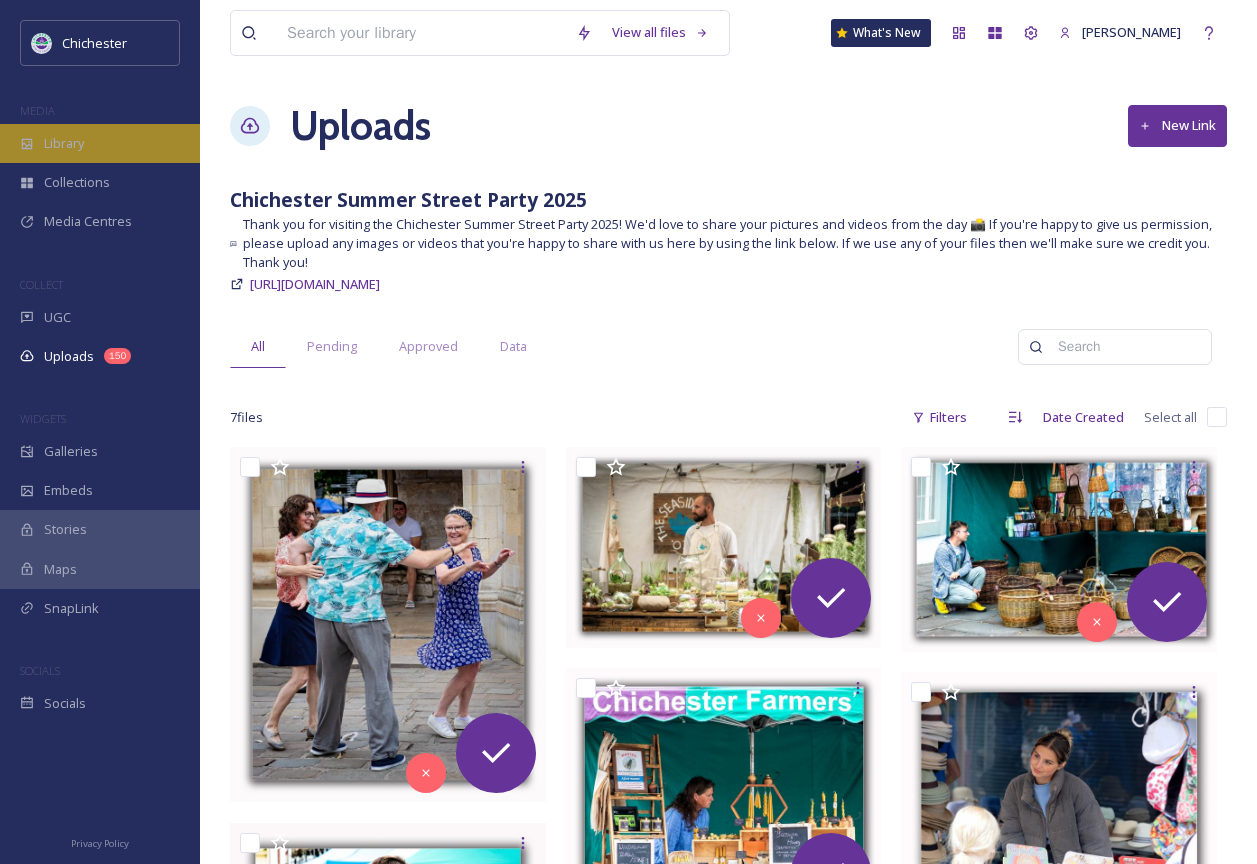click on "Library" at bounding box center (64, 143) 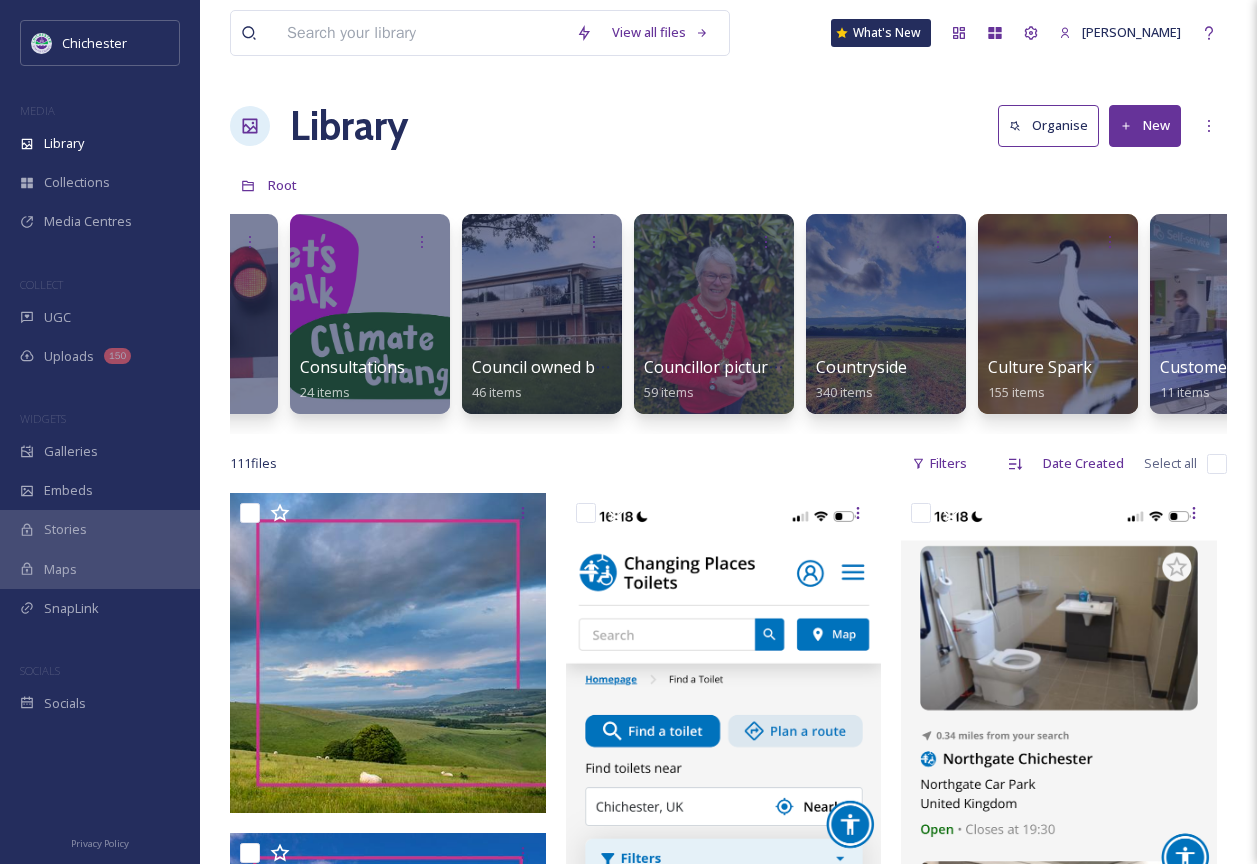 scroll, scrollTop: 0, scrollLeft: 1706, axis: horizontal 